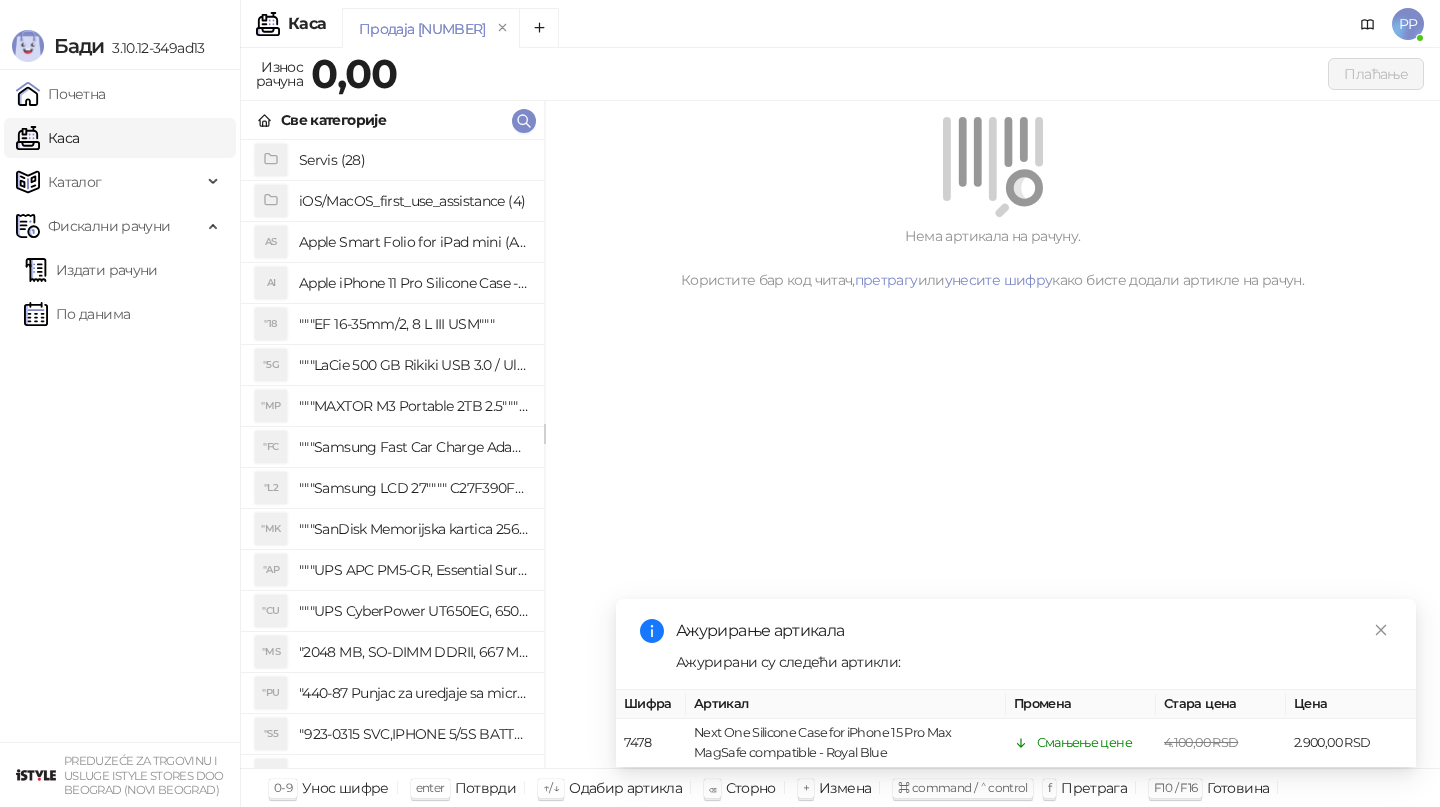 scroll, scrollTop: 0, scrollLeft: 0, axis: both 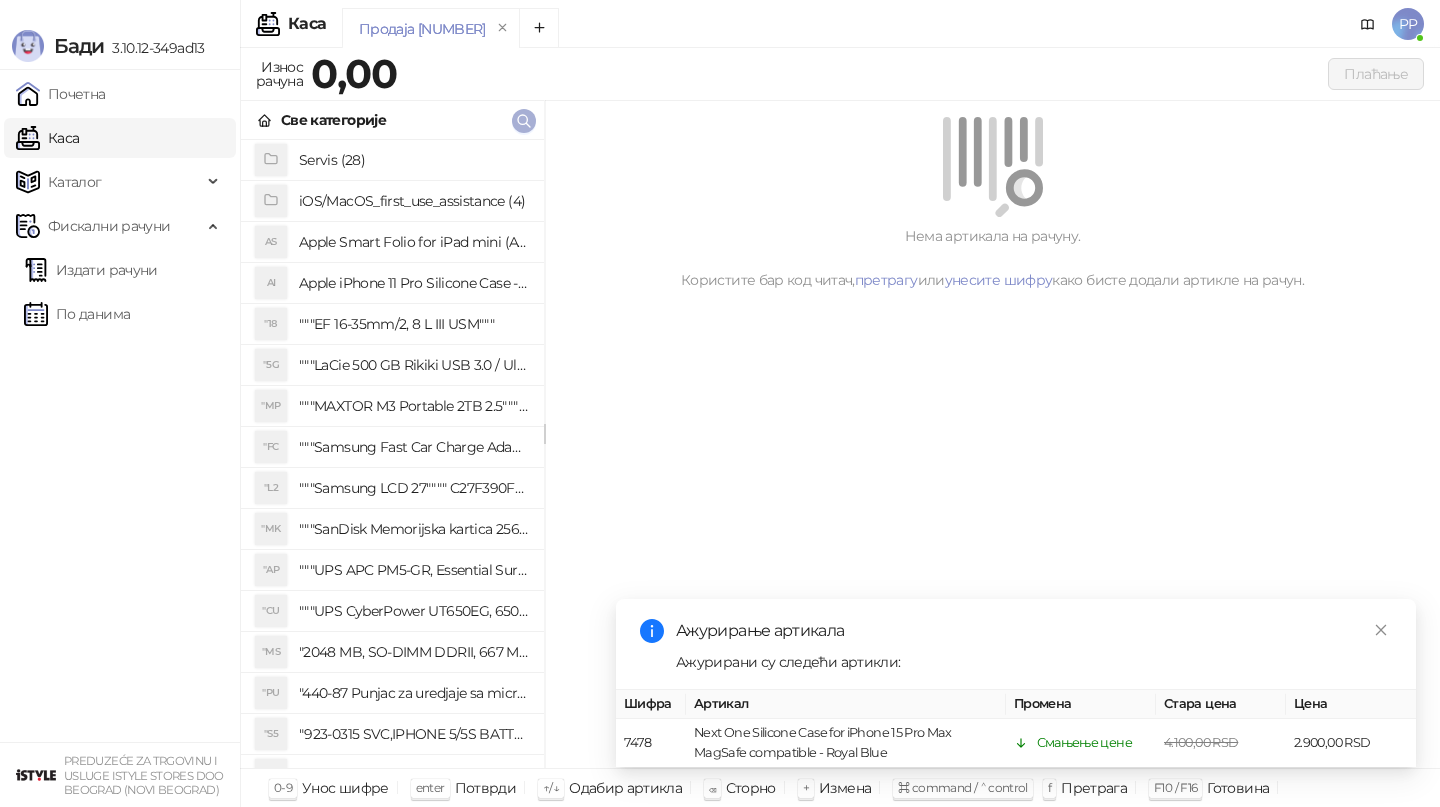 click 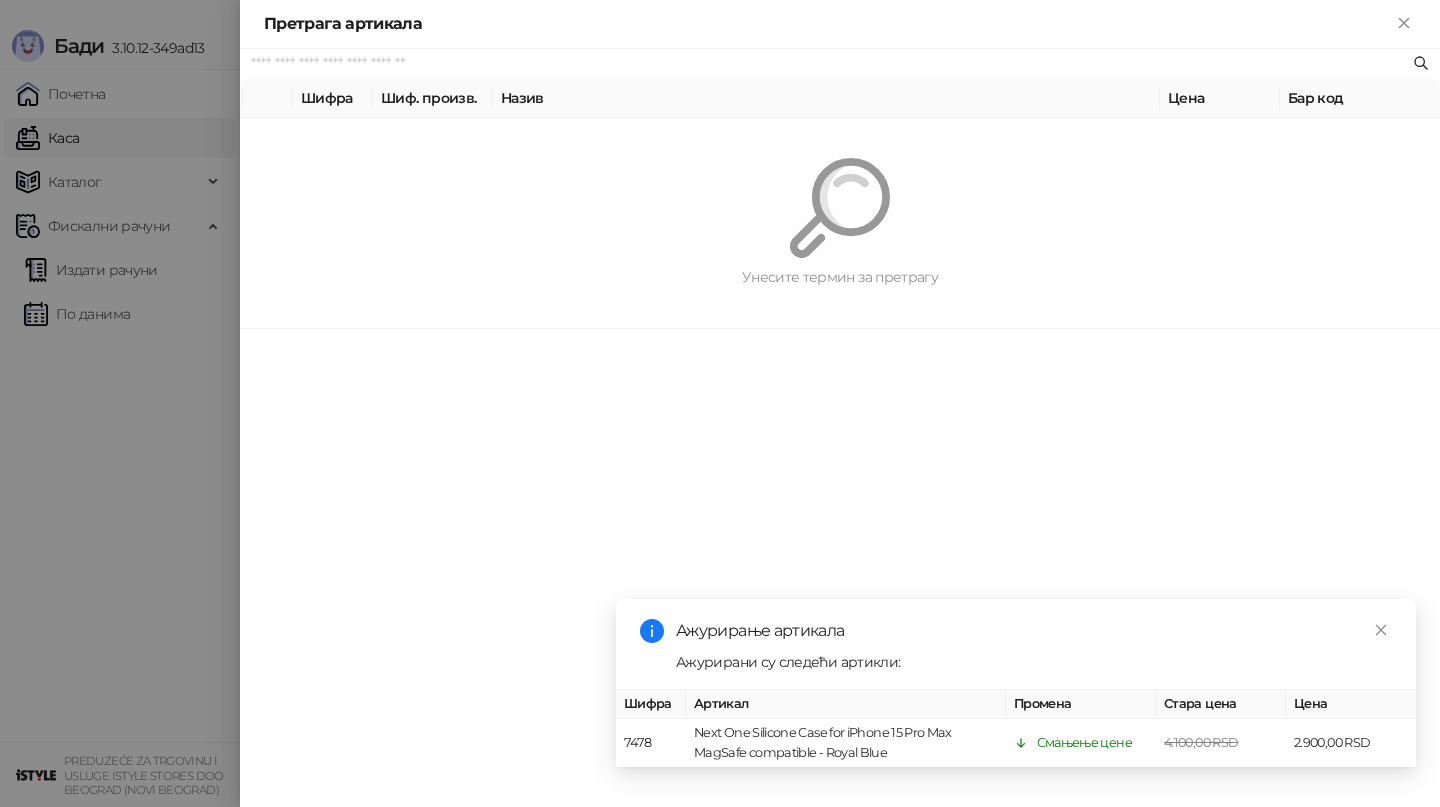 paste on "*********" 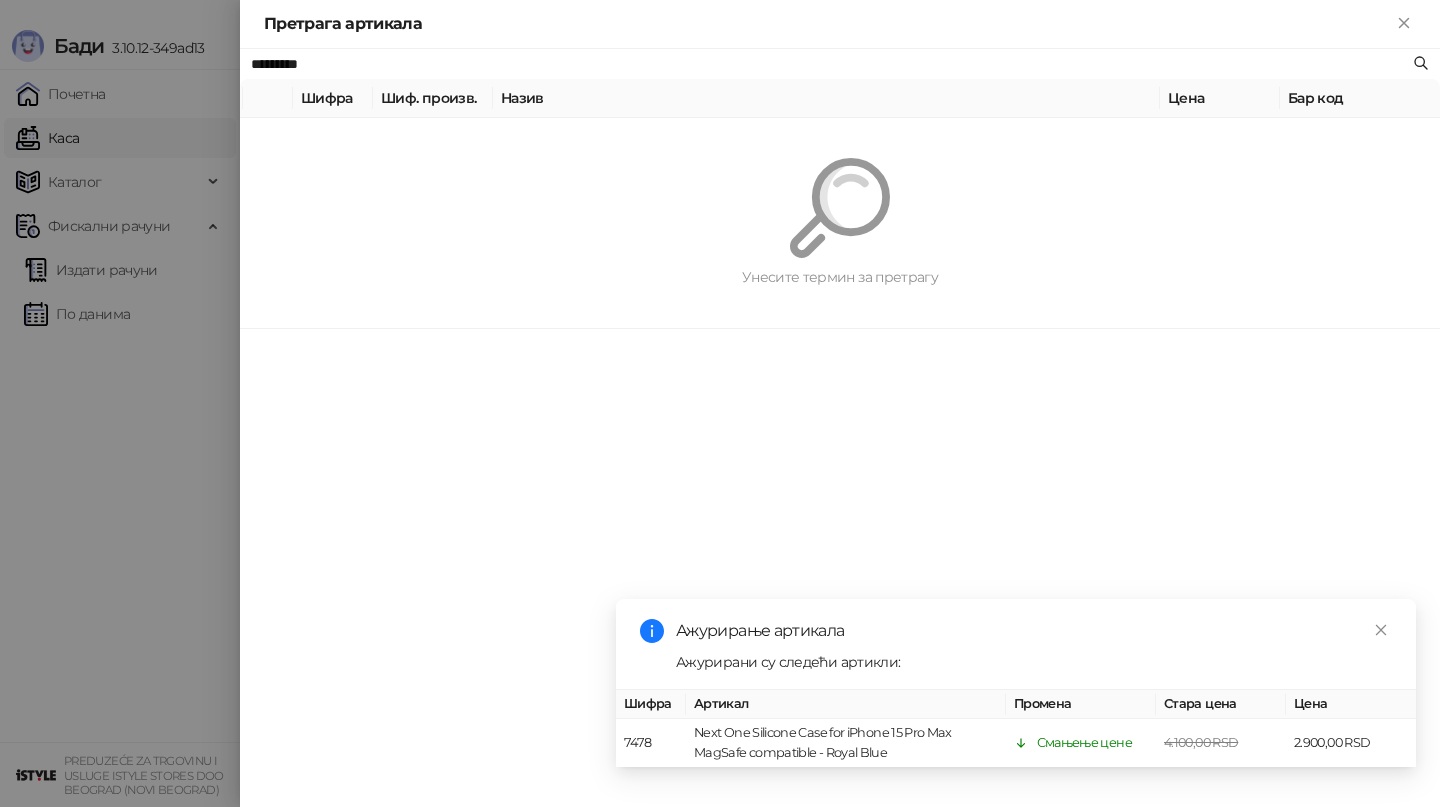 type on "*********" 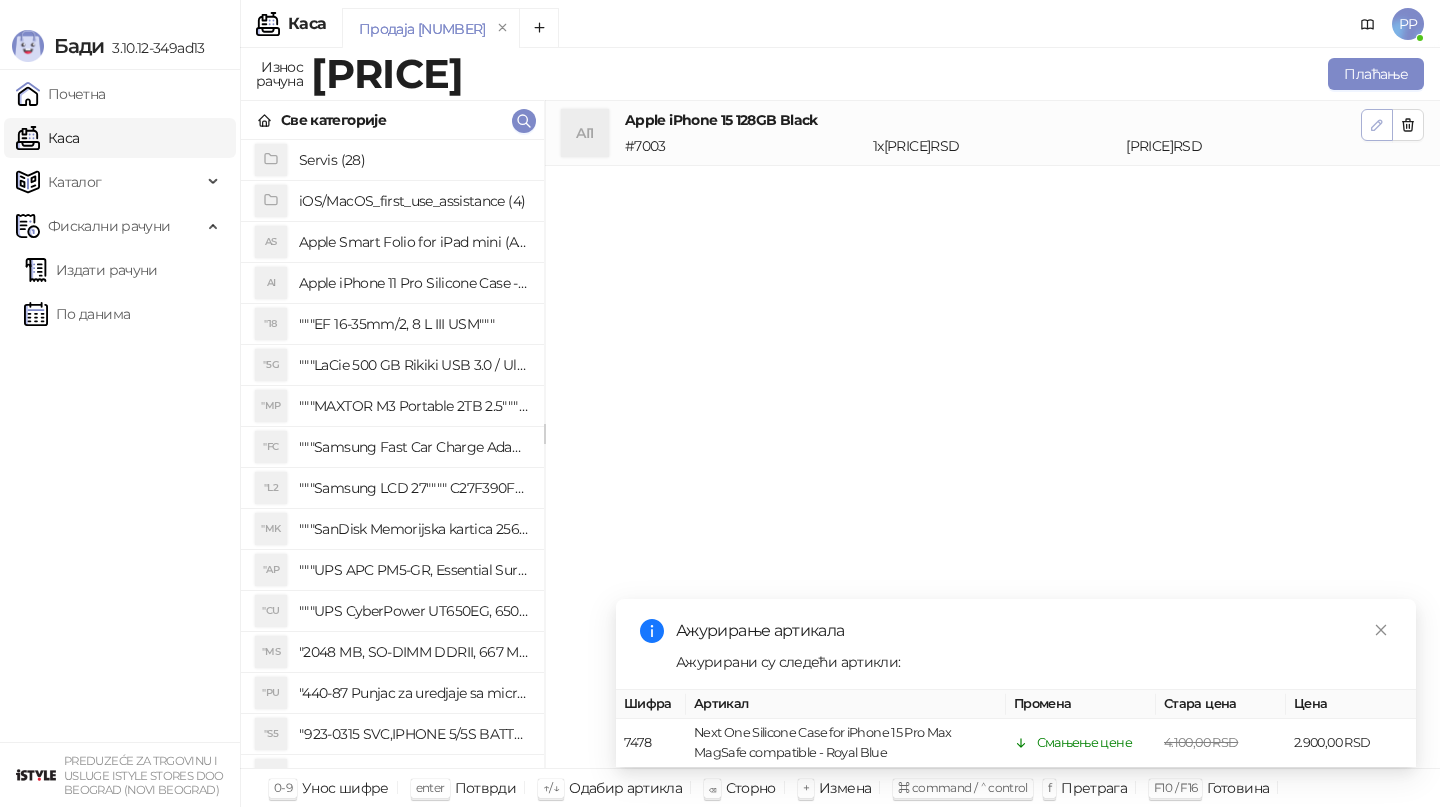 click 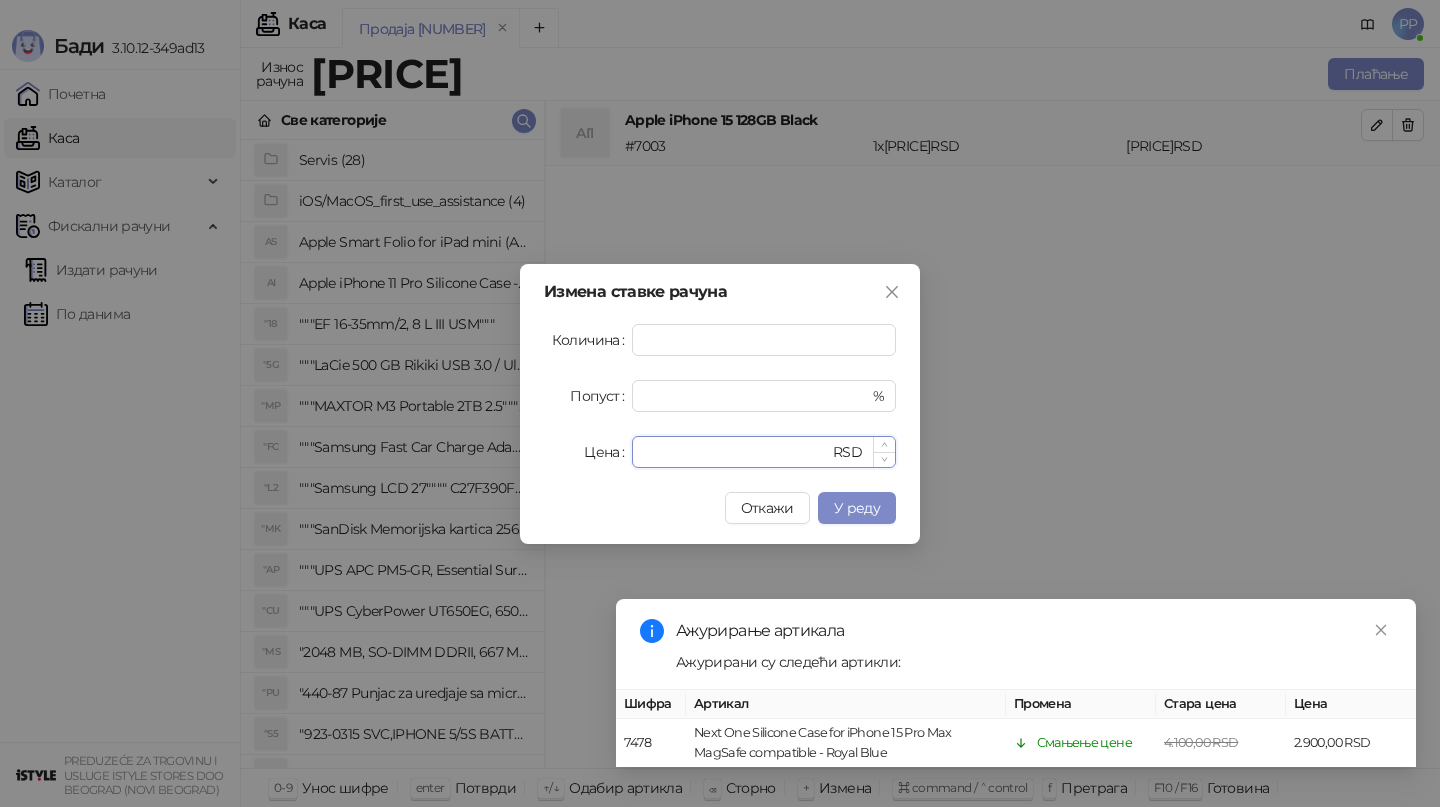 click on "******" at bounding box center [736, 452] 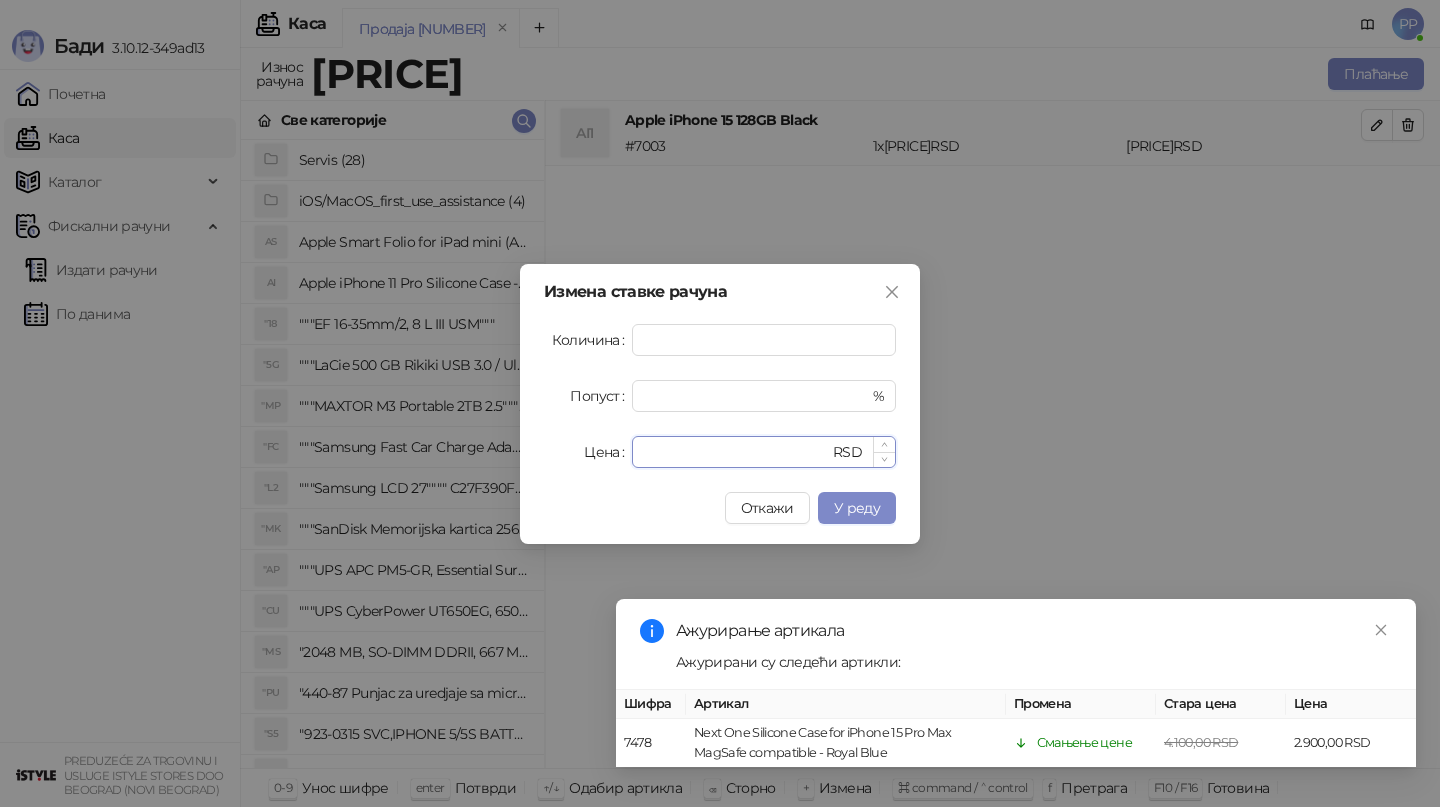 type on "*****" 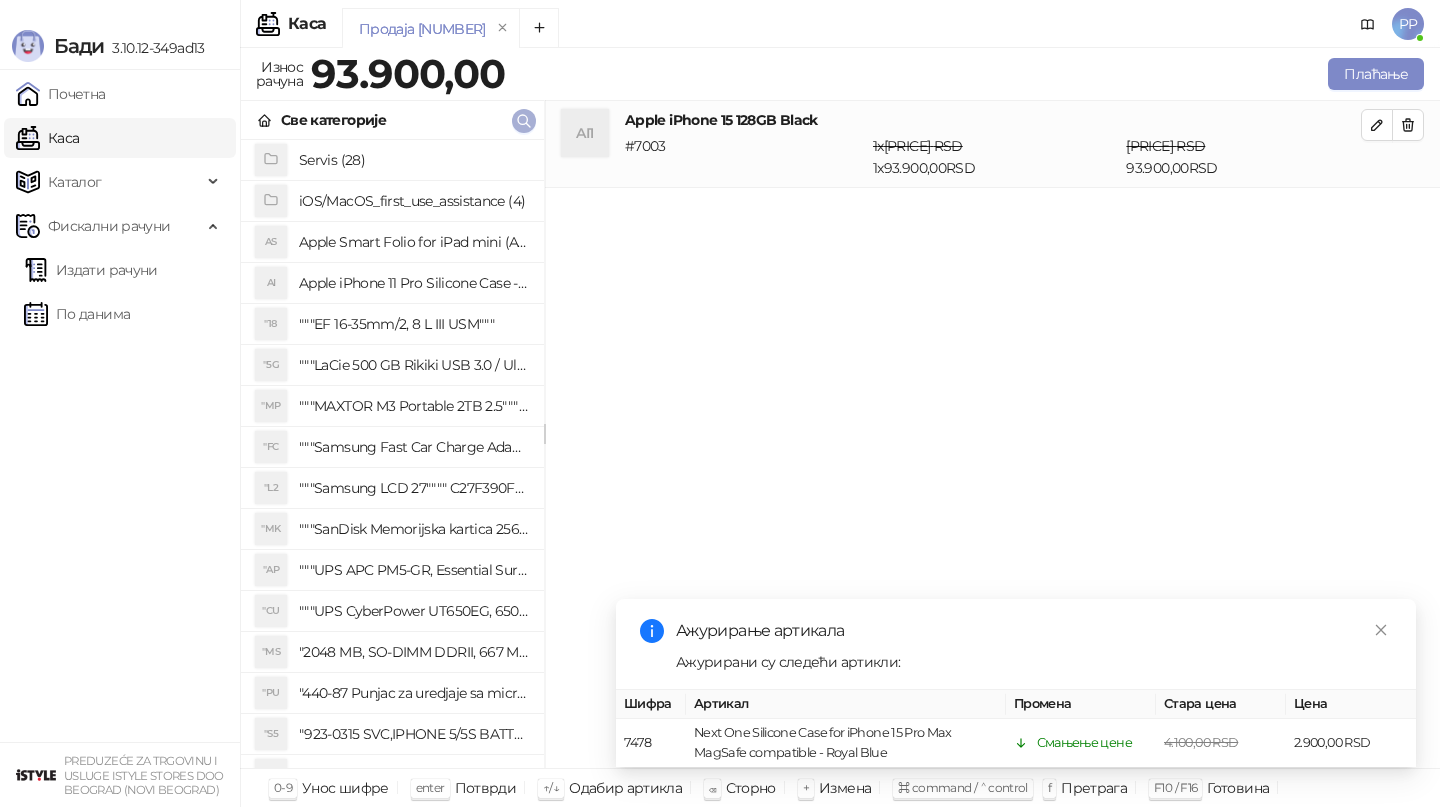 click 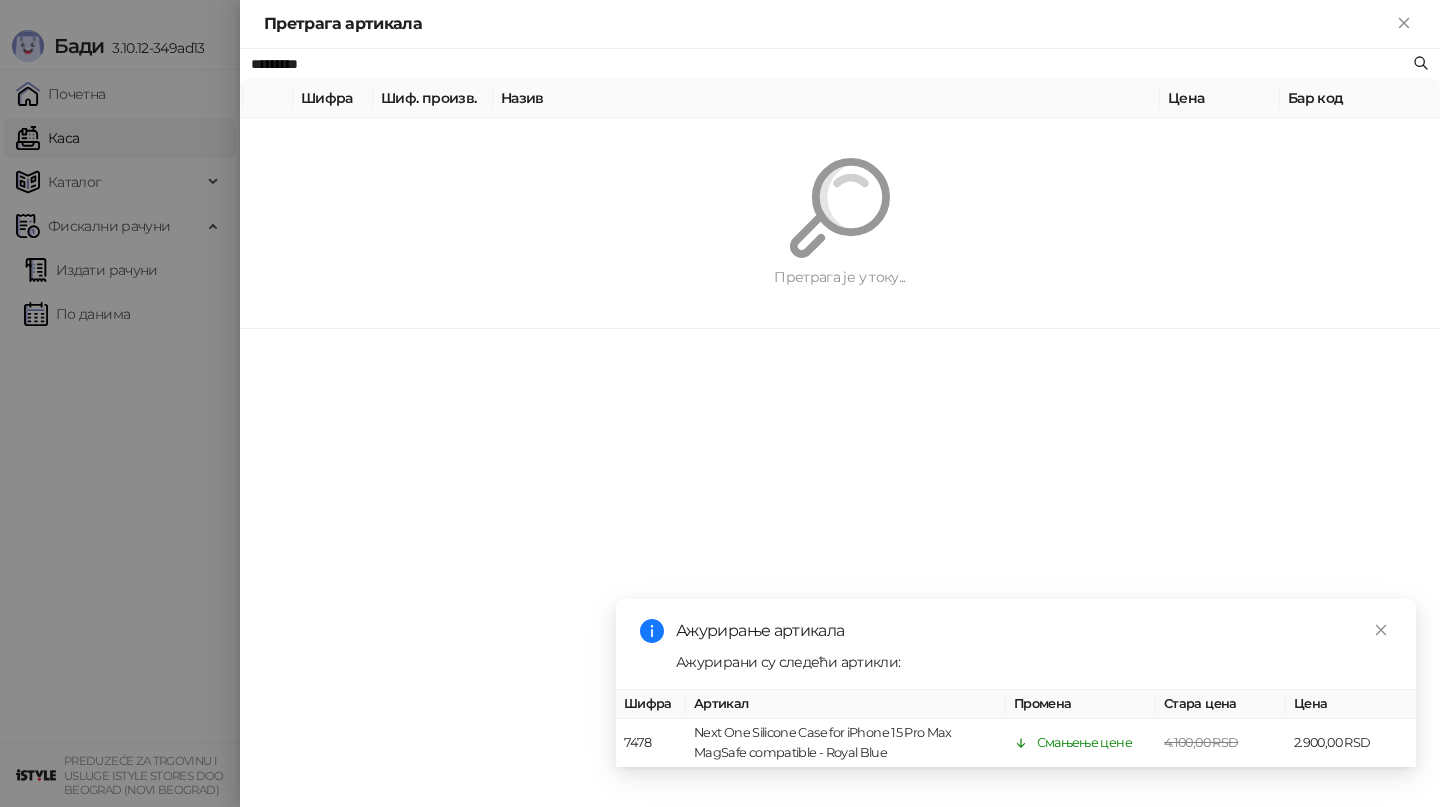 paste 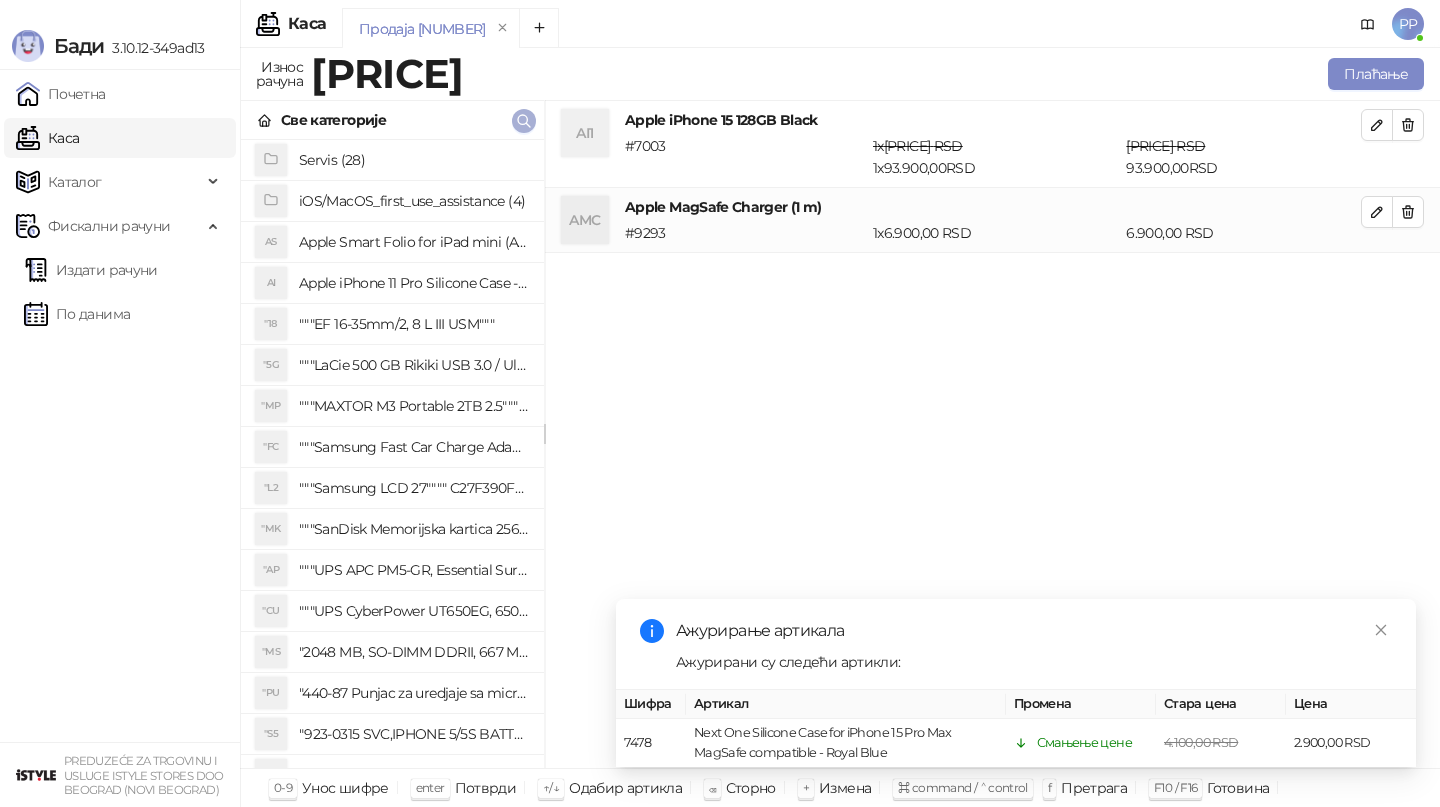 click on "Бади 3.10.12-349ad13 Почетна Каса Каталог Фискални рачуни Издати рачуни По данима PREDUZEĆE ZA TRGOVINU I USLUGE ISTYLE STORES DOO [CITY] ([BOROUGH]) Каса PP Продаја 8939 Износ рачуна 100.800,00 Плаћање Све категорије Servis (28) iOS/MacOS_first_use_assistance (4) AS  Apple Smart Folio for iPad mini (A17 Pro) - Sage AI  Apple iPhone 11 Pro Silicone Case -  Black "18 """EF 16-35mm/2, 8 L III USM""" "5G """LaCie 500 GB Rikiki USB 3.0 / Ultra Compact & Resistant aluminum / USB 3.0 / 2.5""""""" "MP """MAXTOR M3 Portable 2TB 2.5"""" crni eksterni hard disk HX-M201TCB/GM""" "FC """Samsung Fast Car Charge Adapter, brzi auto punja_, boja crna""" "L2 """Samsung LCD 27"""" C27F390FHUXEN""" "MK """SanDisk Memorijska kartica 256GB microSDXC sa SD adapterom SDSQXA1-256G-GN6MA - Extreme PLUS, A2, UHS-I, V30, U3, Class 10, Brzina _itanja 160 MB/s, Brzina upisa 90 MB/s""" "AP "CU "MS "PU "S5 "SD "3S "3S "3S "3S "M3 "W3 "W3" at bounding box center [720, 403] 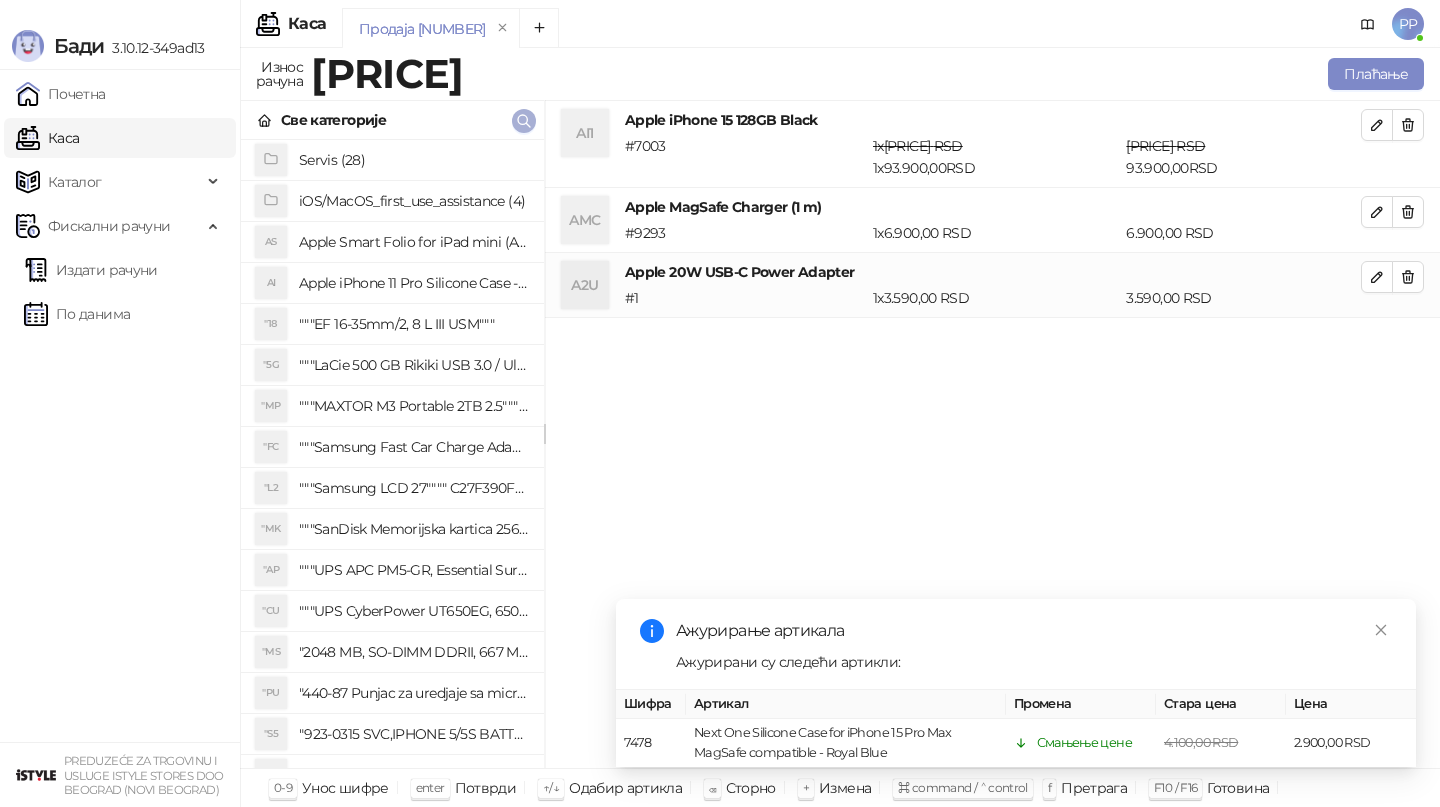 click at bounding box center (524, 120) 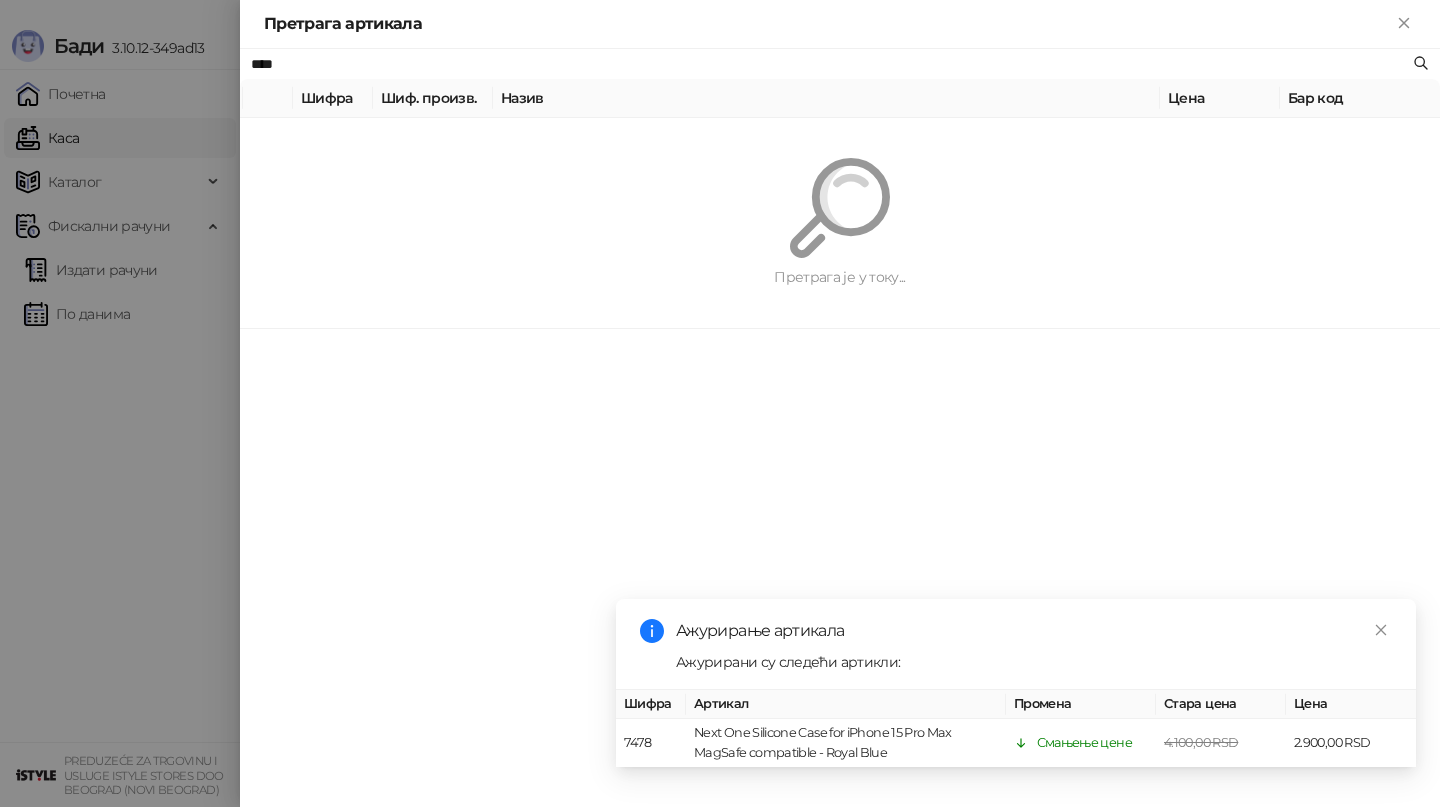 paste on "**********" 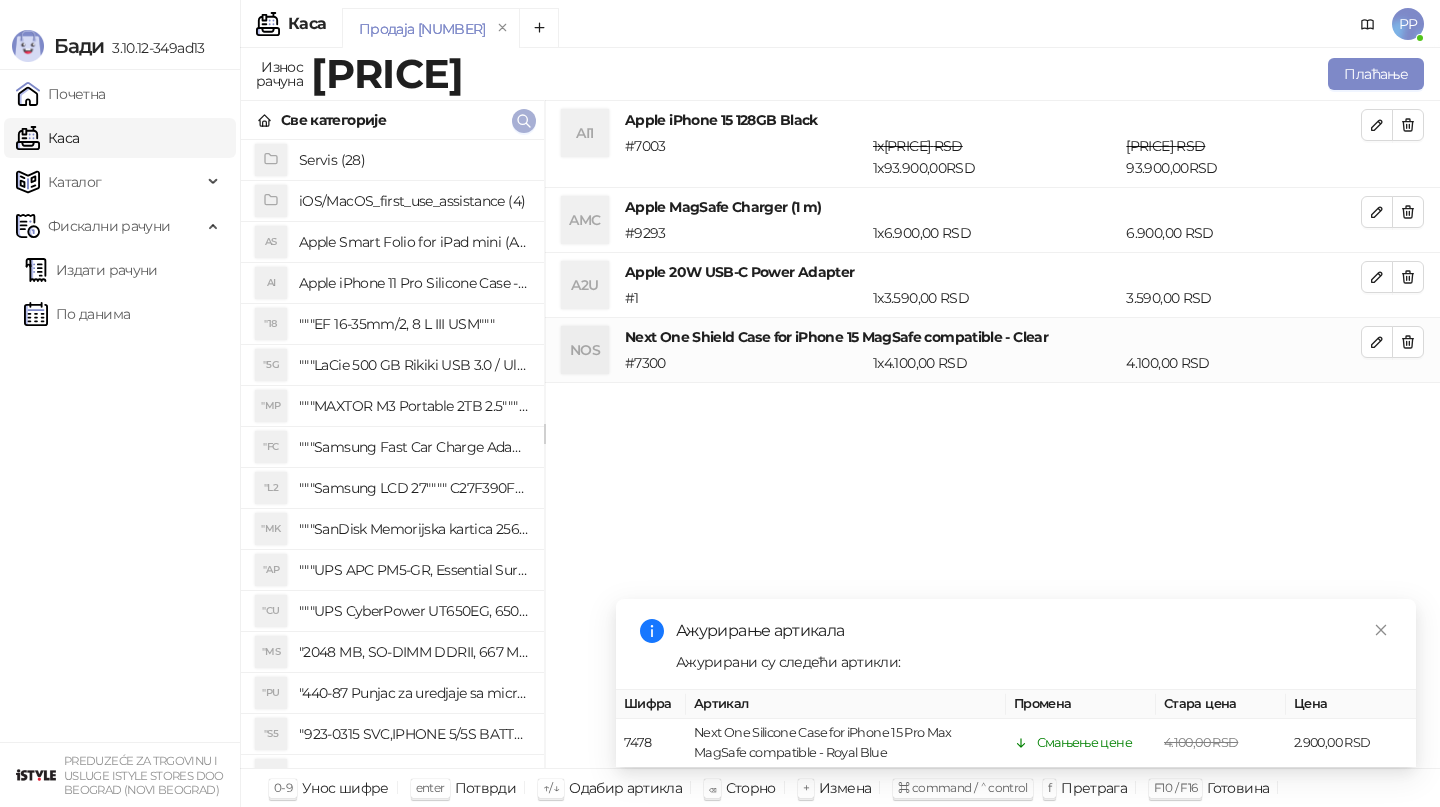 click 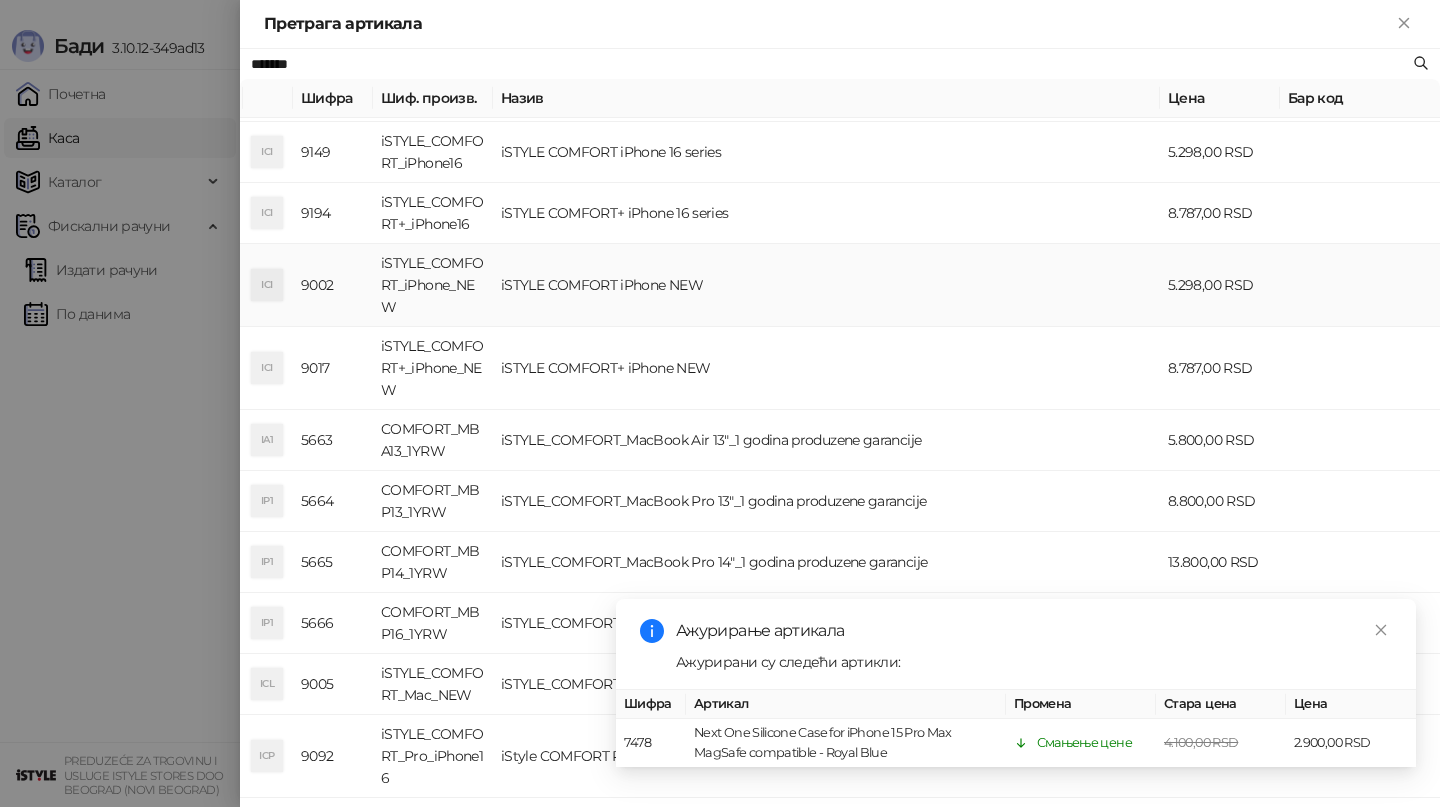 scroll, scrollTop: 264, scrollLeft: 0, axis: vertical 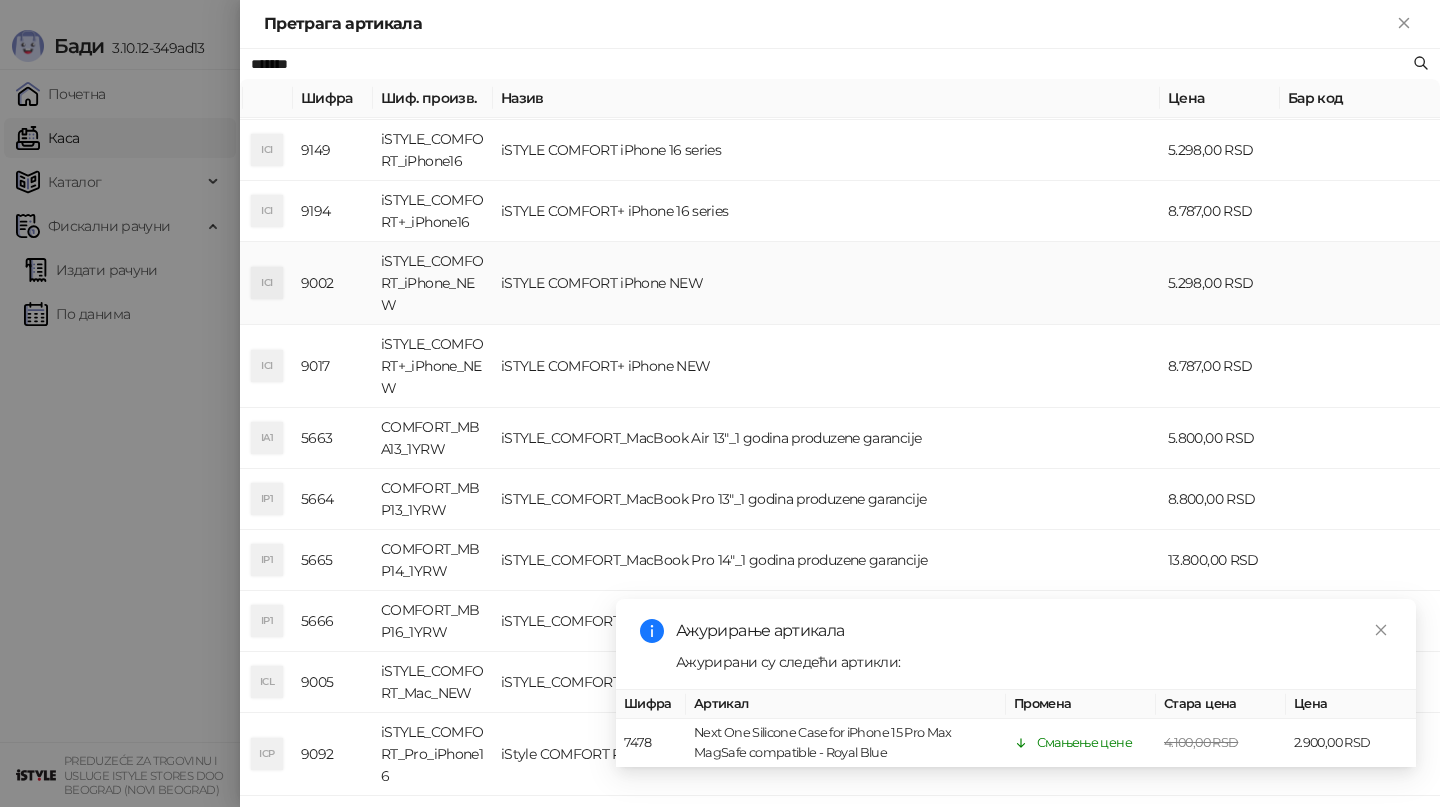 type on "*******" 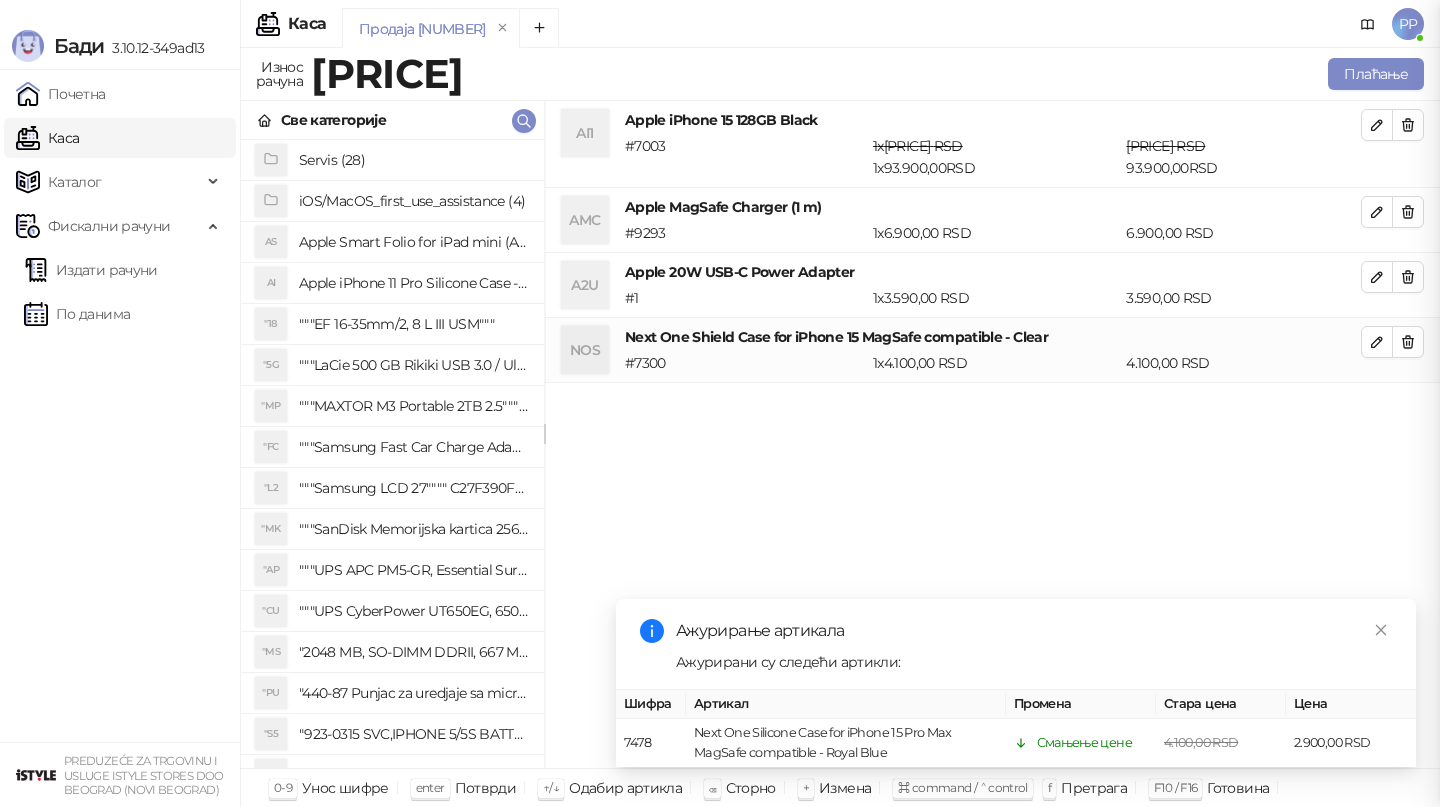 scroll, scrollTop: 0, scrollLeft: 0, axis: both 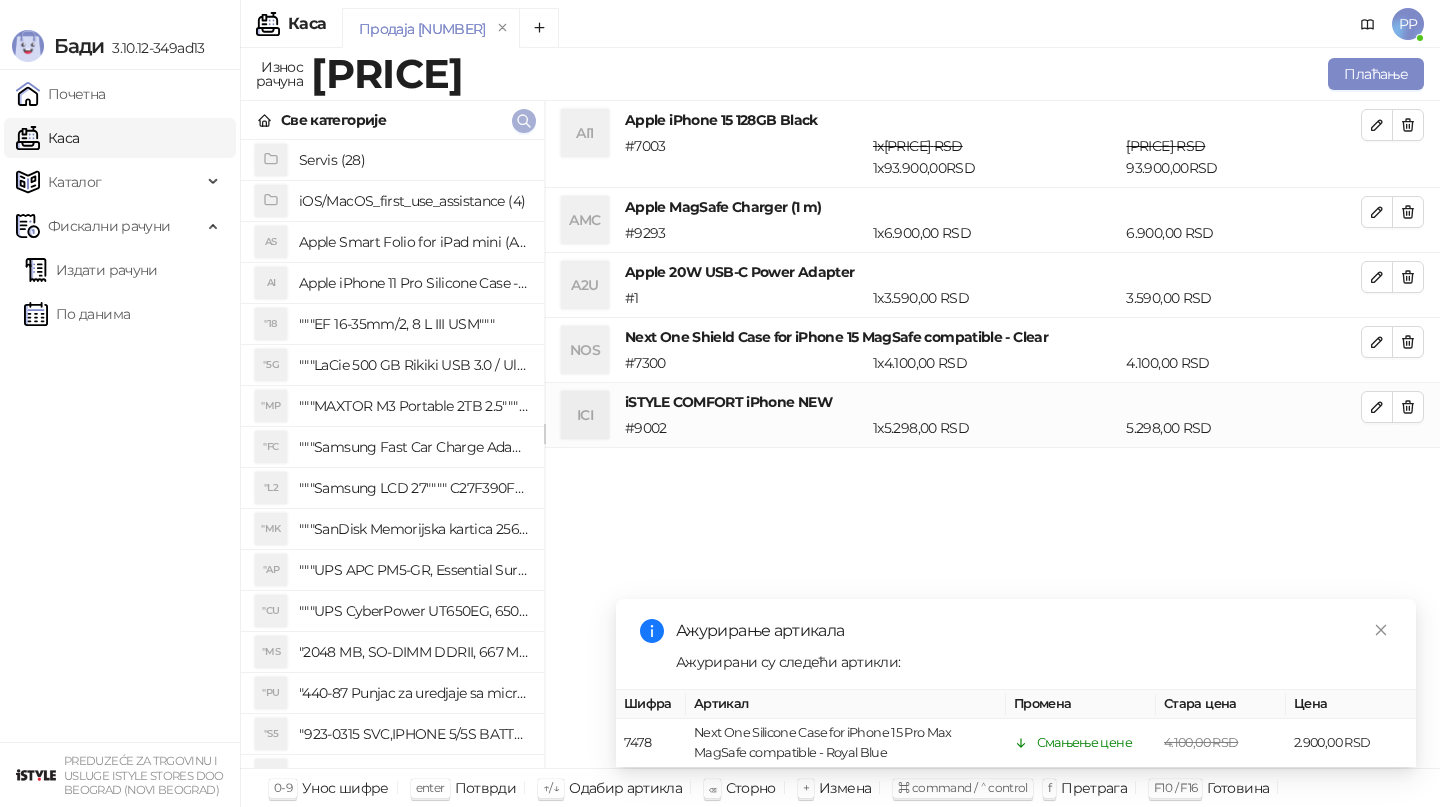 click 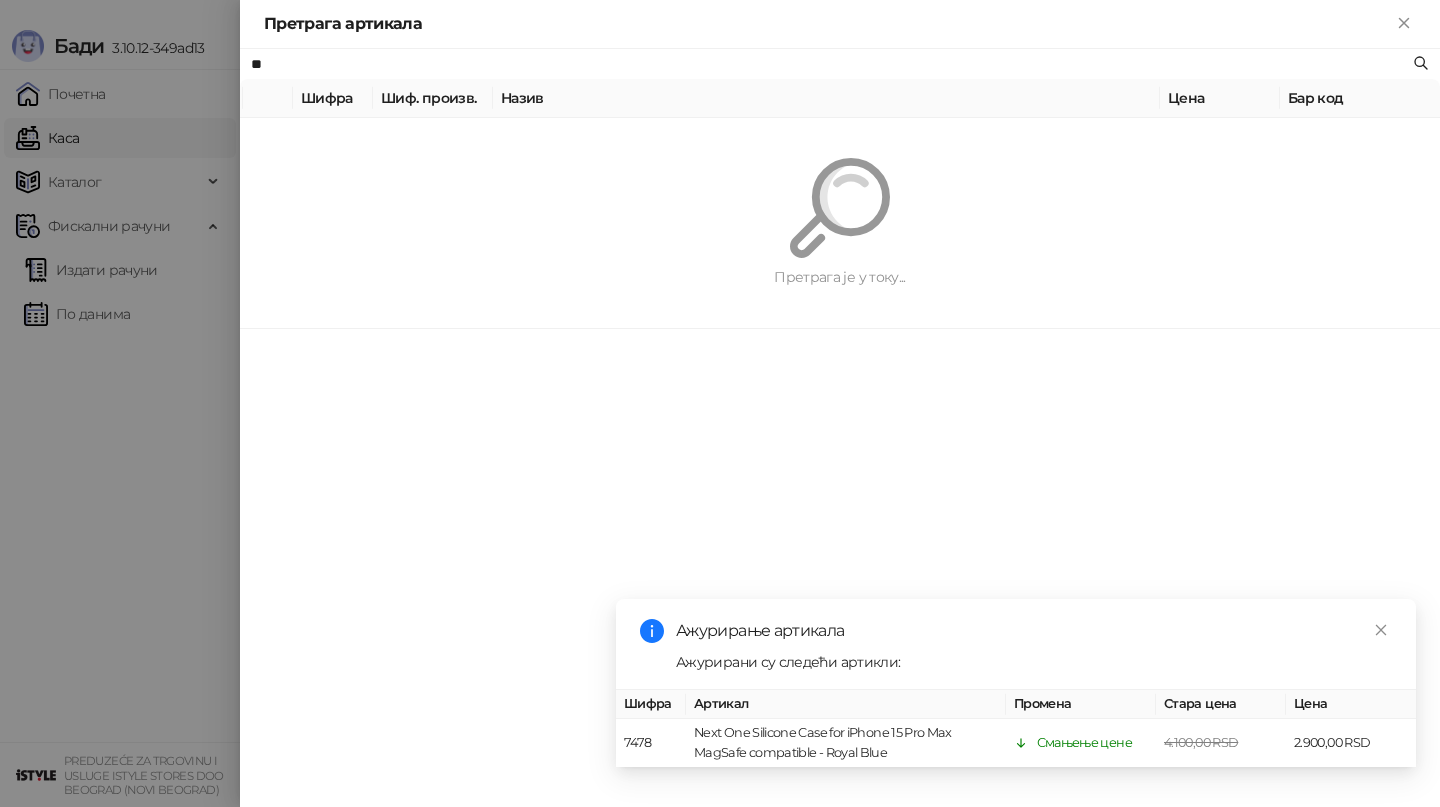 type on "*" 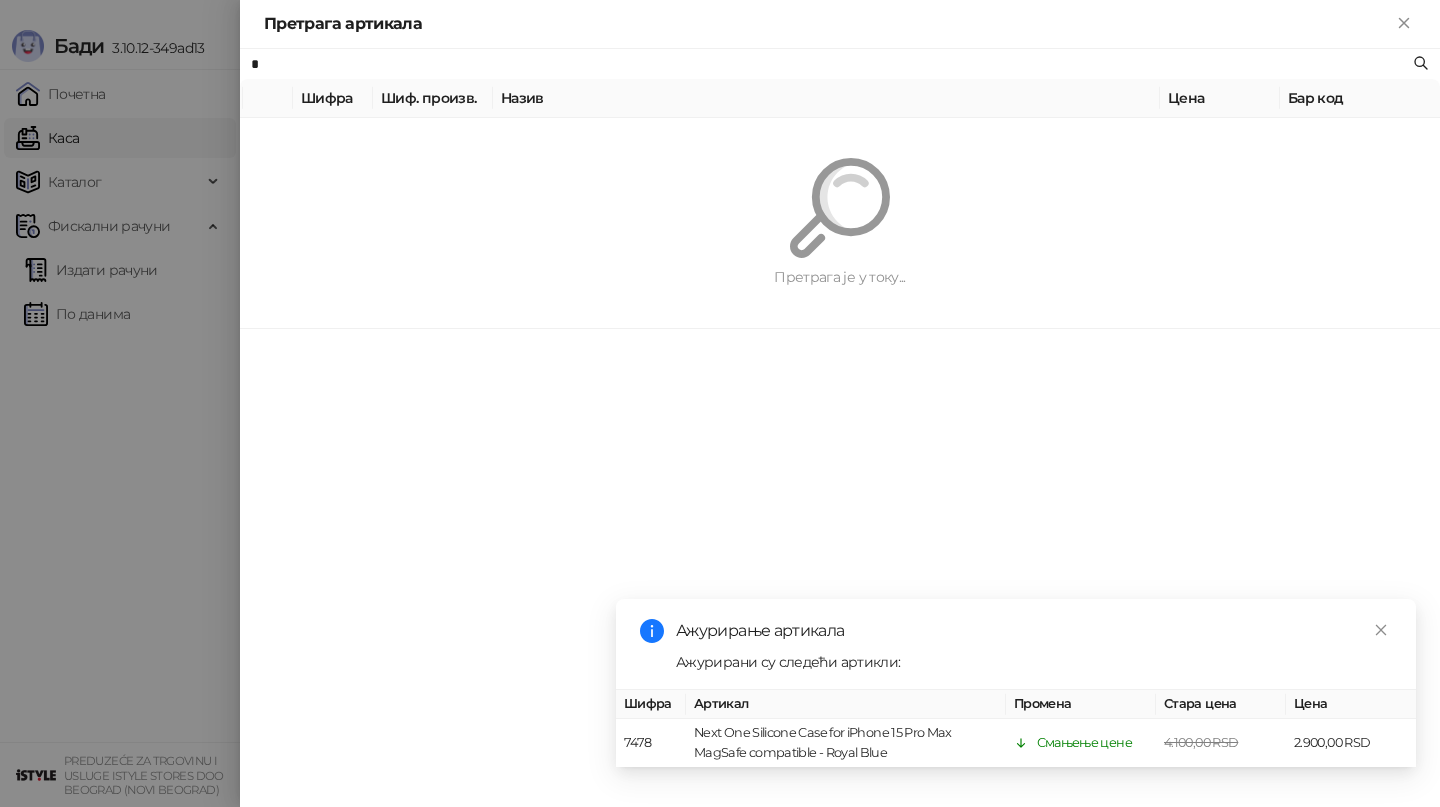 type on "*" 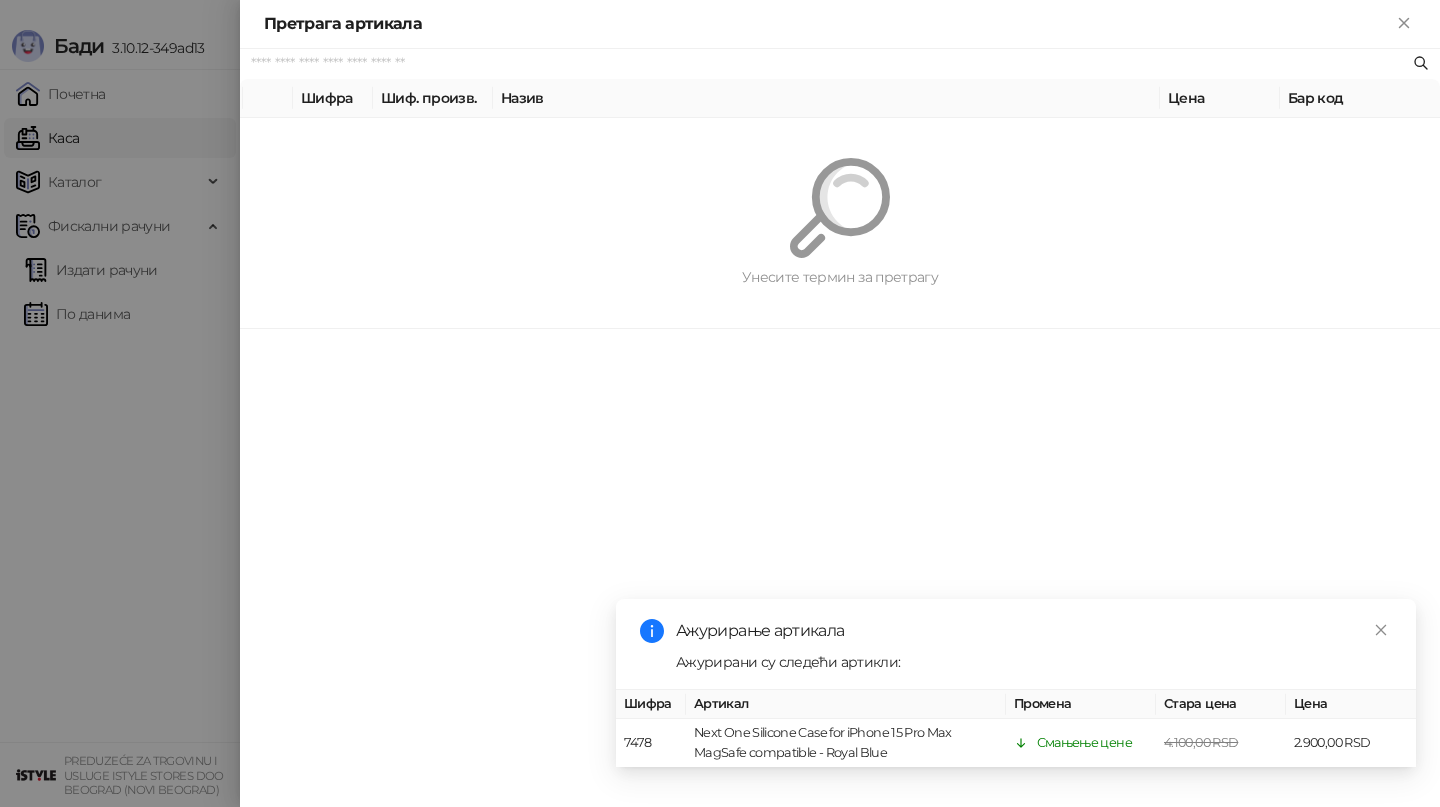 paste on "**********" 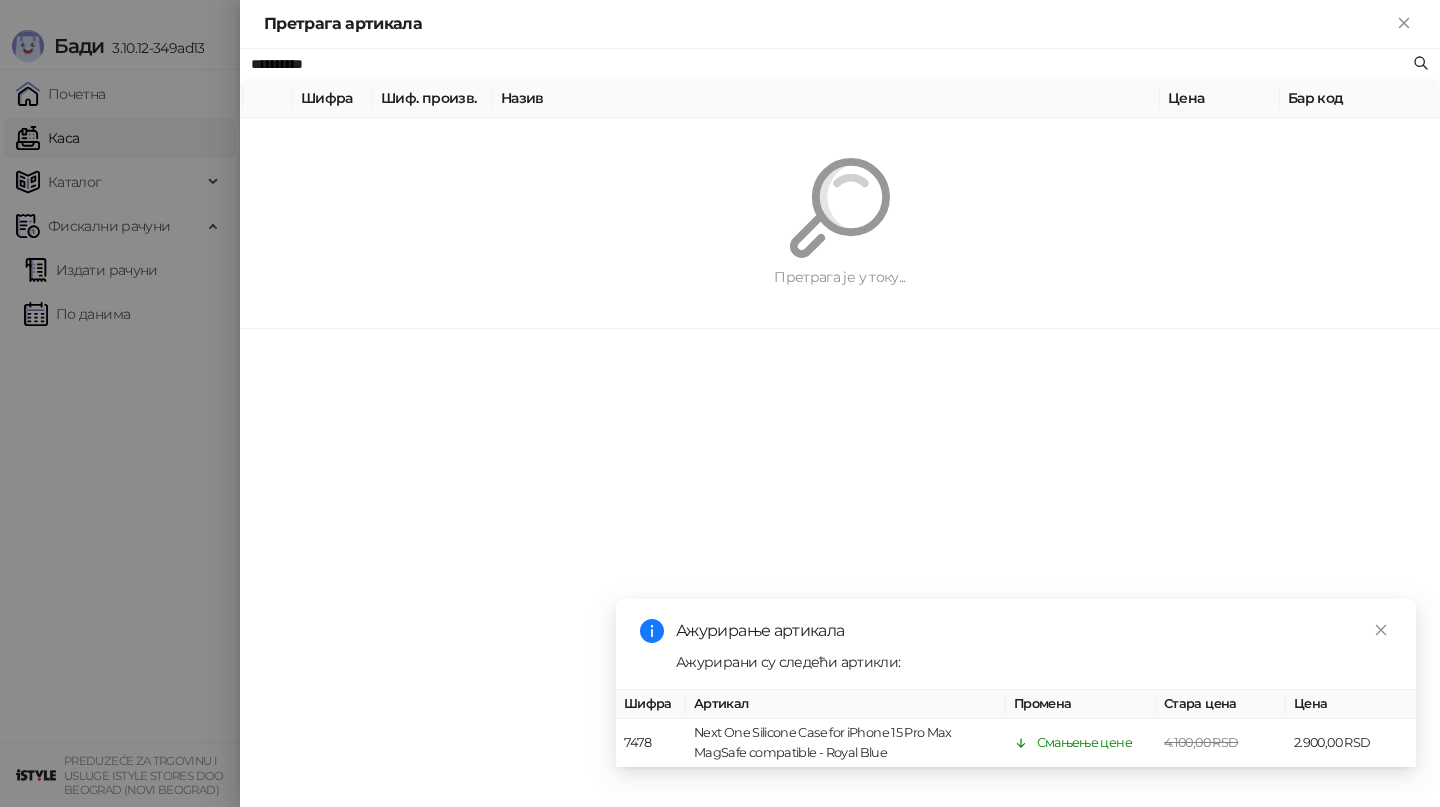 type on "**********" 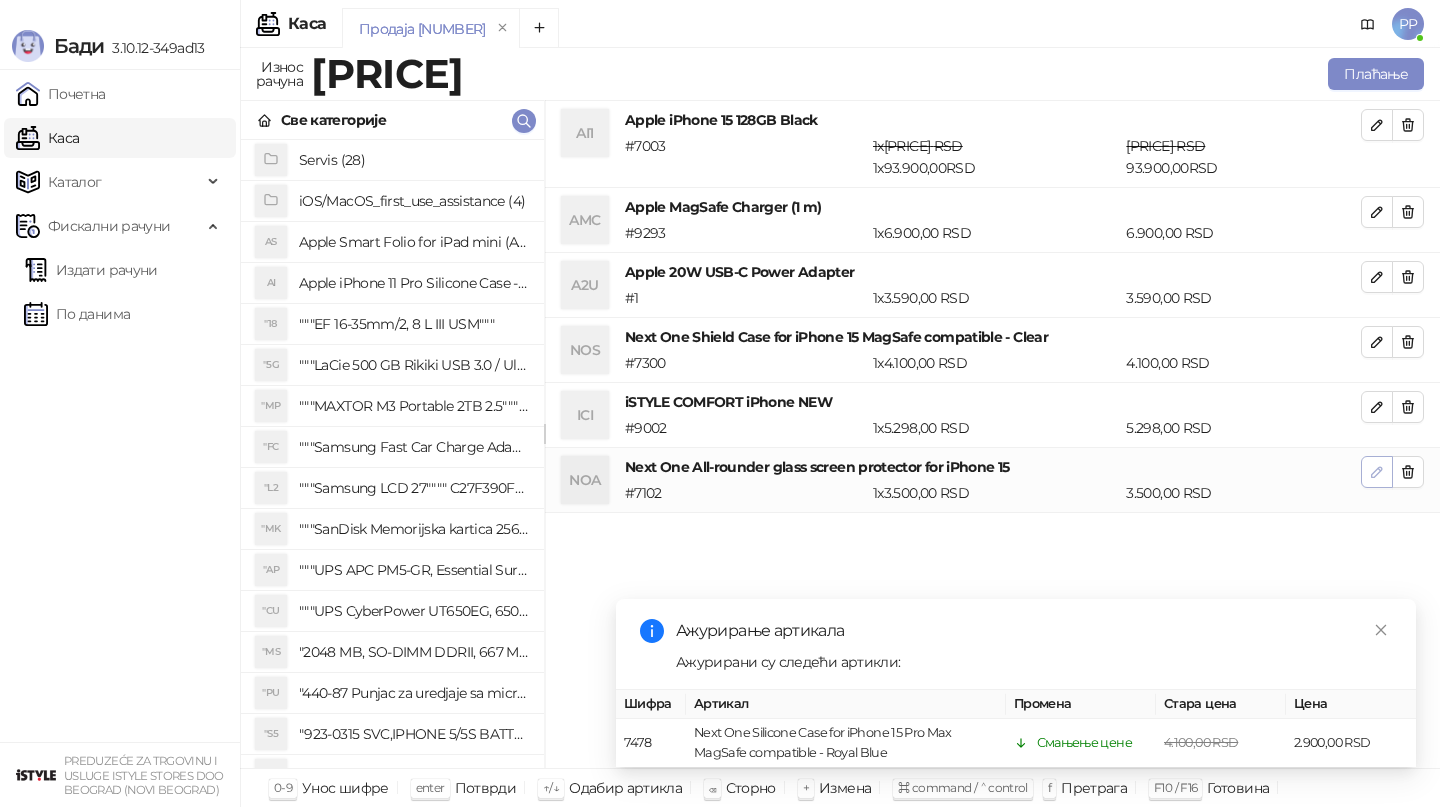 click 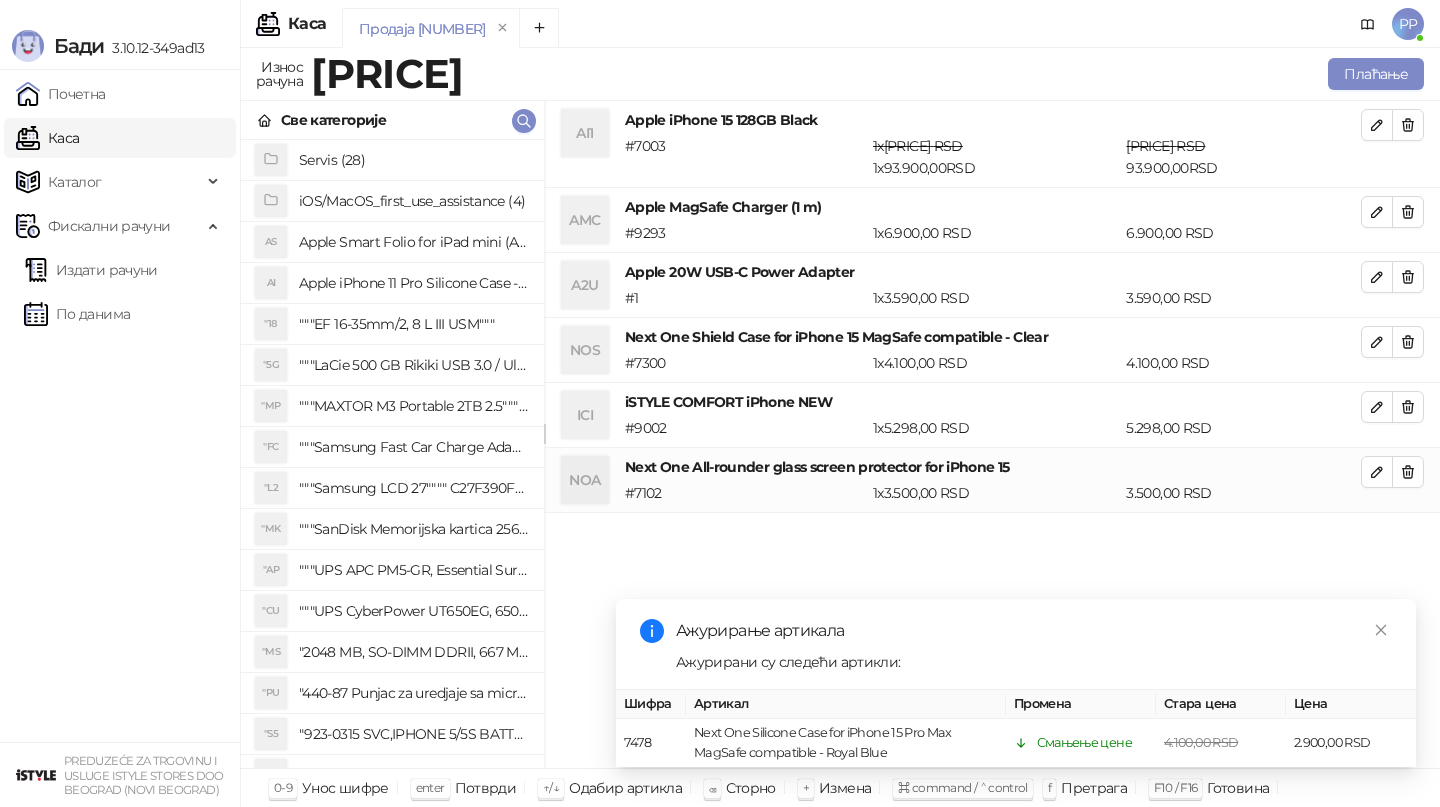type on "****" 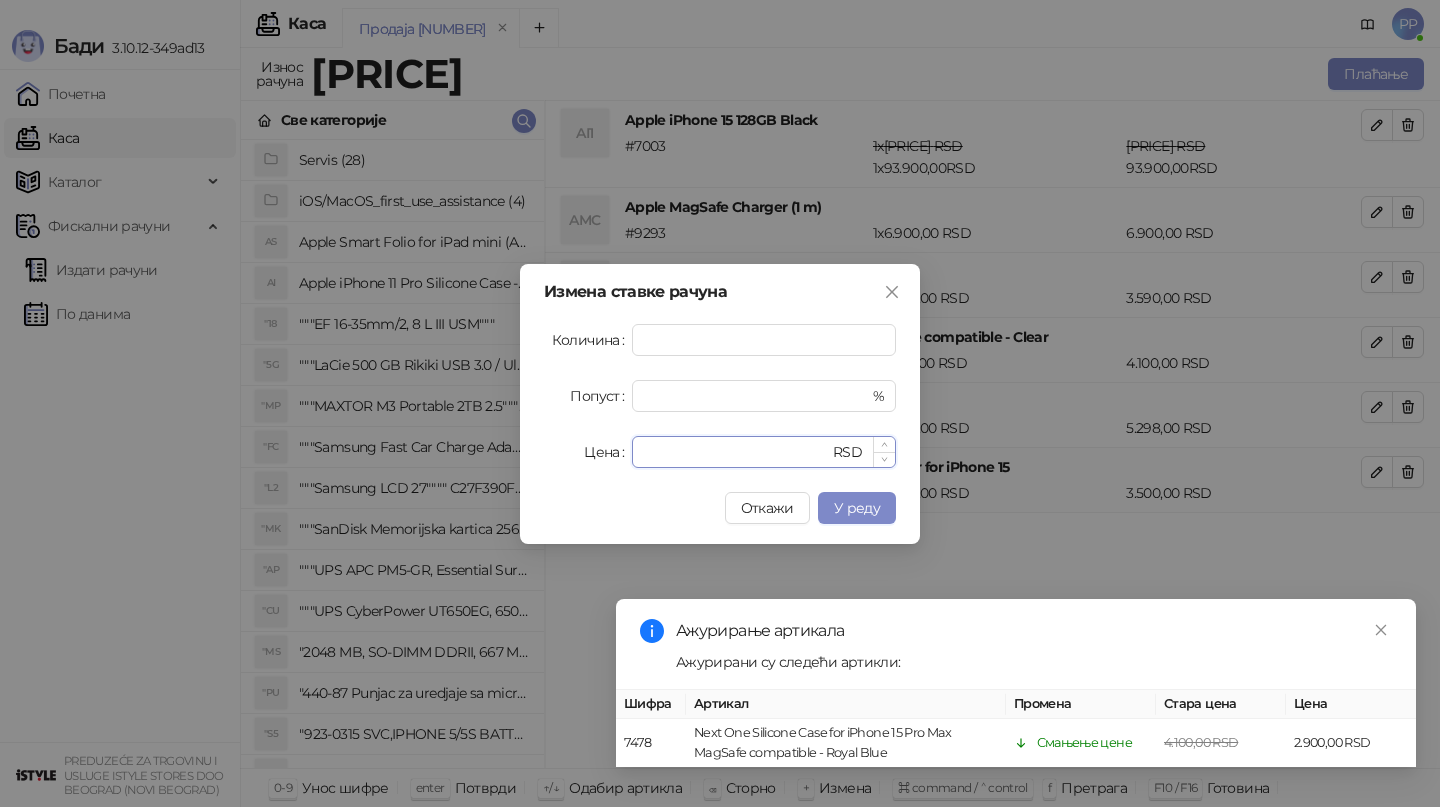 click on "****" at bounding box center (736, 452) 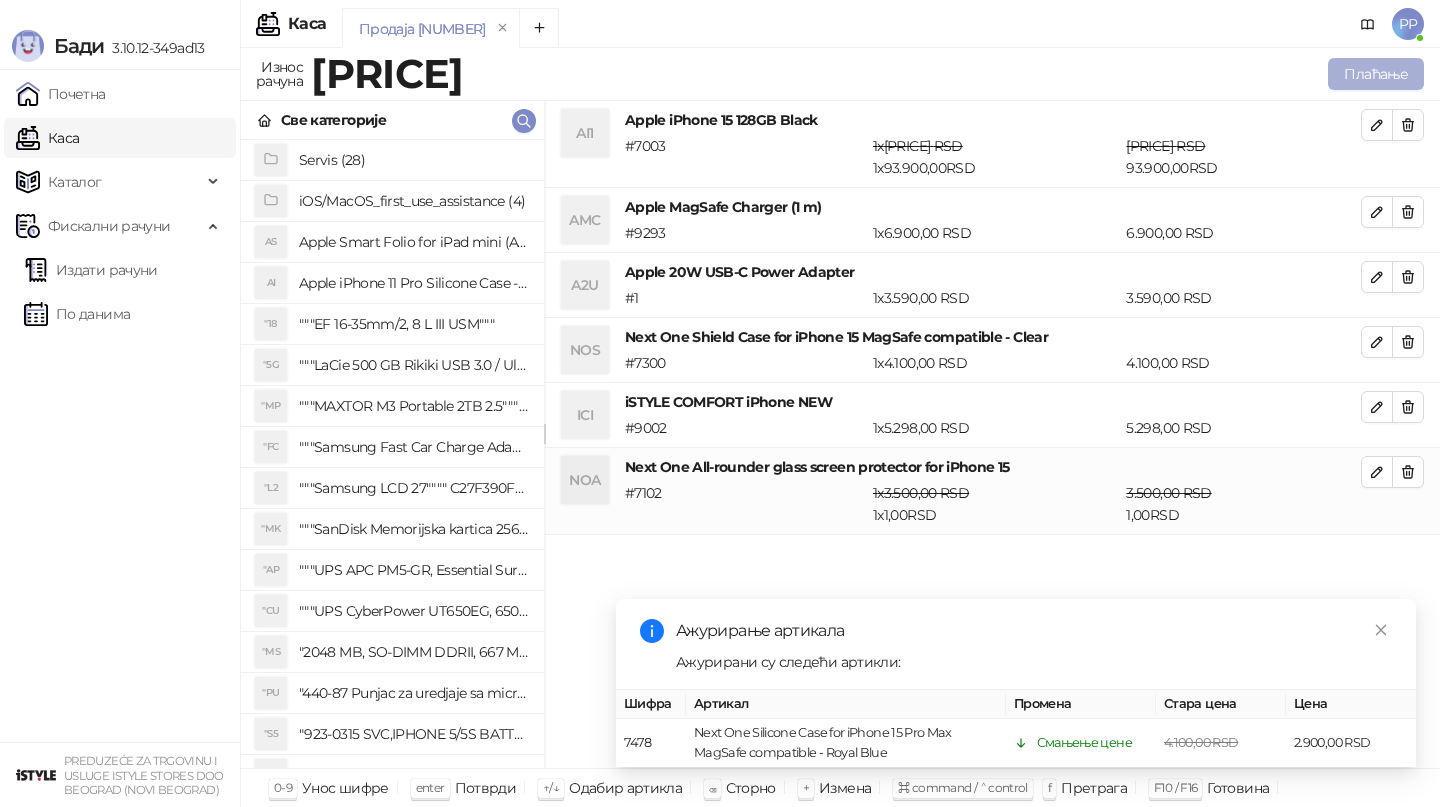 click on "Плаћање" at bounding box center (1376, 74) 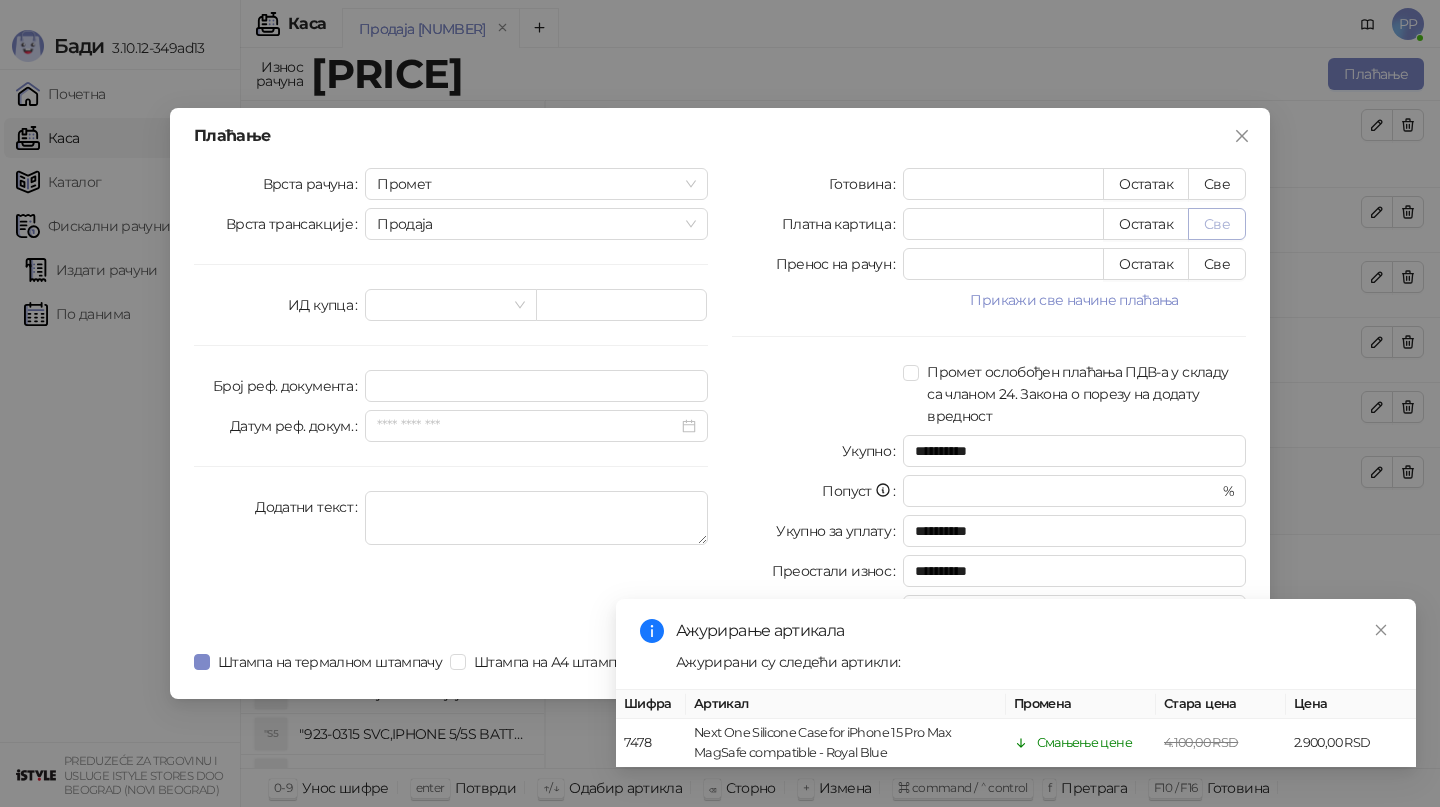 click on "Све" at bounding box center [1217, 224] 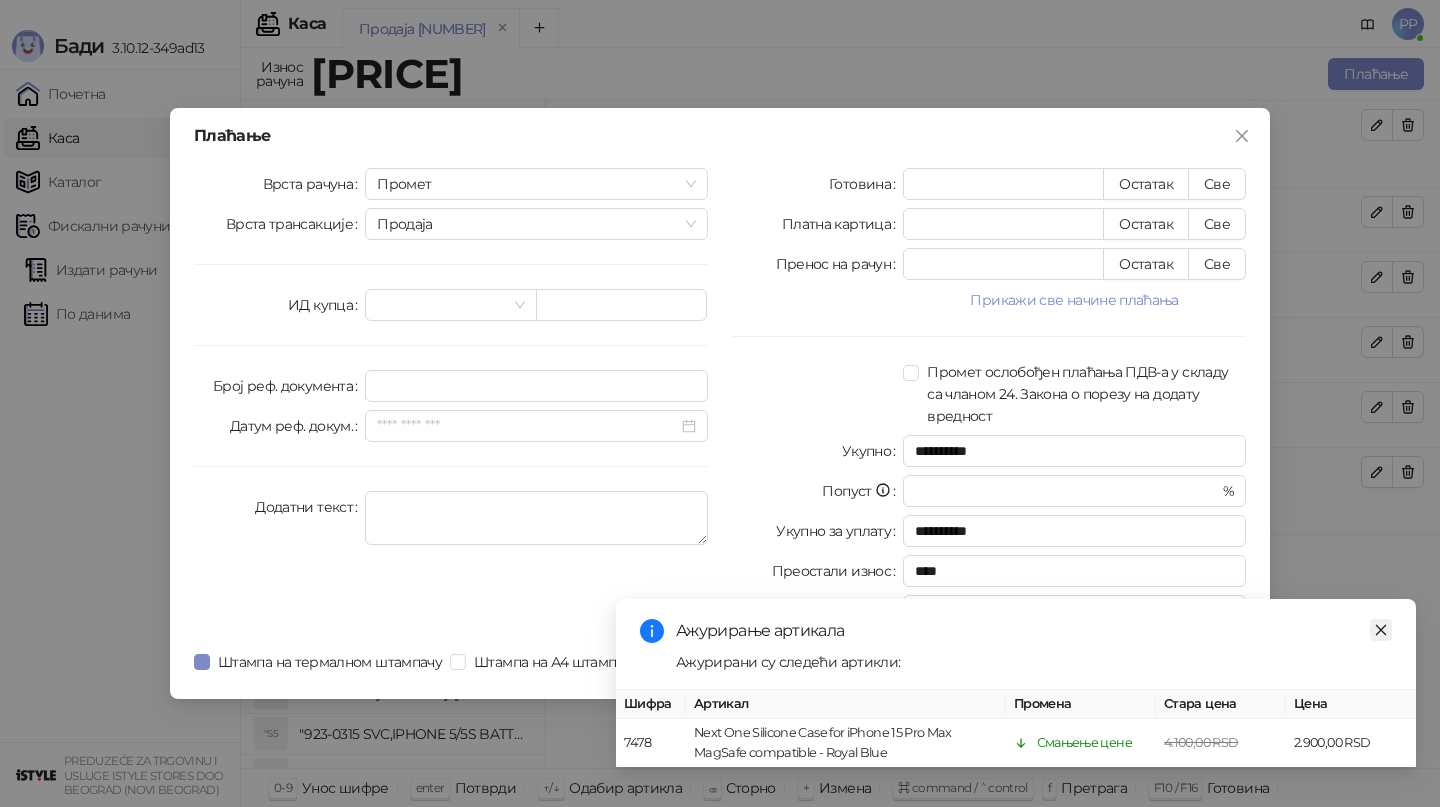 click 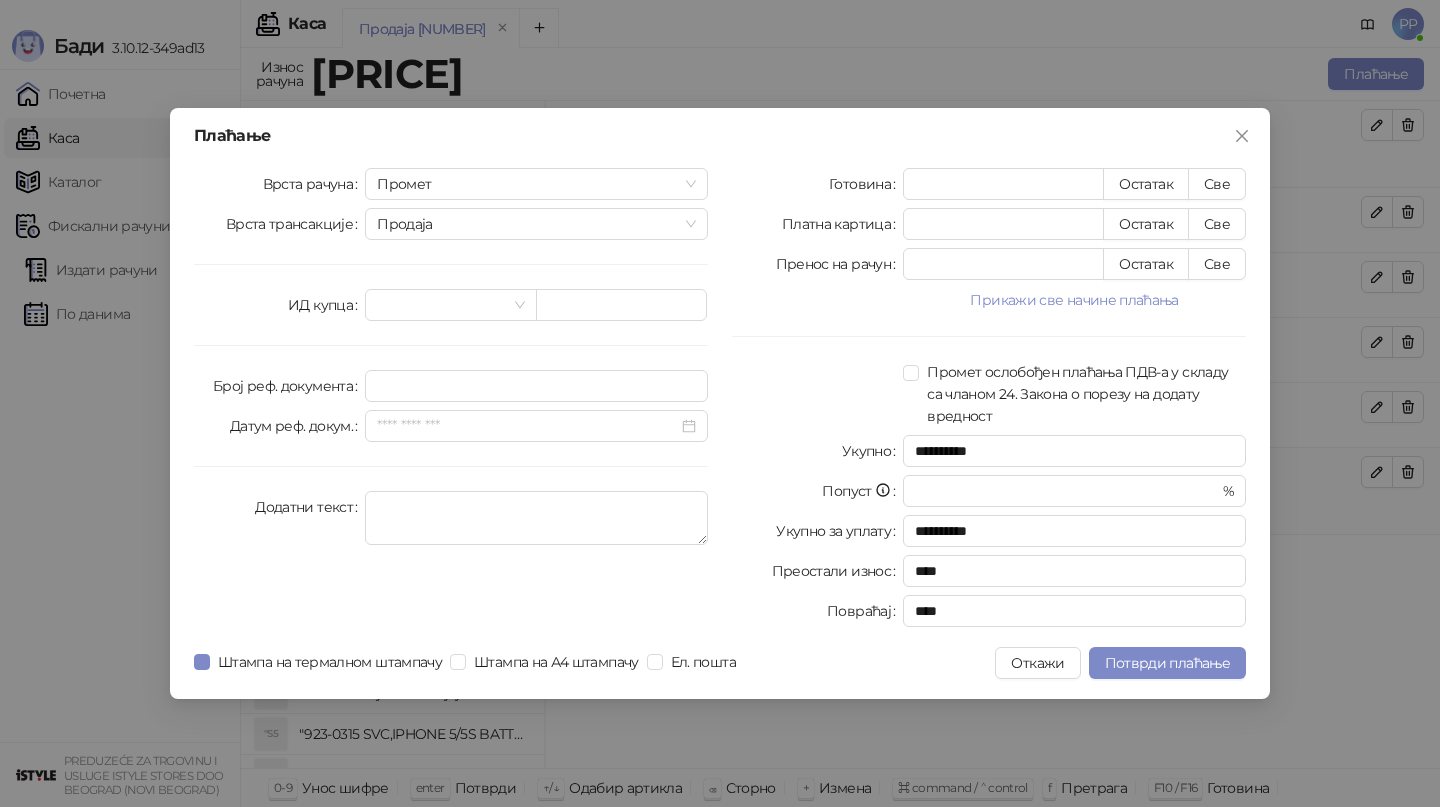 click on "**********" at bounding box center (720, 403) 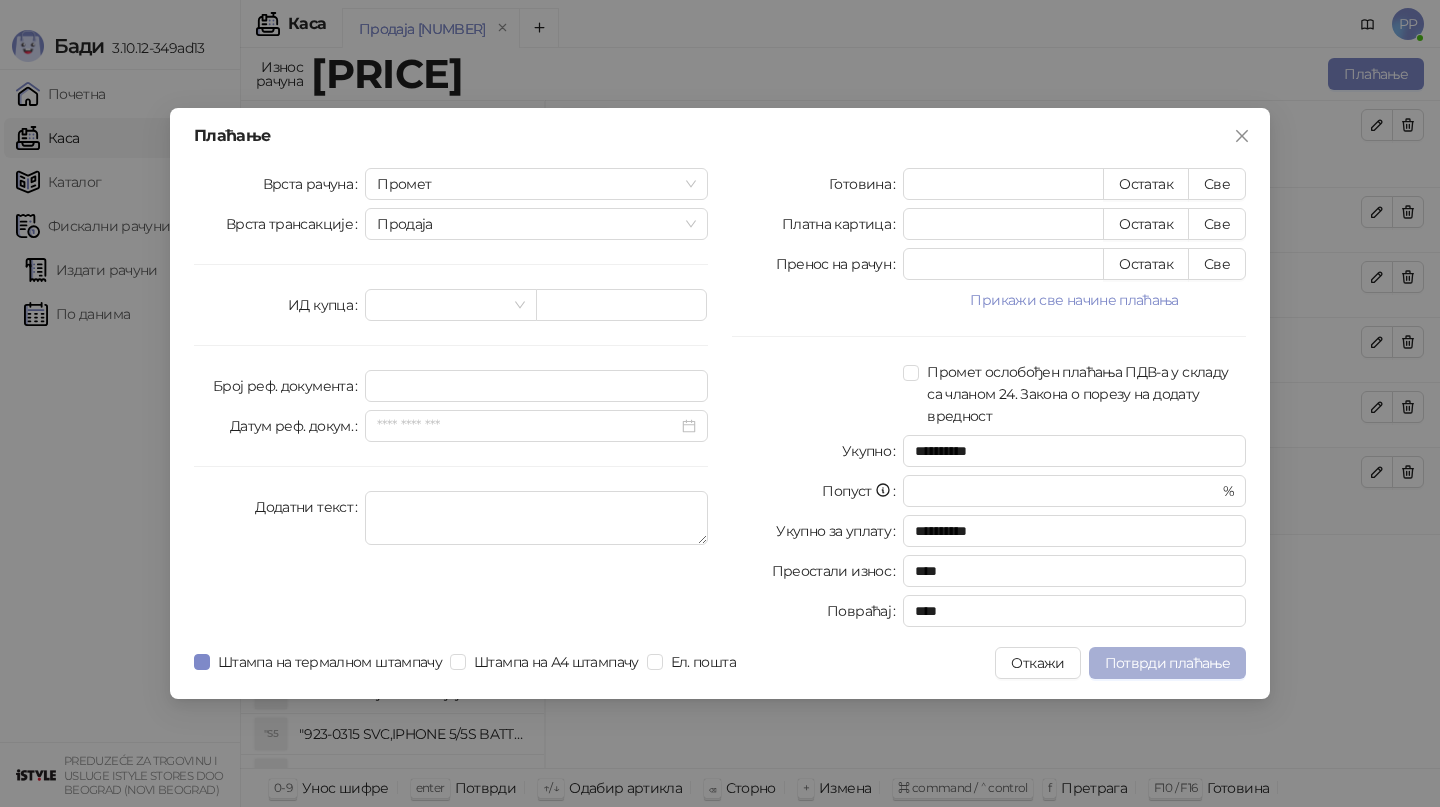 click on "Потврди плаћање" at bounding box center [1167, 663] 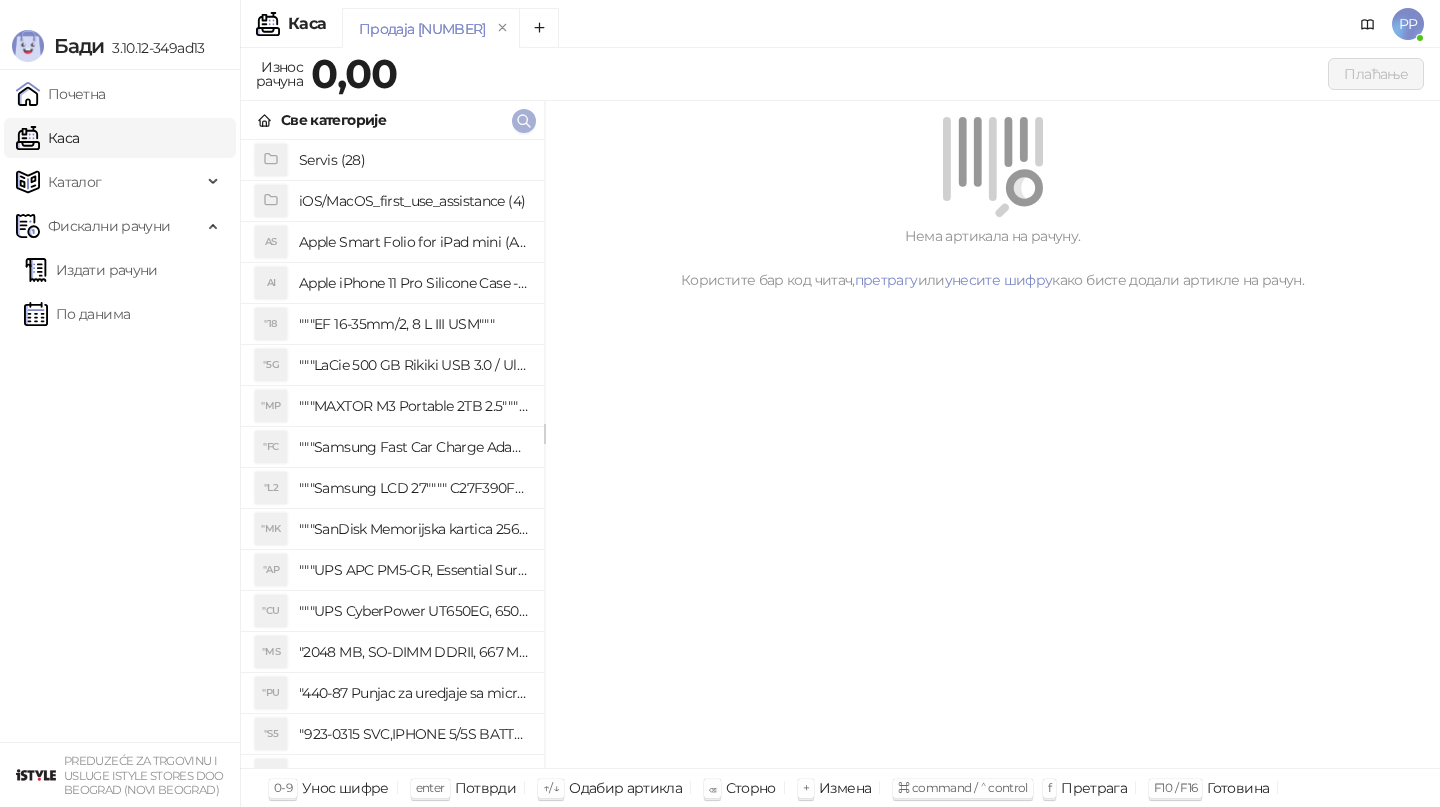 click 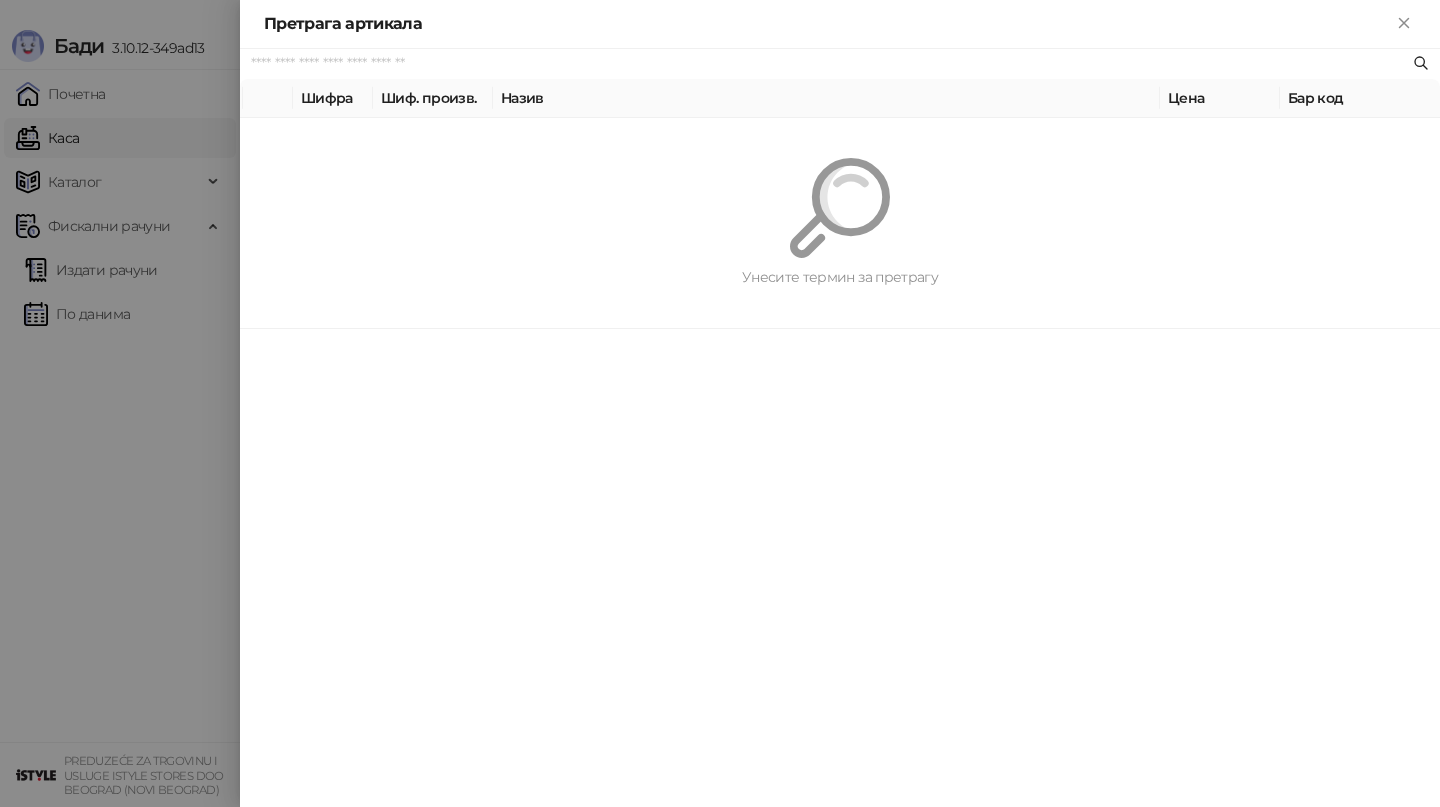 paste on "*********" 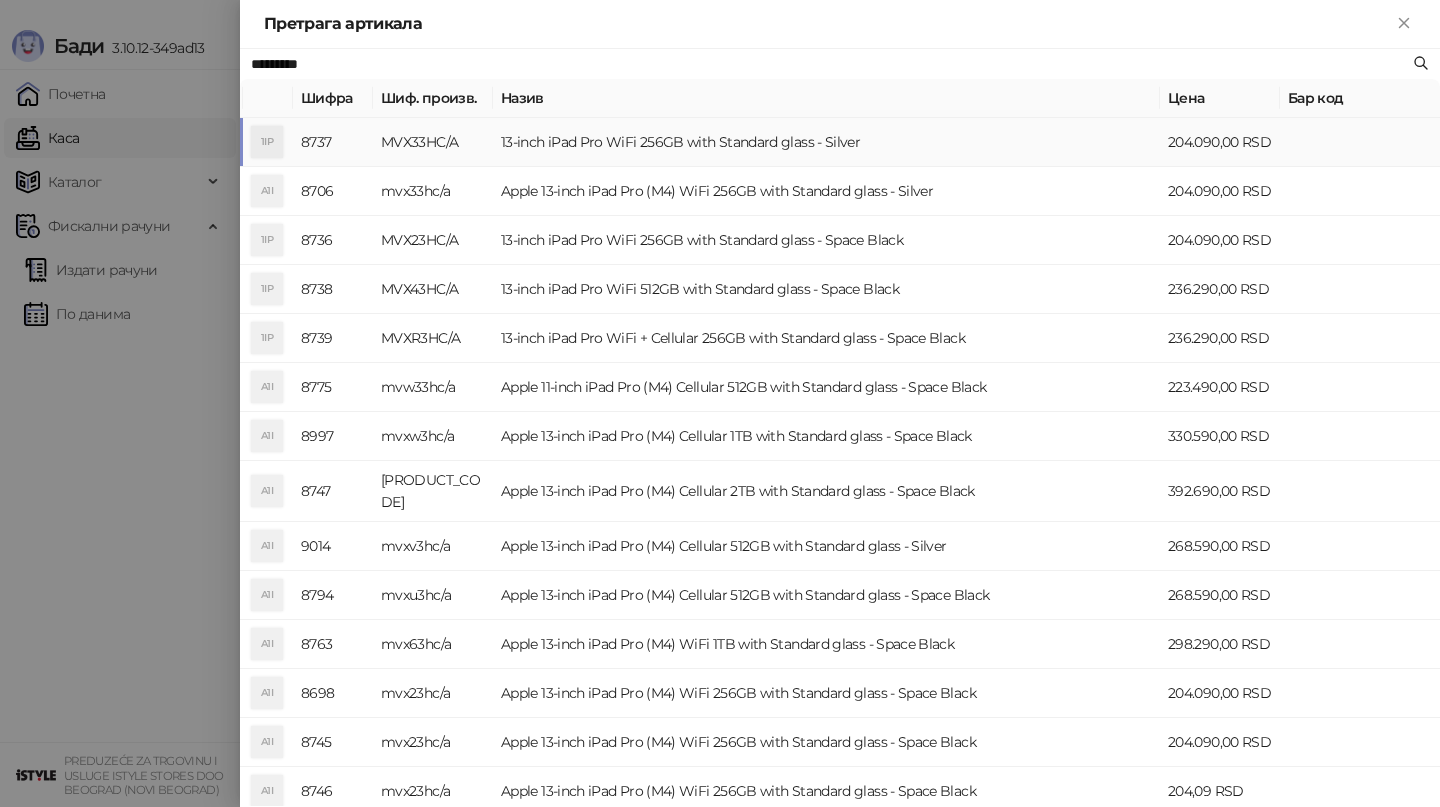 type on "*********" 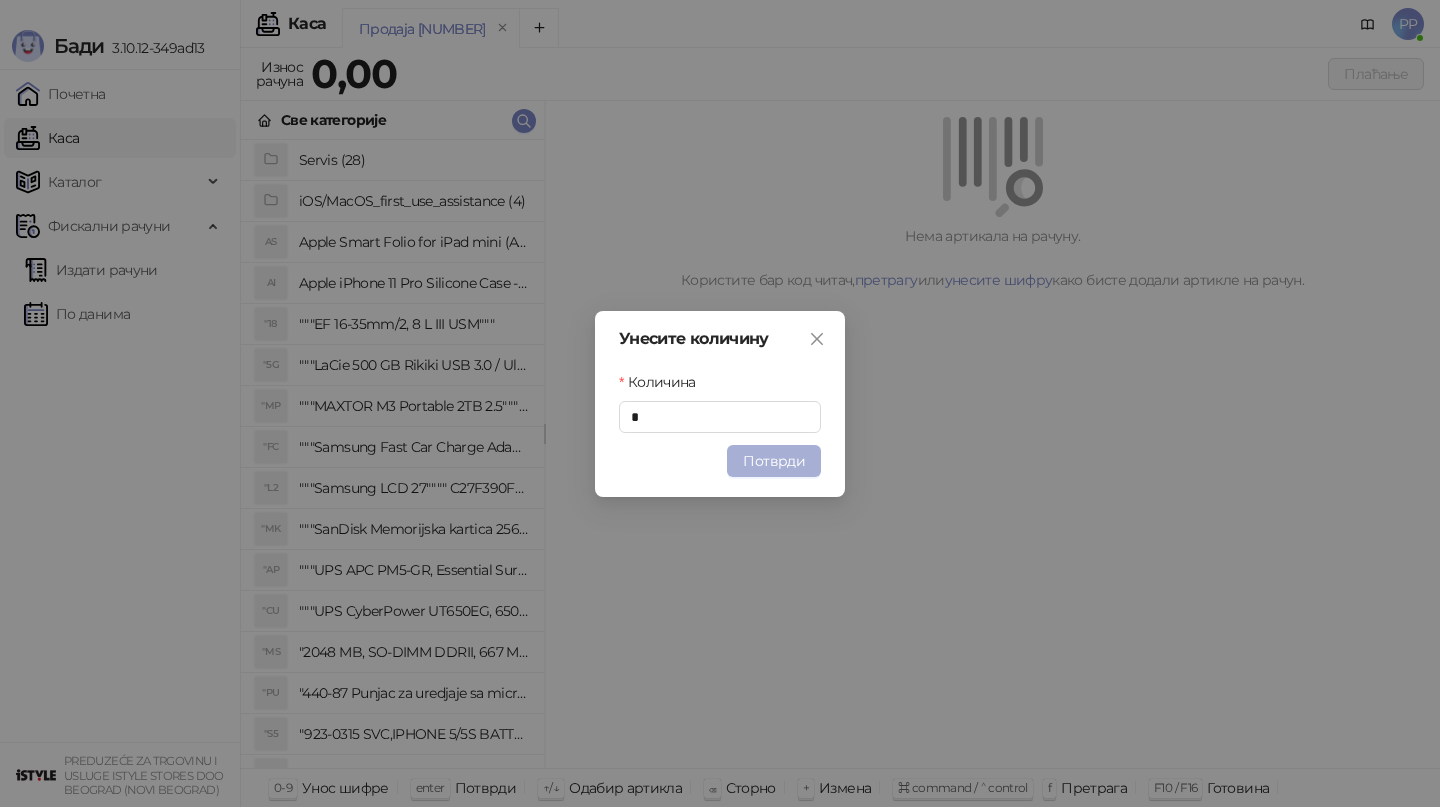 click on "Потврди" at bounding box center (774, 461) 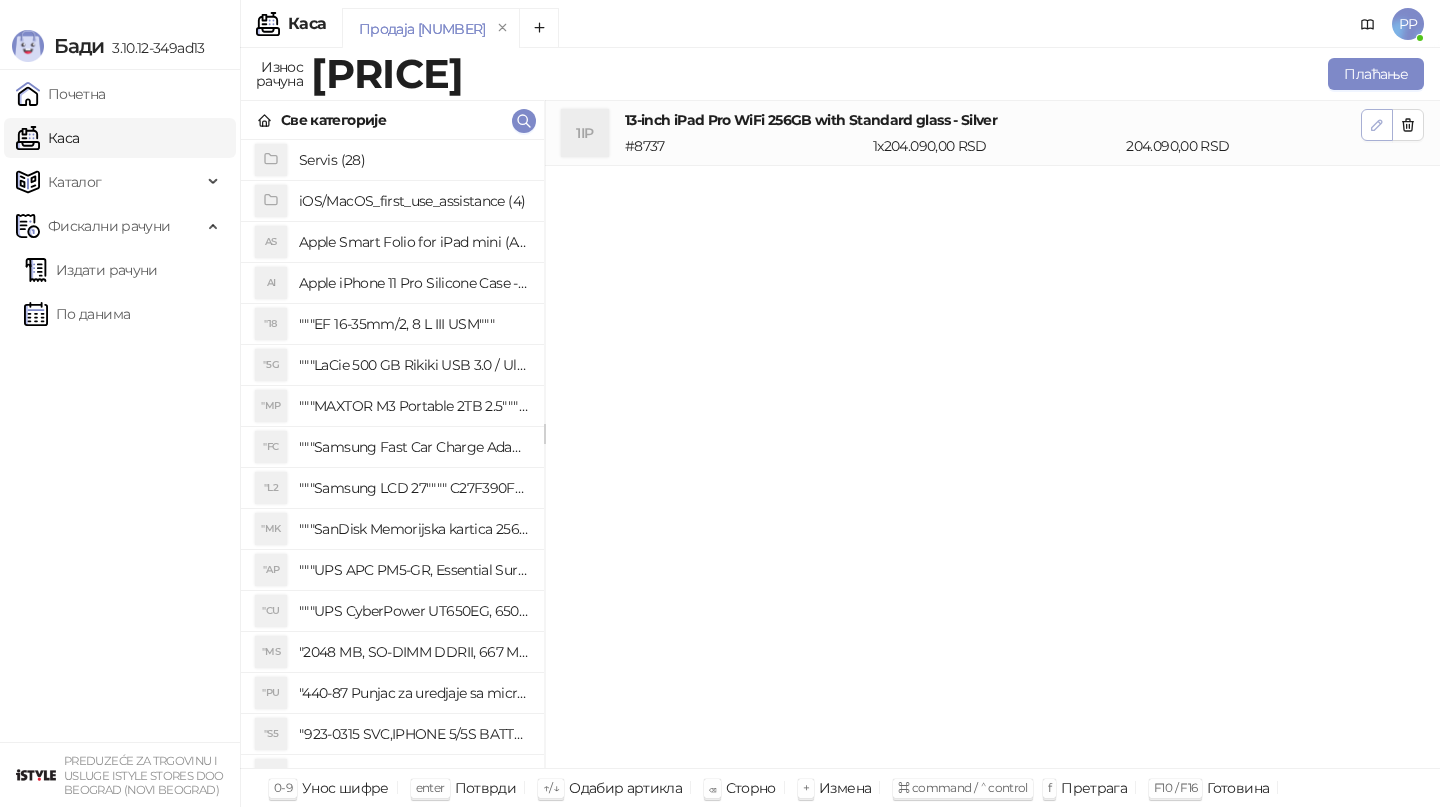 click 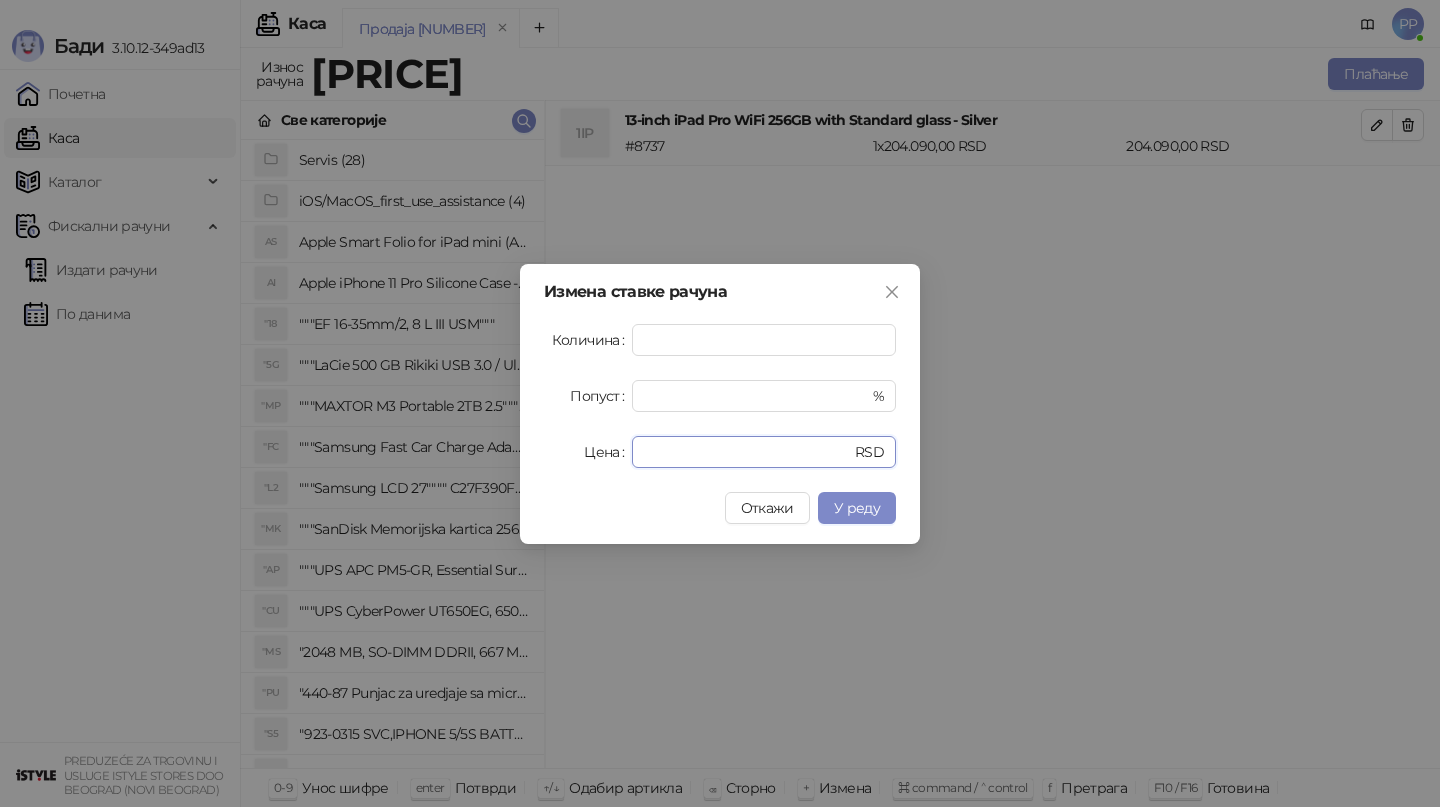 drag, startPoint x: 713, startPoint y: 456, endPoint x: 517, endPoint y: 431, distance: 197.58795 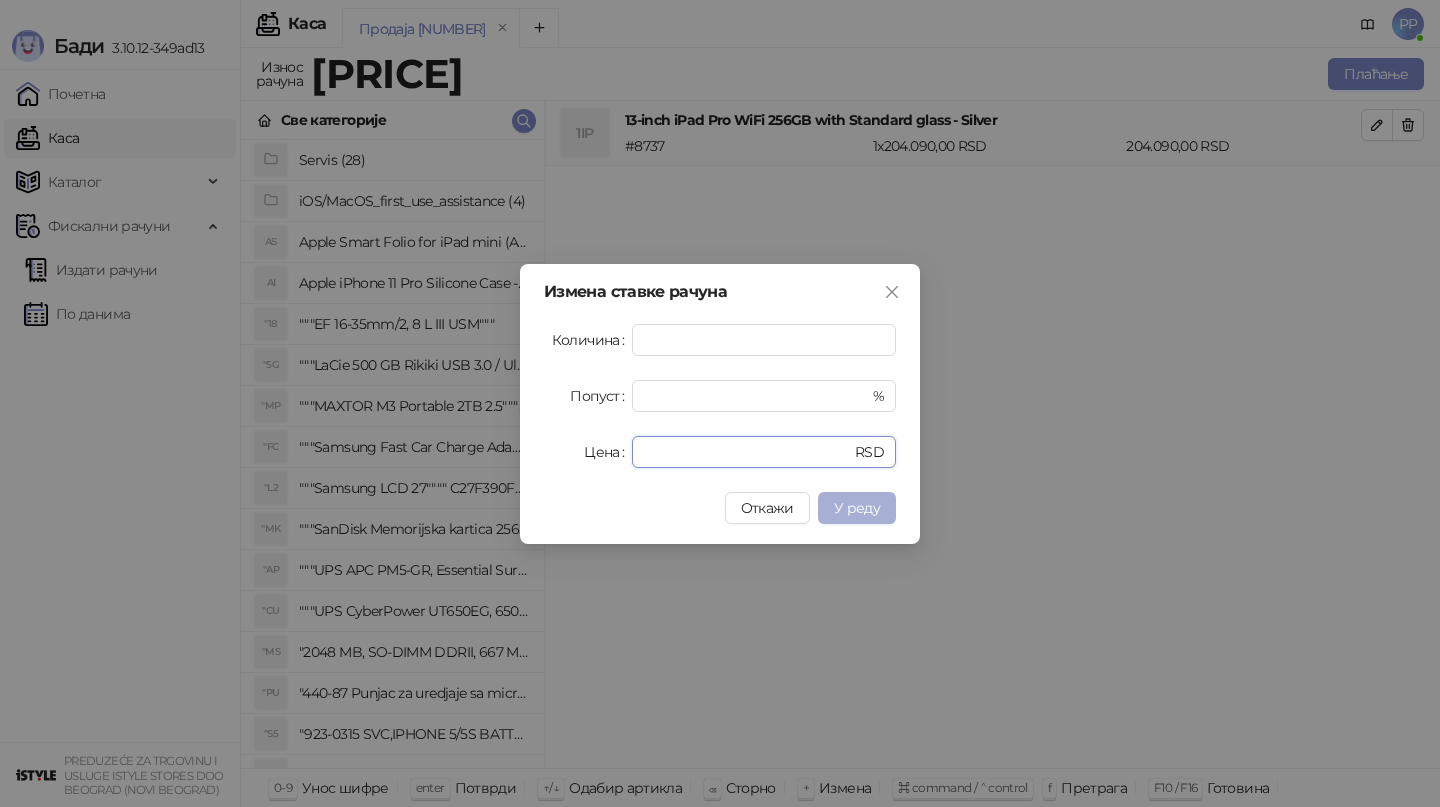 type on "*********" 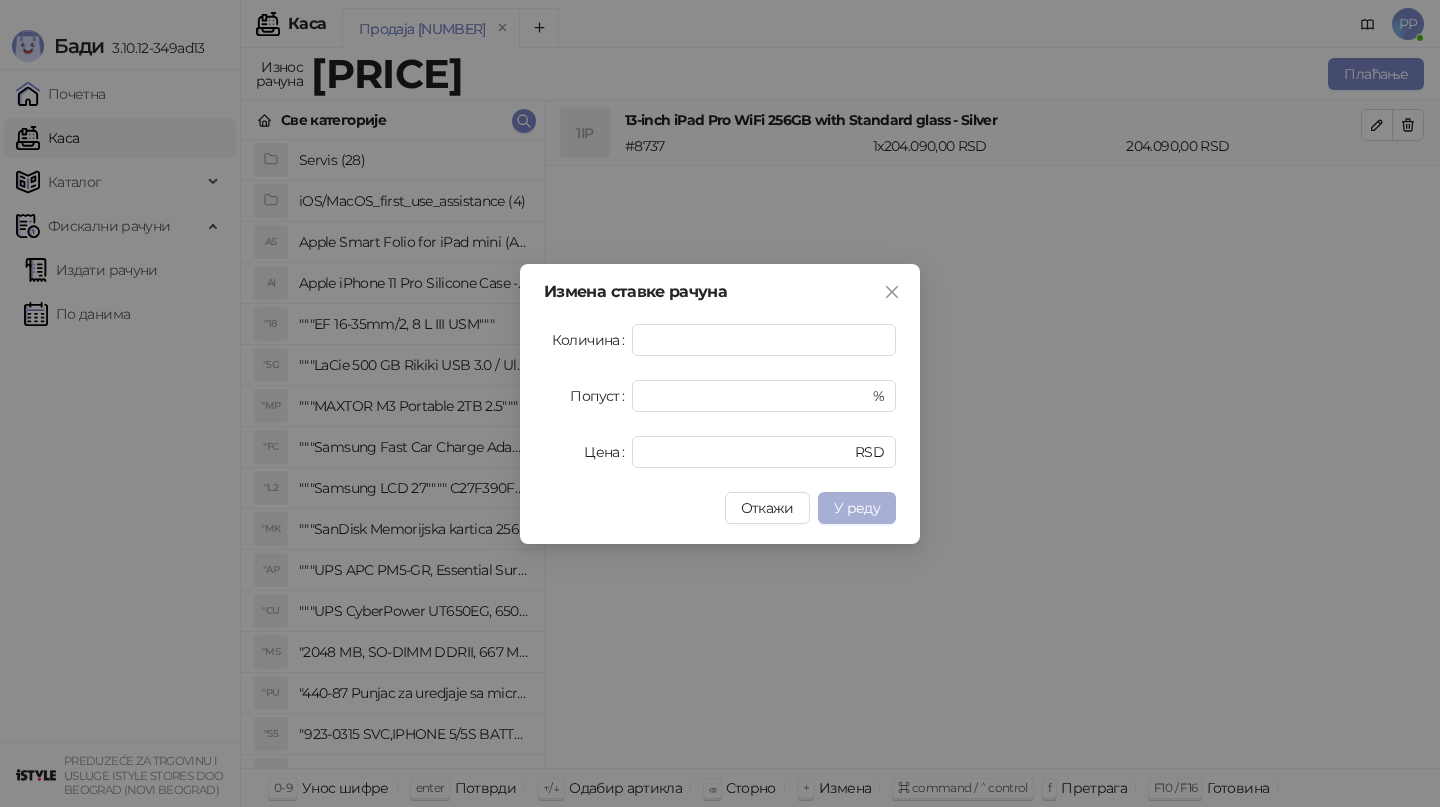 click on "У реду" at bounding box center (857, 508) 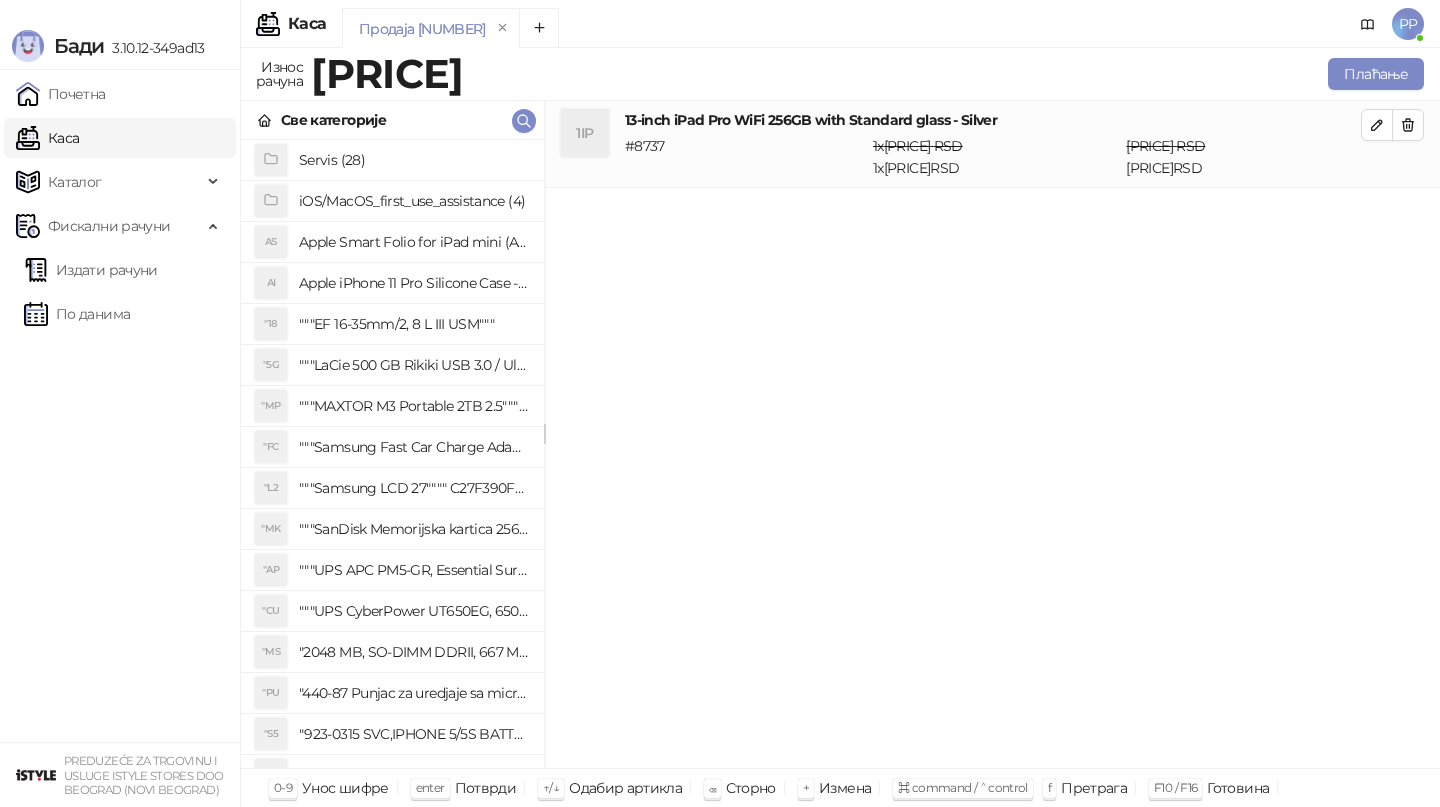 click on "1IP [PRODUCT_NAME] [PRICE] RSD [NUMBER] x [PRICE] RSD [PRICE] RSD [PRICE] RSD" at bounding box center (992, 435) 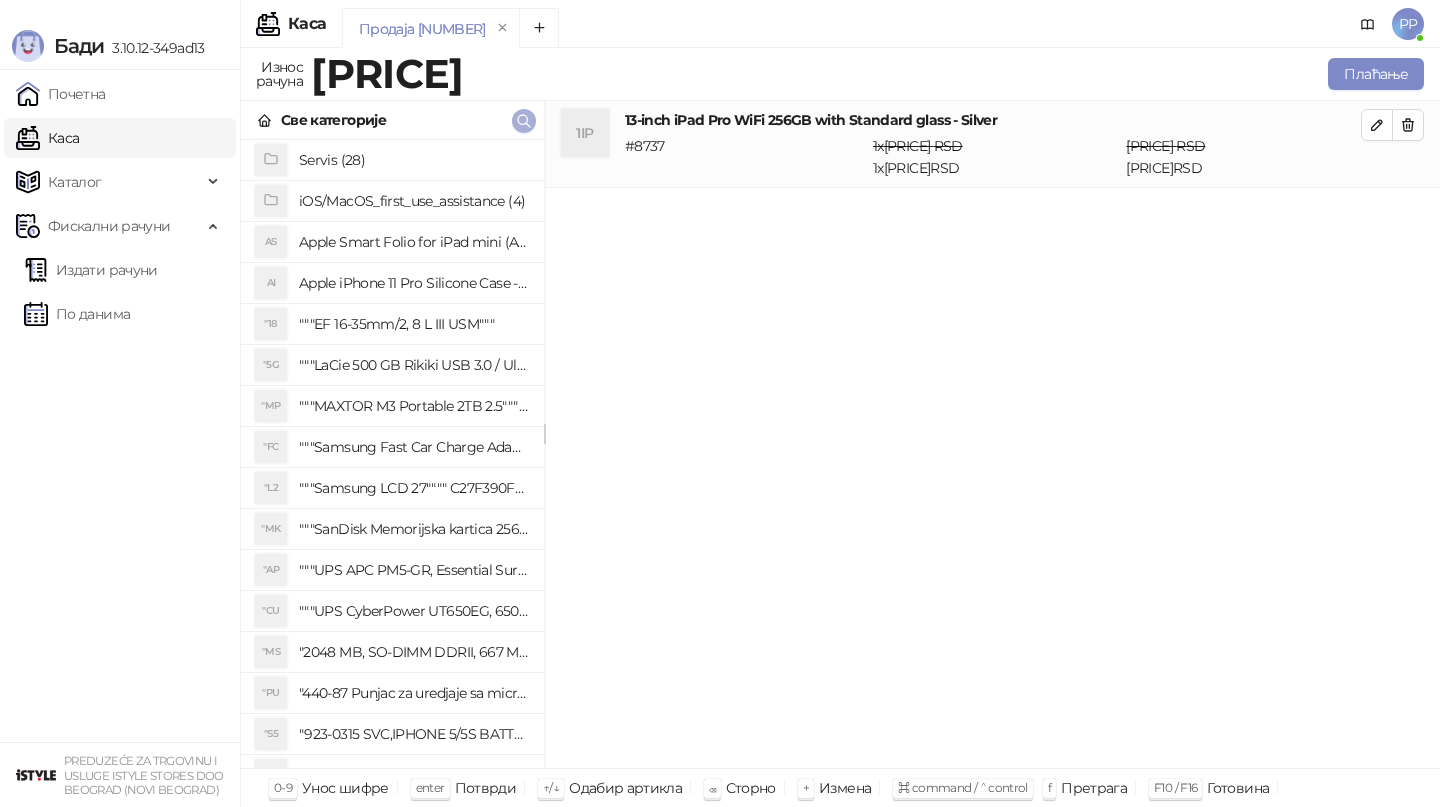 click 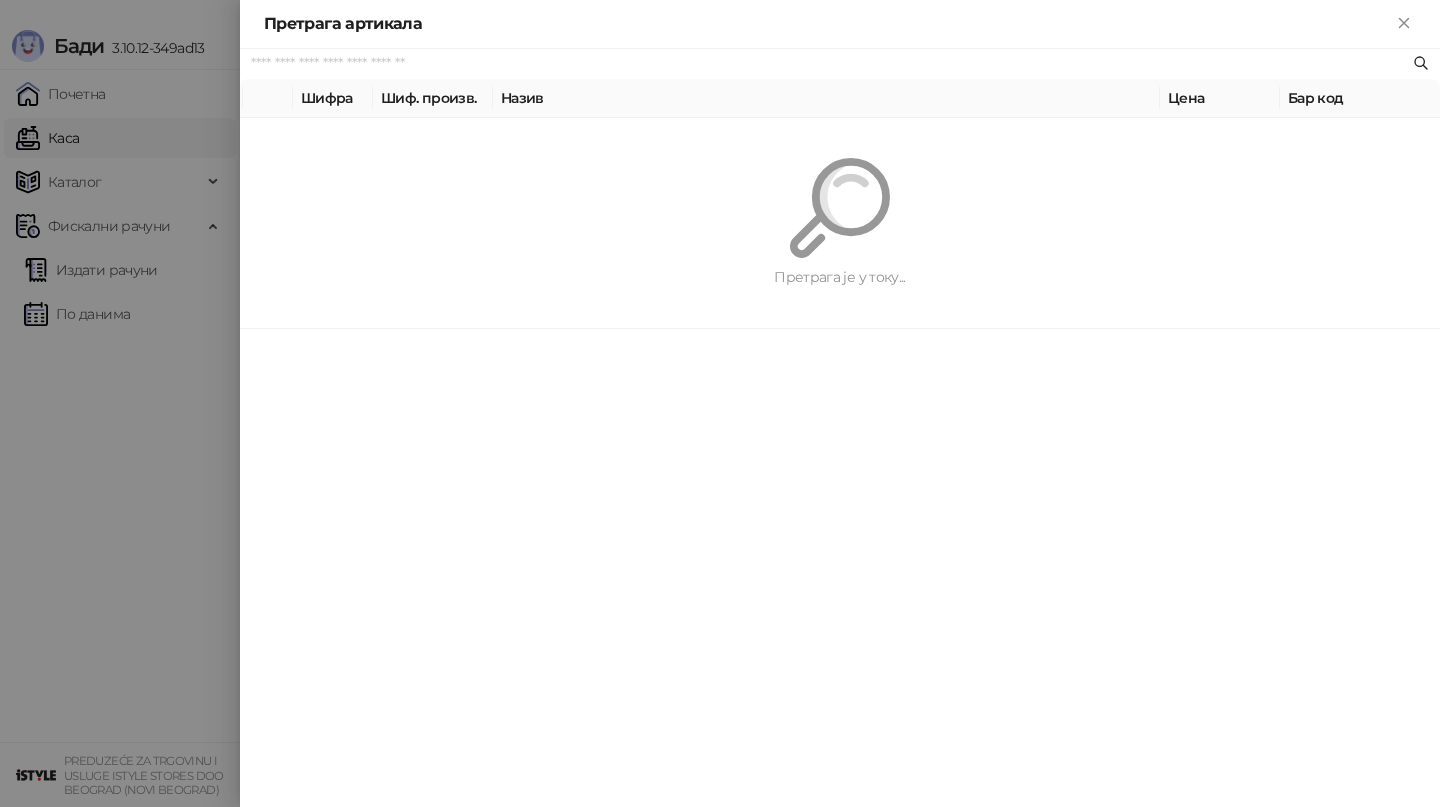 paste on "*********" 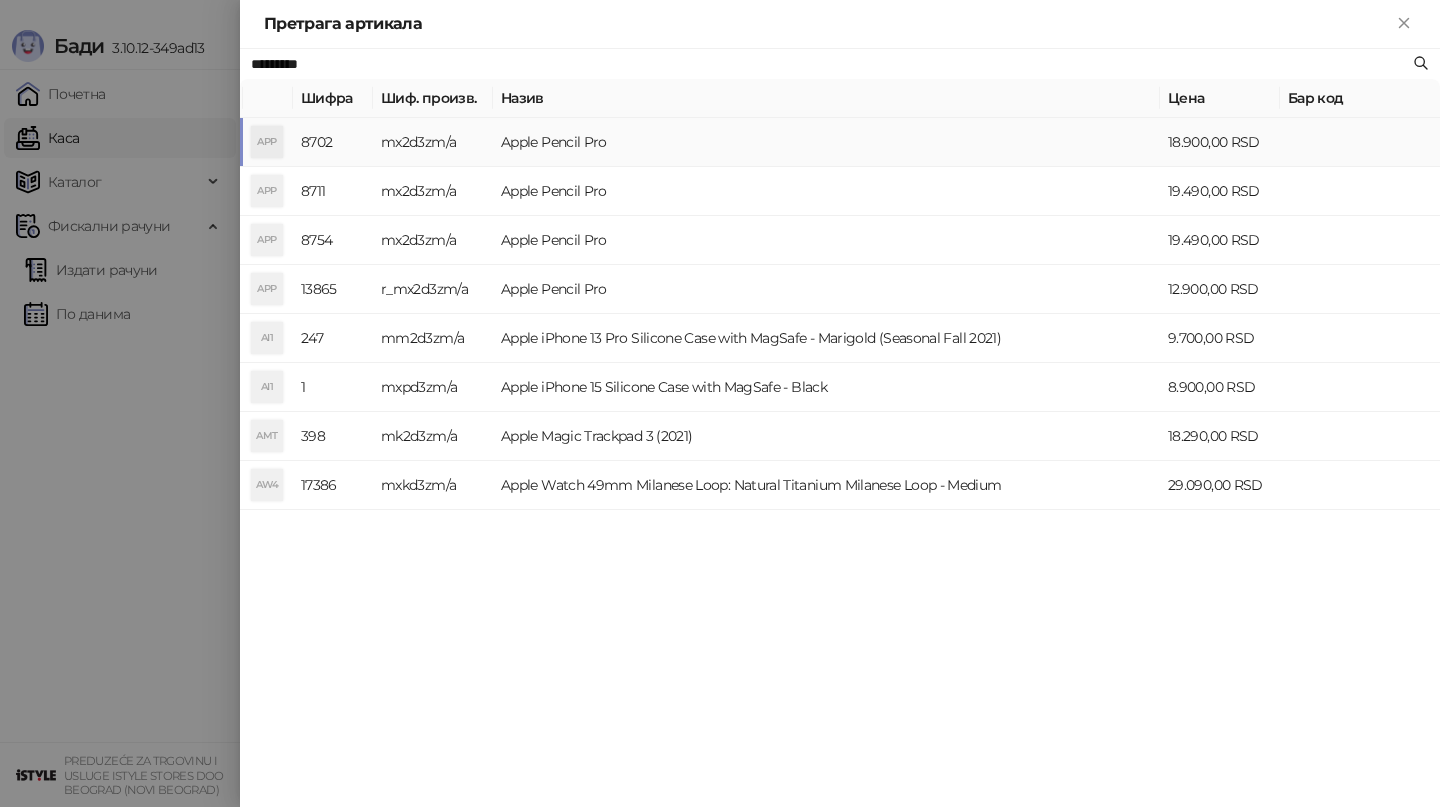 type on "*********" 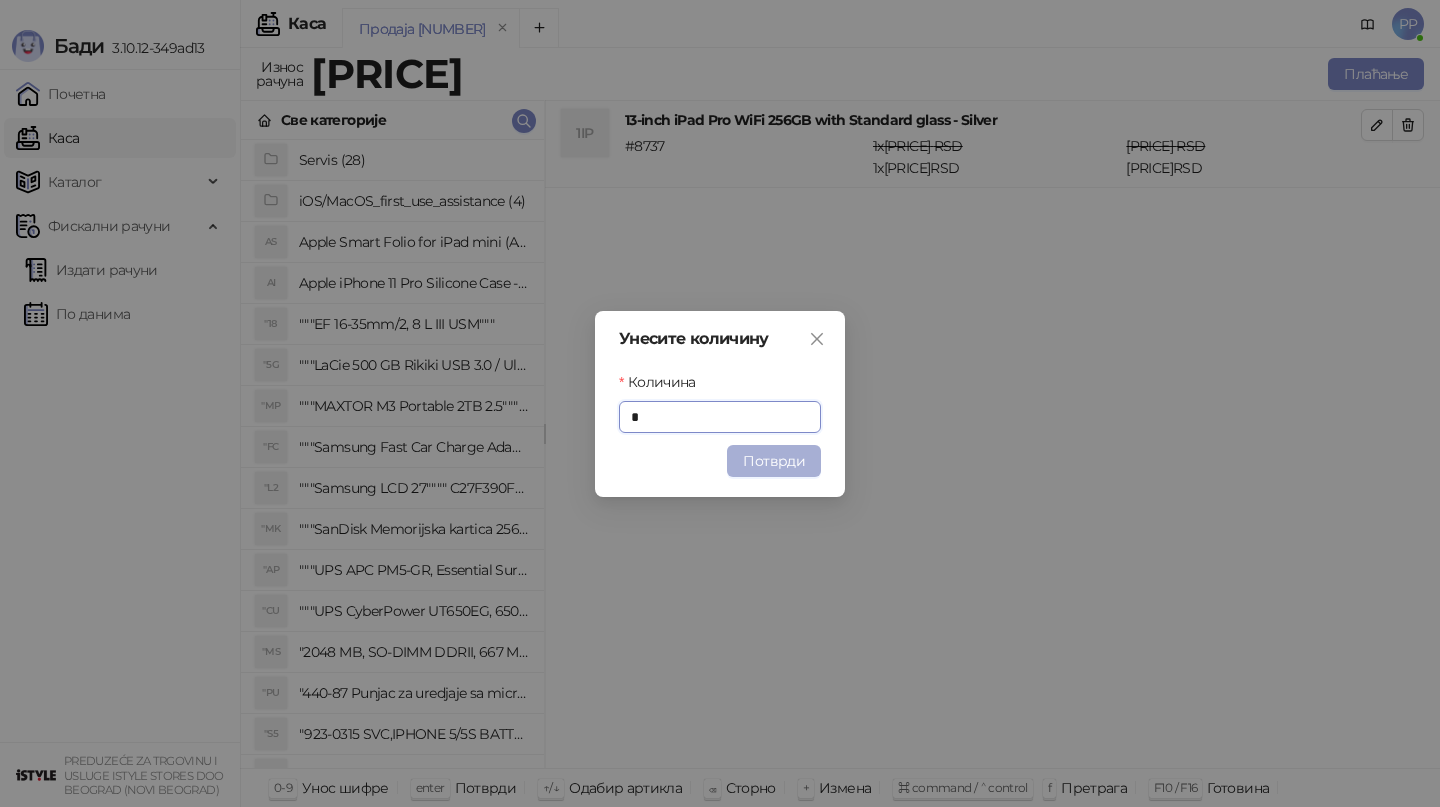 click on "Потврди" at bounding box center [774, 461] 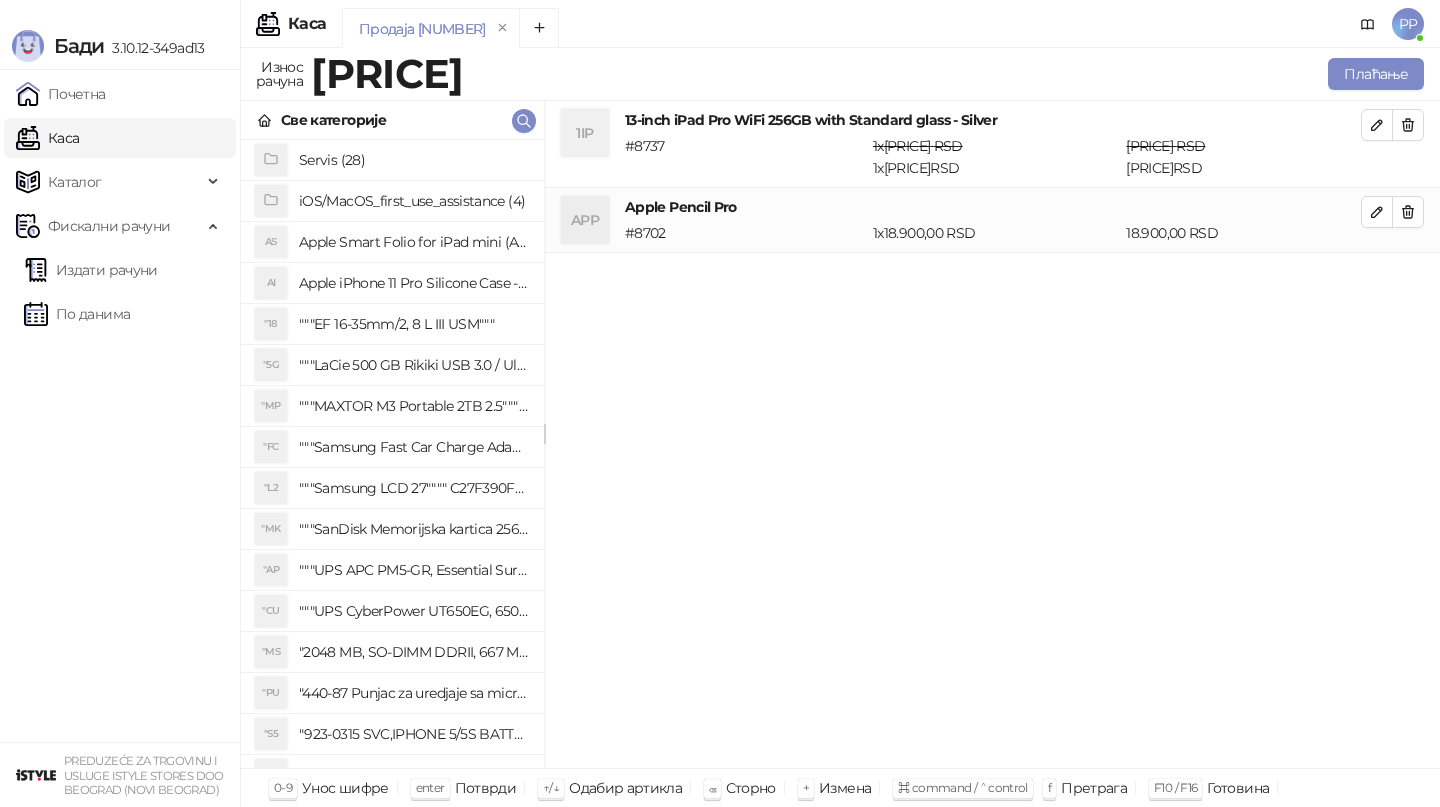 click on "1IP [PRODUCT_NAME] [PRICE] RSD [NUMBER] x [PRICE] RSD [PRICE] RSD [PRICE] RSD APP Apple Pencil Pro    # [NUMBER] 1  x [PRICE]RSD [PRICE]RSD" at bounding box center [992, 435] 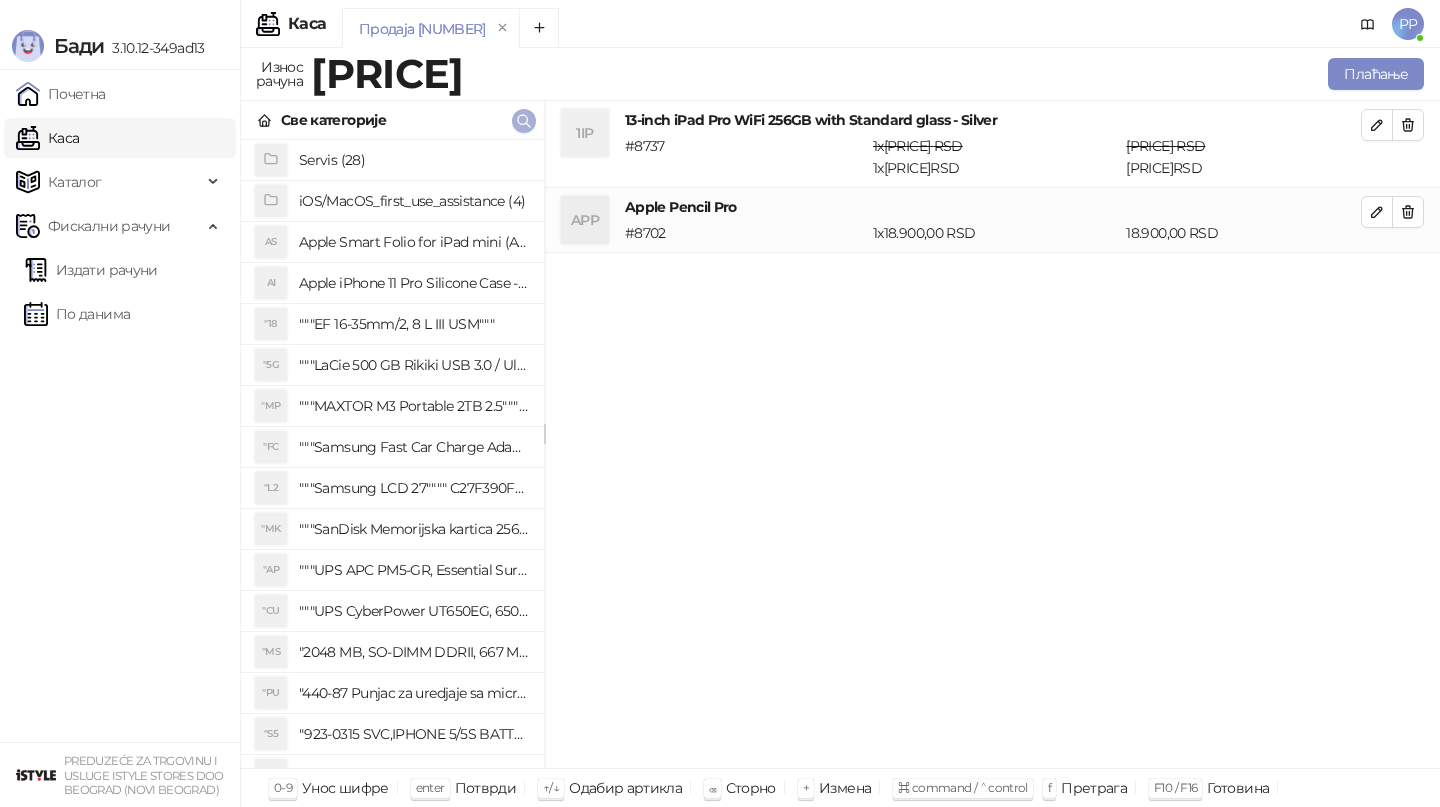 click 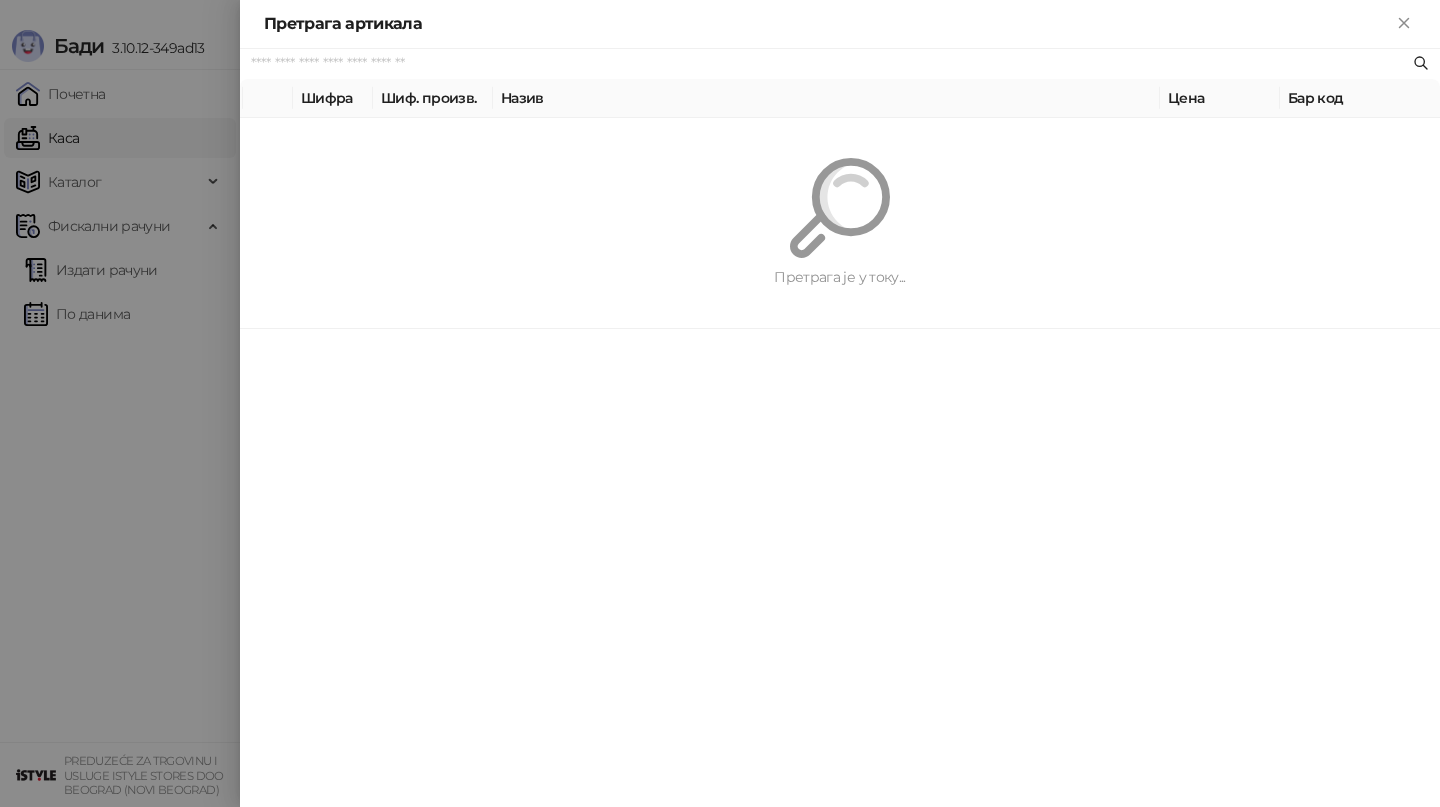 paste on "**********" 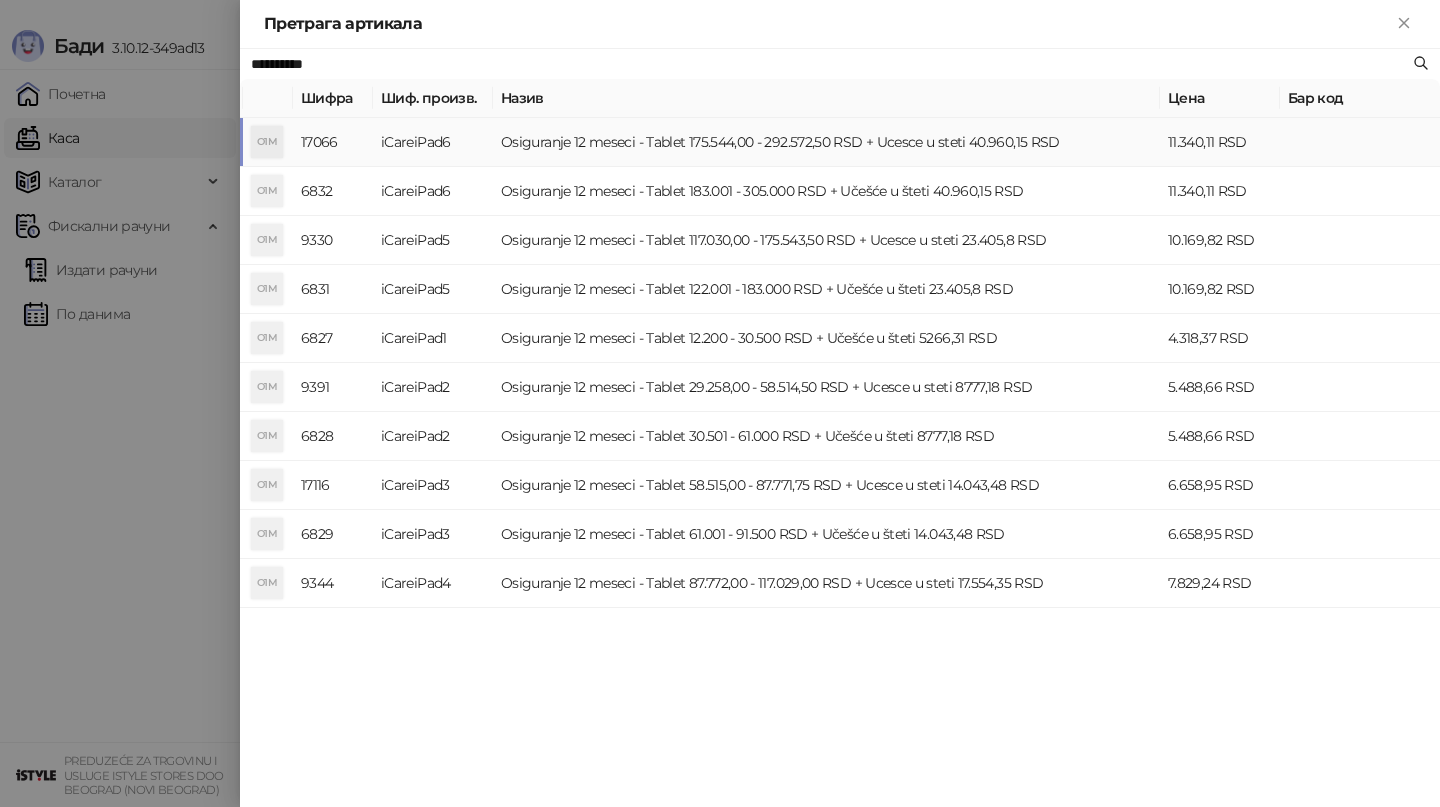 type on "**********" 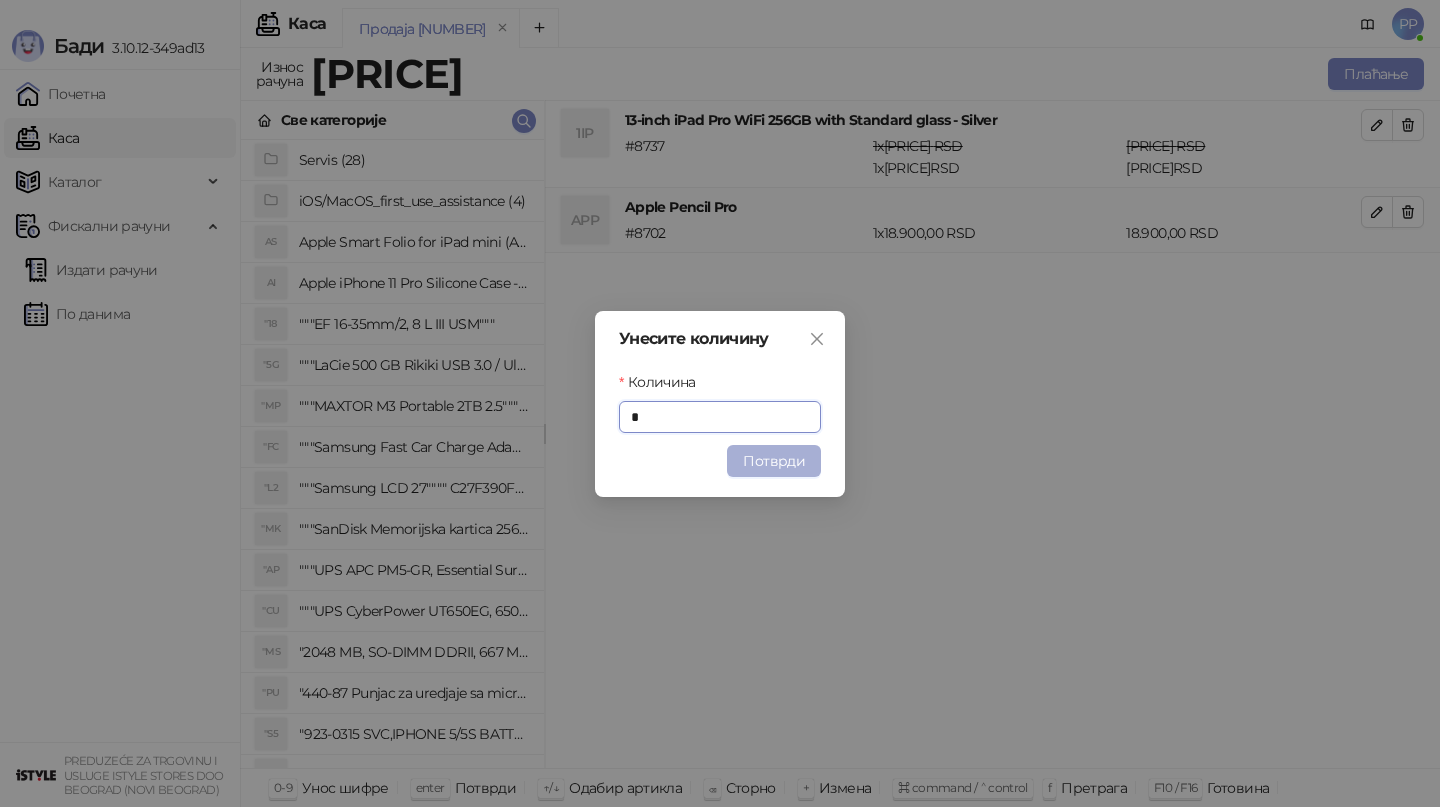 click on "Потврди" at bounding box center (774, 461) 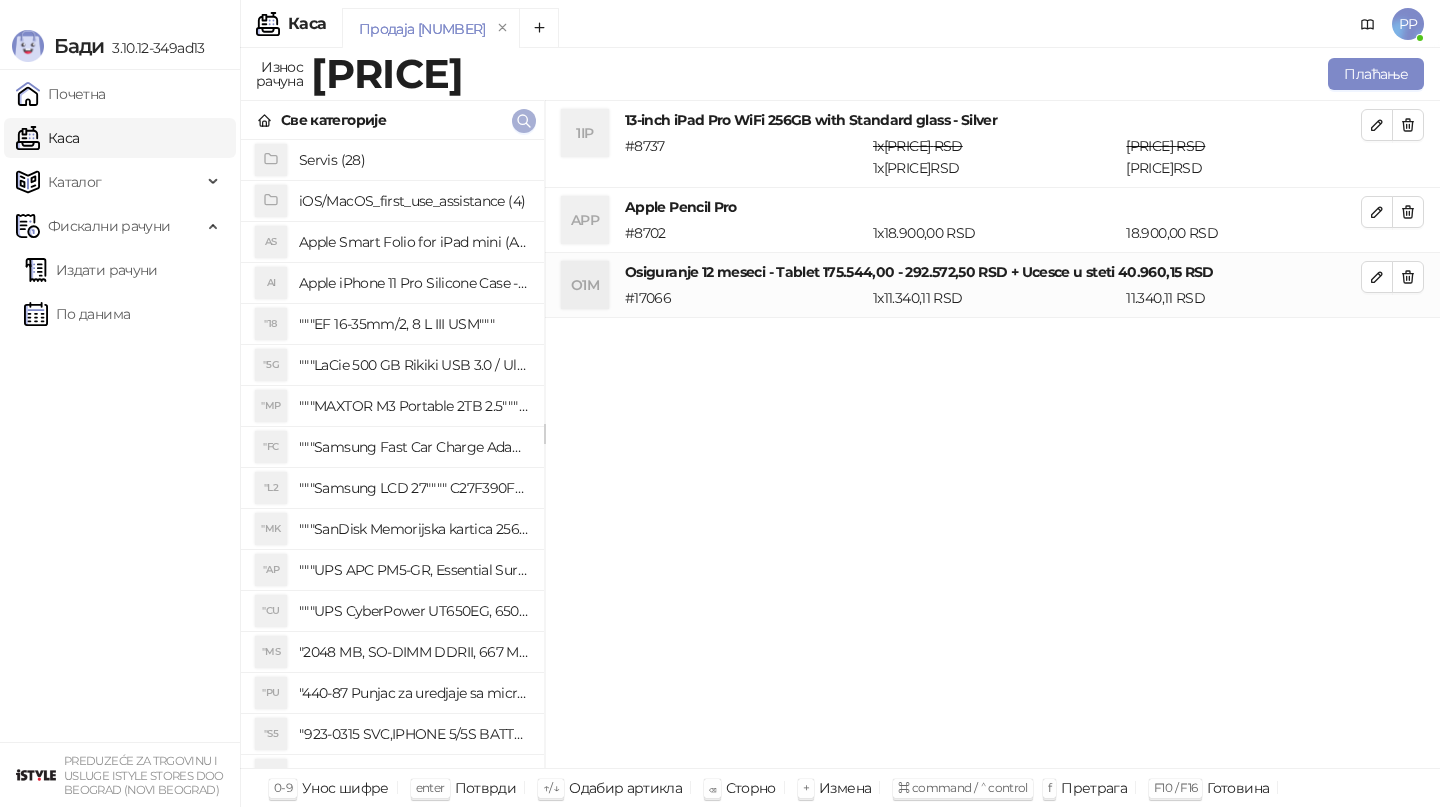 click 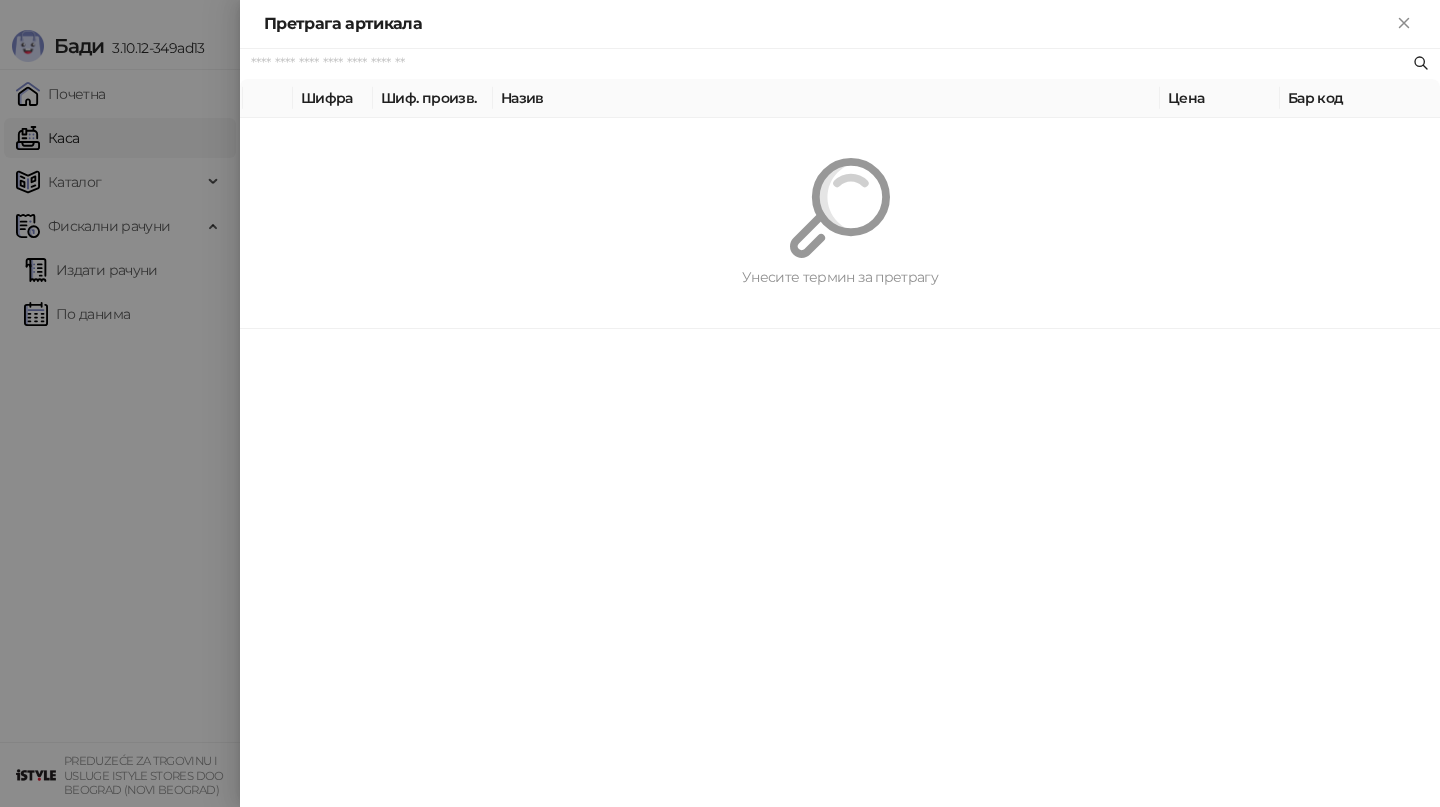 paste on "********" 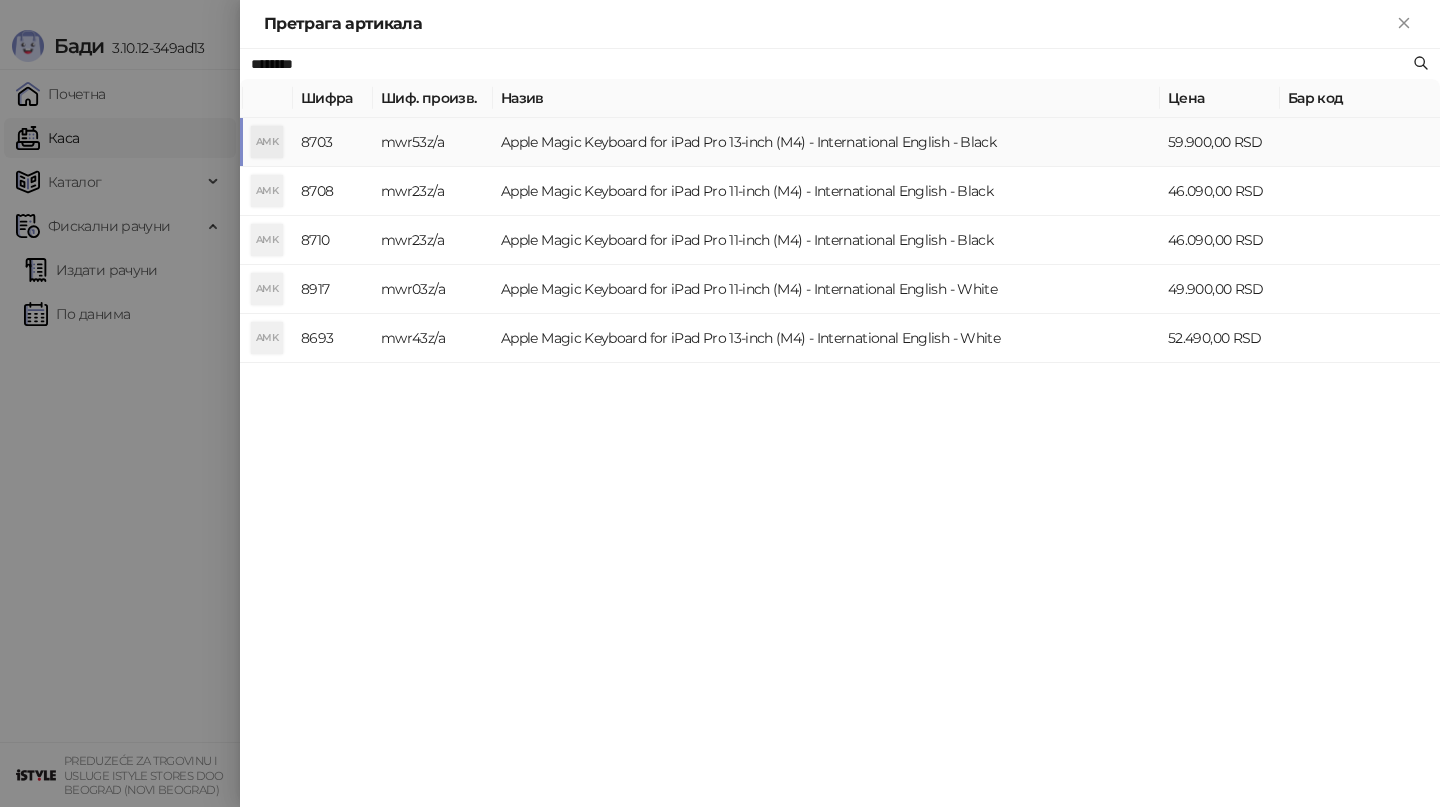 type on "********" 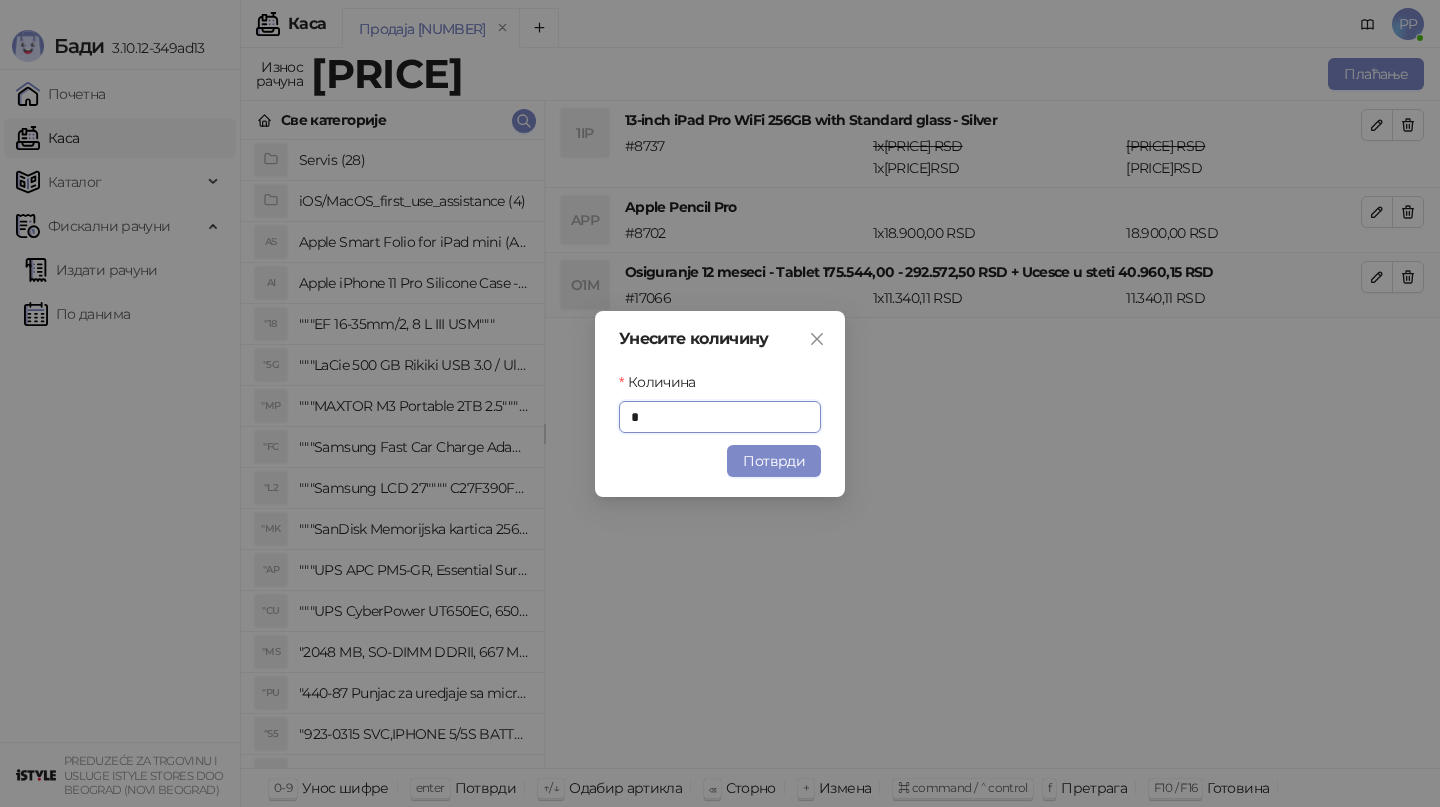 click on "Потврди" at bounding box center [774, 461] 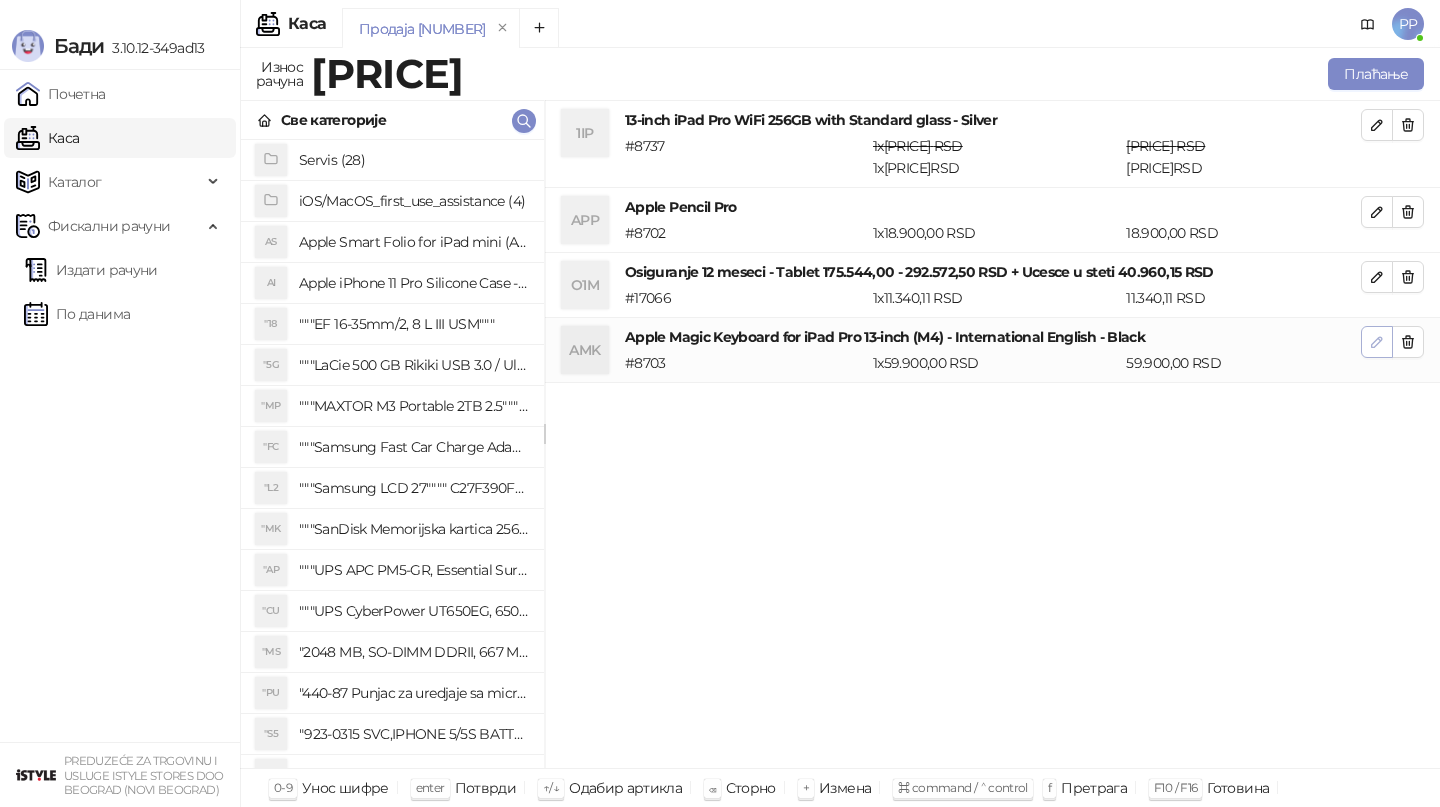 click at bounding box center (1377, 342) 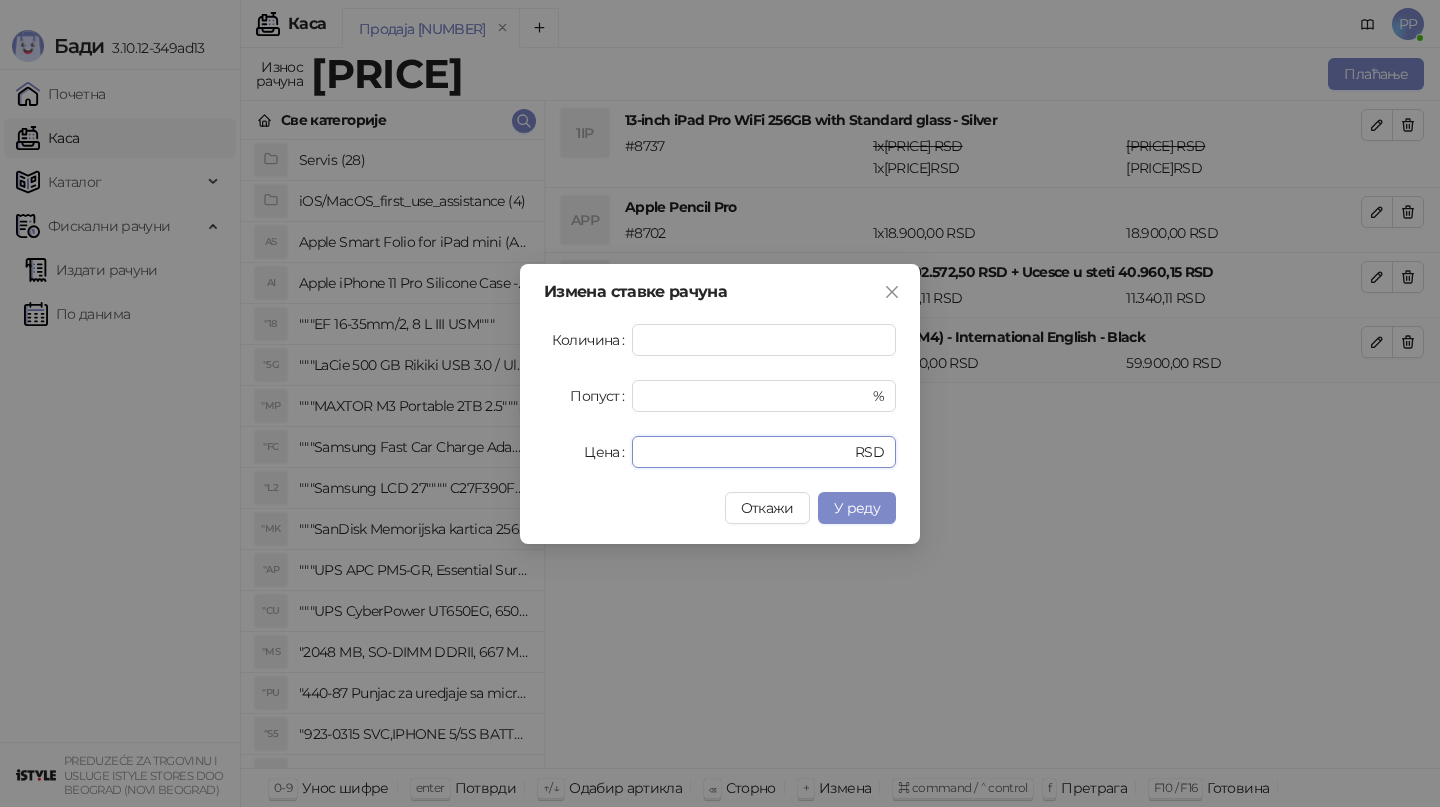 drag, startPoint x: 704, startPoint y: 454, endPoint x: 518, endPoint y: 441, distance: 186.45375 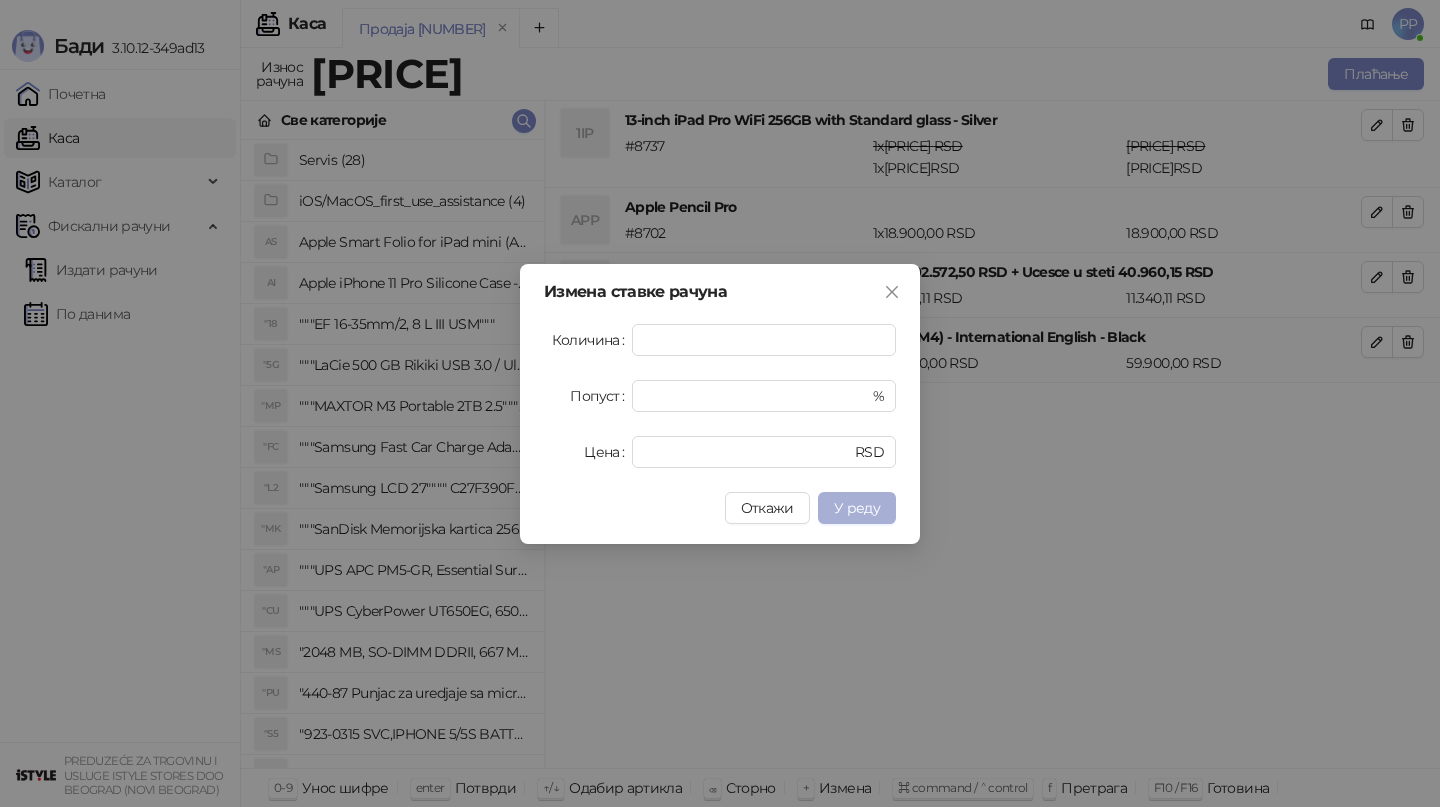 click on "У реду" at bounding box center [857, 508] 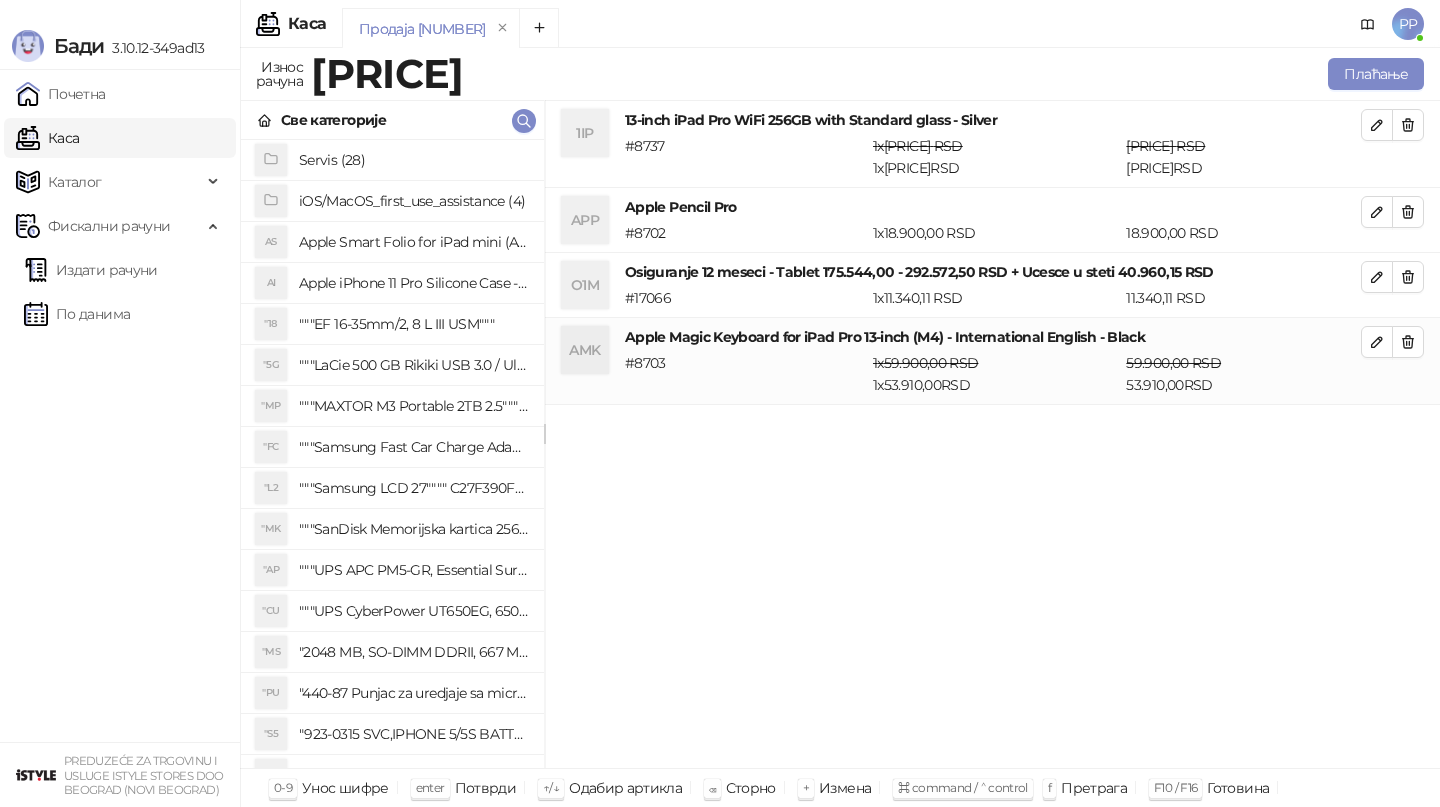 click on "1IP [PRODUCT_NAME] [PRICE] RSD [NUMBER] x [PRICE] RSD [PRICE] RSD [PRICE] RSD APP Apple Pencil Pro    # [NUMBER] 1  x [PRICE]RSD [PRICE]RSD O1M Osiguranje [NUMBER] meseci - Tablet [PRICE] - [PRICE] RSD + Ucesce u steti [PRICE] RSD    # [NUMBER] 1  x [PRICE]RSD [PRICE]RSD AMK Apple Magic Keyboard for iPad Pro 13-inch (M4) - International English - Black    # [NUMBER] 1  x [PRICE] RSD 1  x [PRICE] RSD [PRICE] RSD [PRICE] RSD" at bounding box center (992, 435) 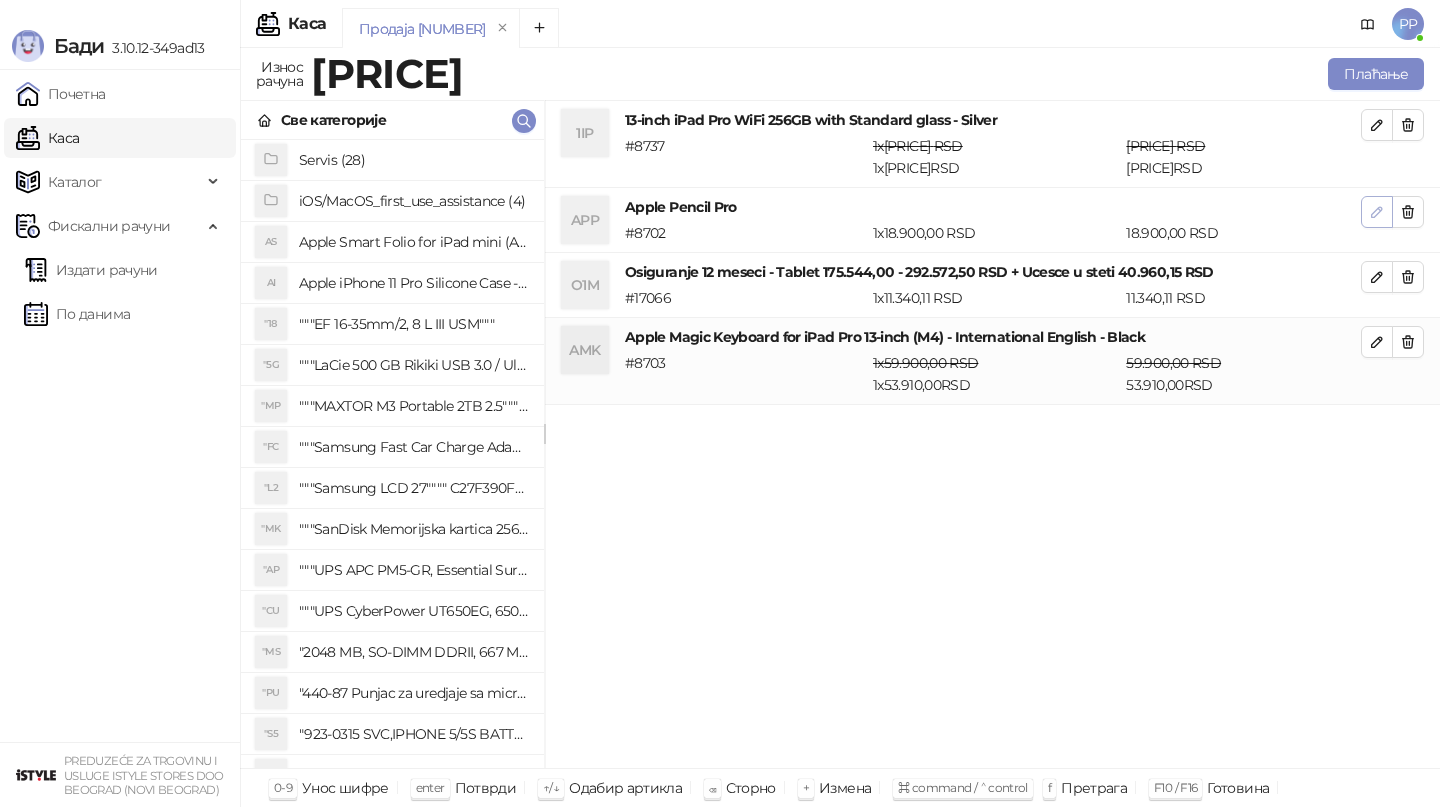 click 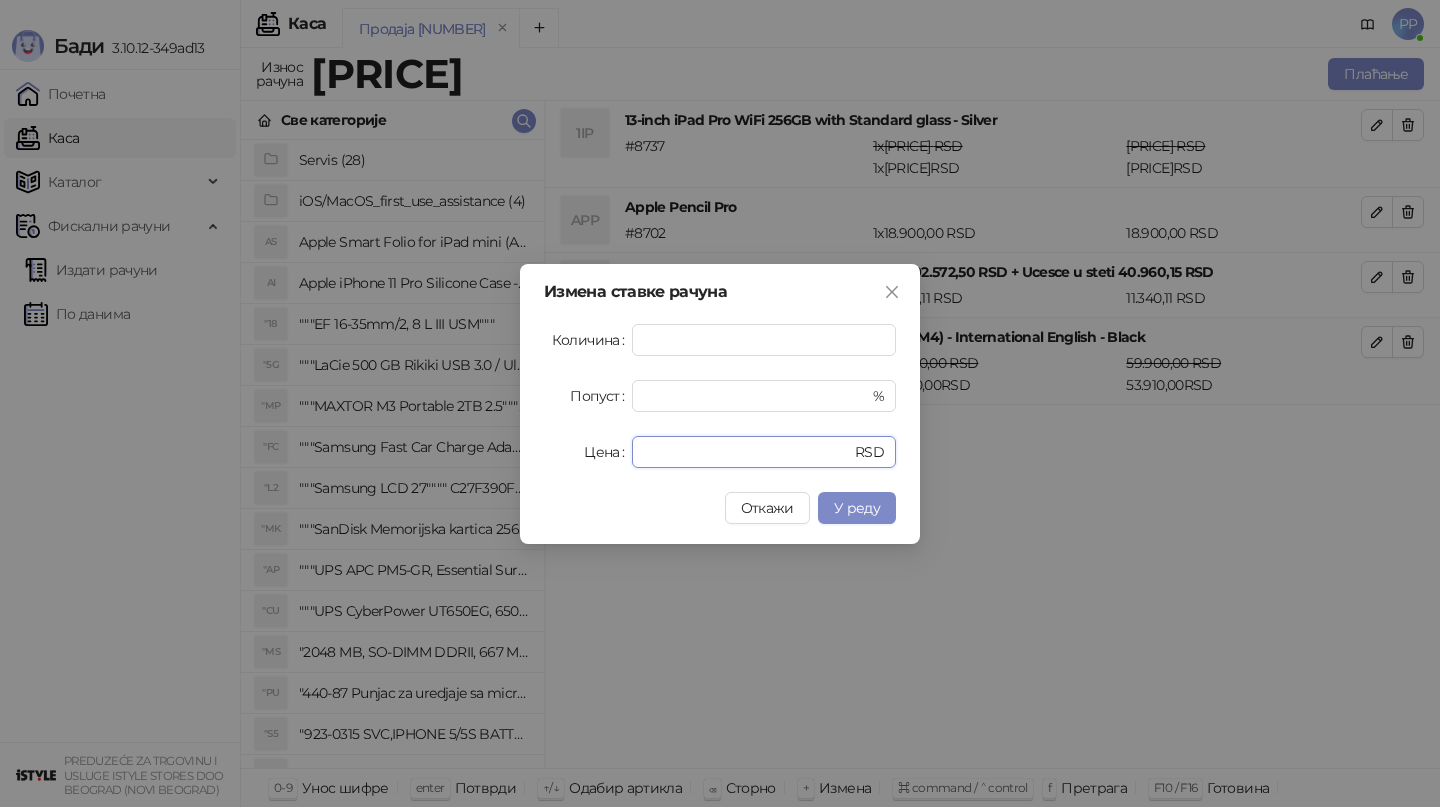 drag, startPoint x: 683, startPoint y: 453, endPoint x: 568, endPoint y: 443, distance: 115.43397 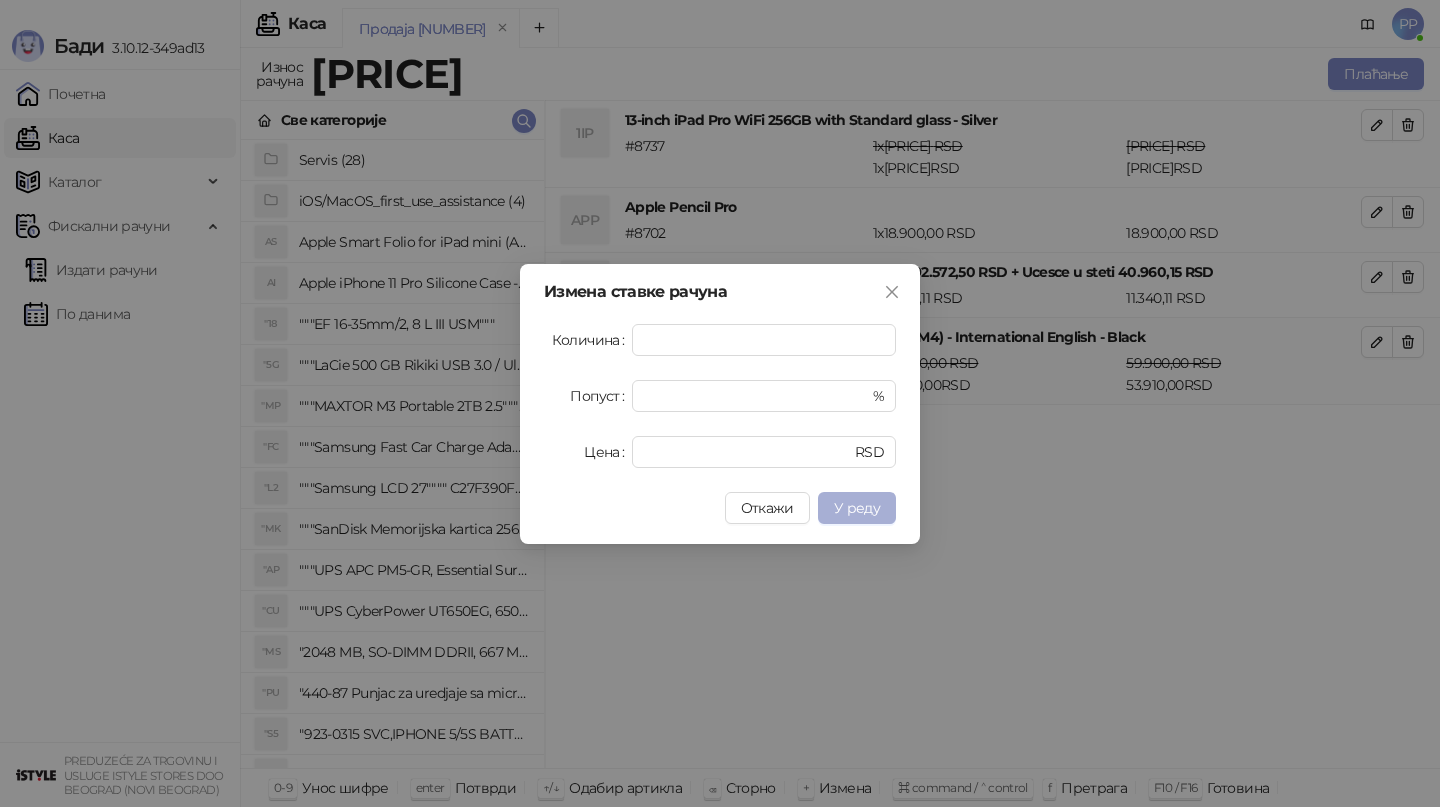 type on "*****" 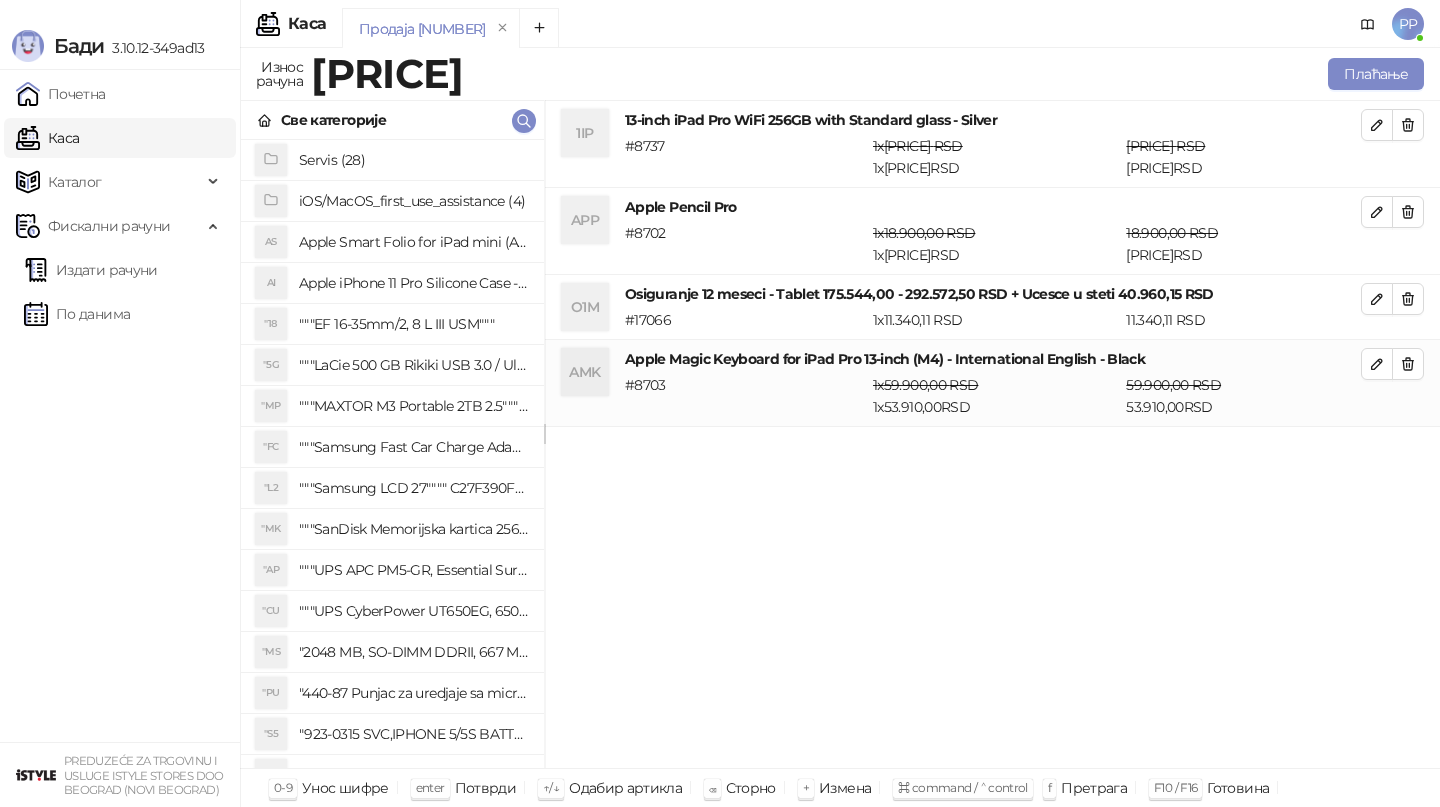 click on "1IP [PRODUCT_NAME] [PRICE] RSD [NUMBER] x [PRICE] RSD [PRICE] RSD [PRICE] RSD APP Apple Pencil Pro    # [NUMBER] 1  x [PRICE] RSD 1  x [PRICE] RSD [PRICE] RSD [PRICE] RSD O1M Osiguranje [NUMBER] meseci - Tablet [PRICE] - [PRICE] RSD + Ucesce u steti [PRICE] RSD    # [NUMBER] 1  x [PRICE]RSD [PRICE]RSD AMK Apple Magic Keyboard for iPad Pro 13-inch (M4) - International English - Black    # [NUMBER] 1  x [PRICE] RSD 1  x [PRICE] RSD [PRICE] RSD [PRICE] RSD" at bounding box center (992, 435) 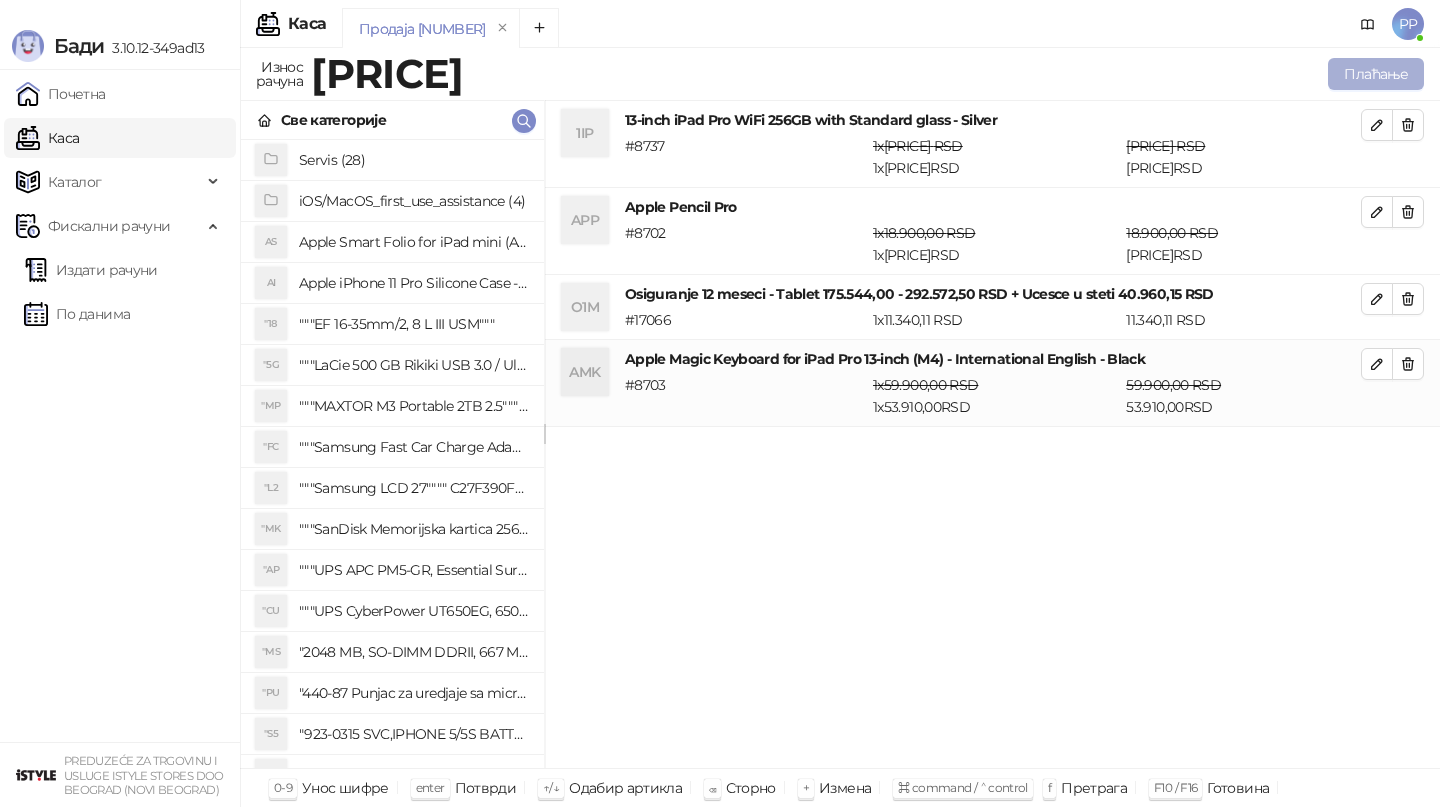 click on "Плаћање" at bounding box center (1376, 74) 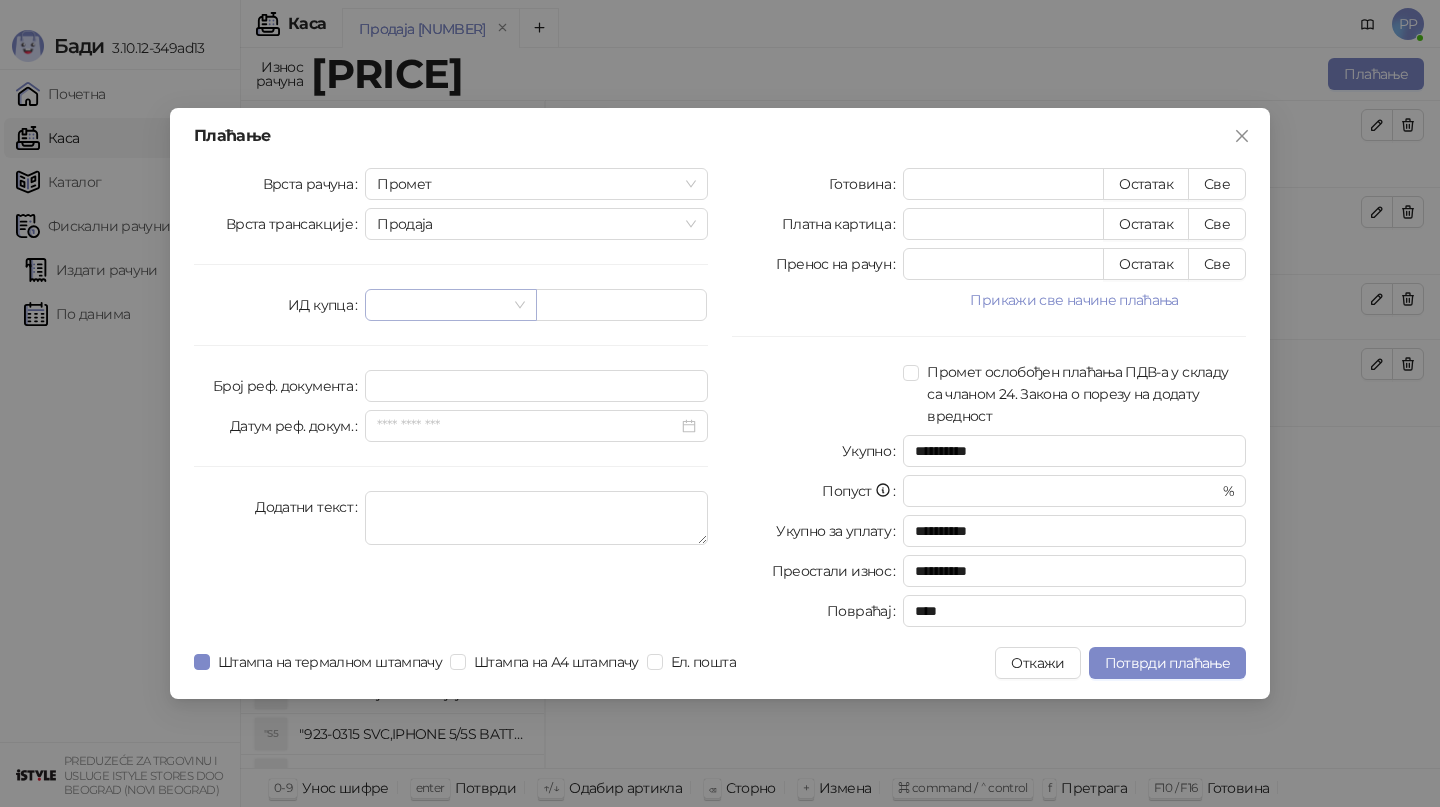 click at bounding box center [441, 305] 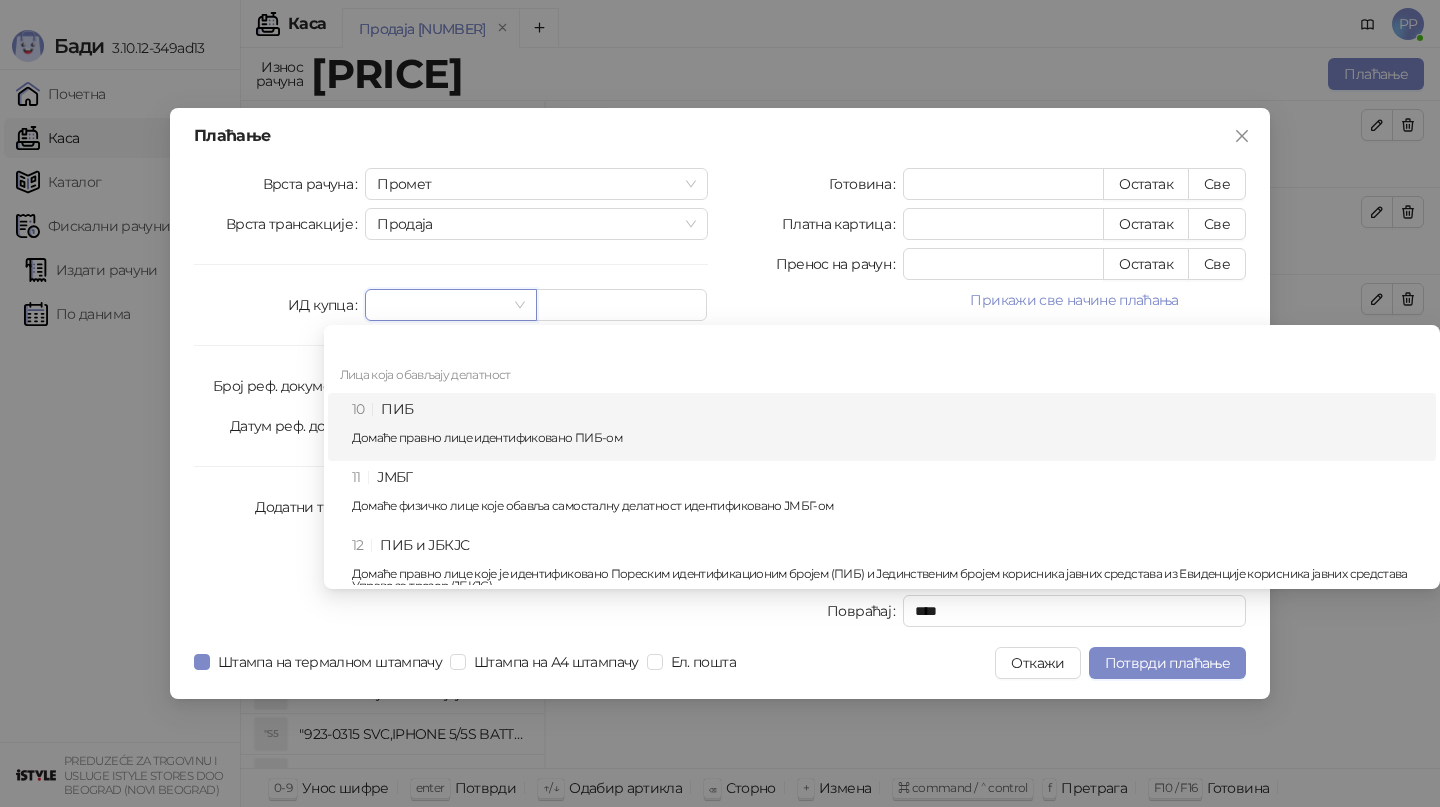 click on "10 ПИБ Домаће правно лице идентификовано ПИБ-ом" at bounding box center [888, 427] 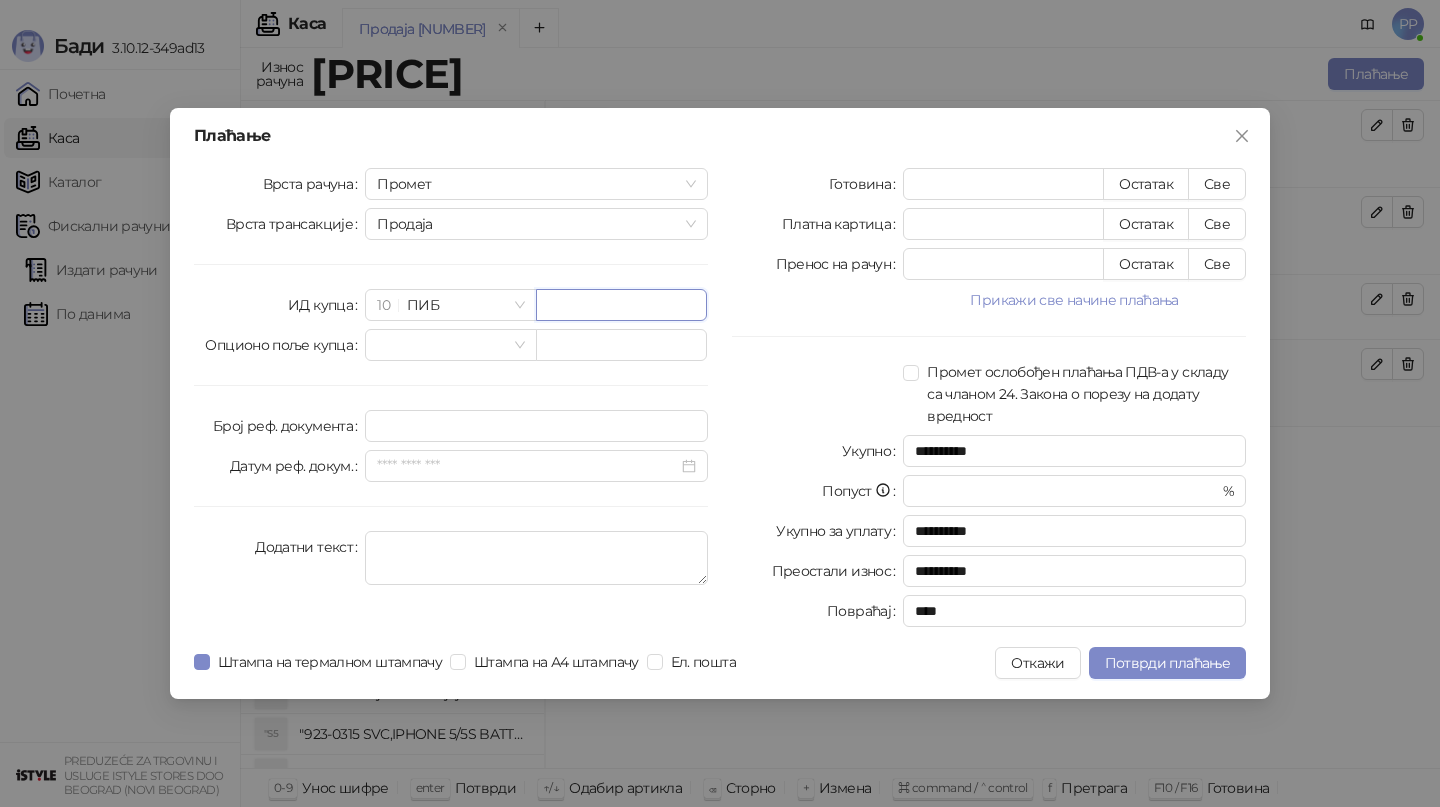 click at bounding box center [621, 305] 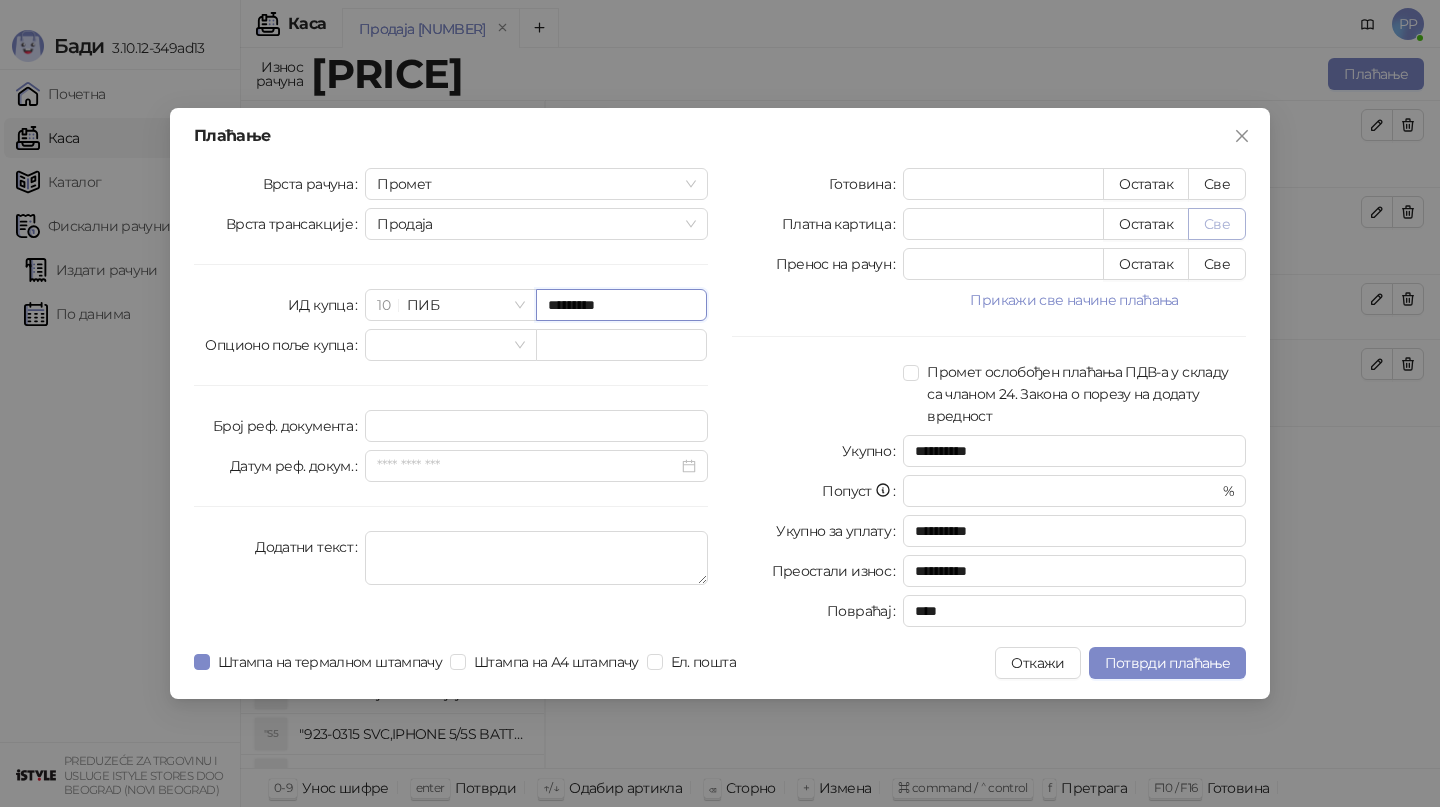 type on "*********" 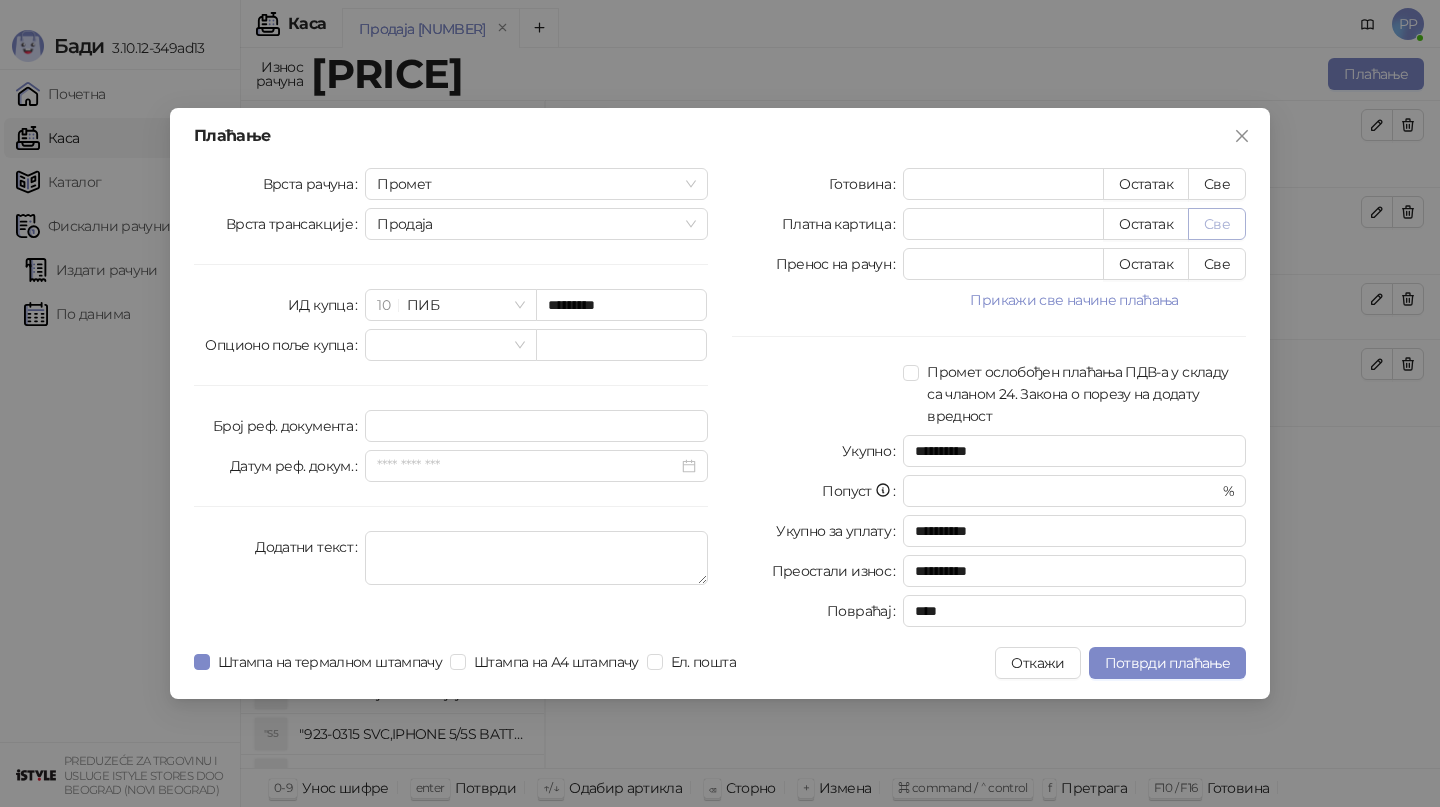 click on "Све" at bounding box center (1217, 224) 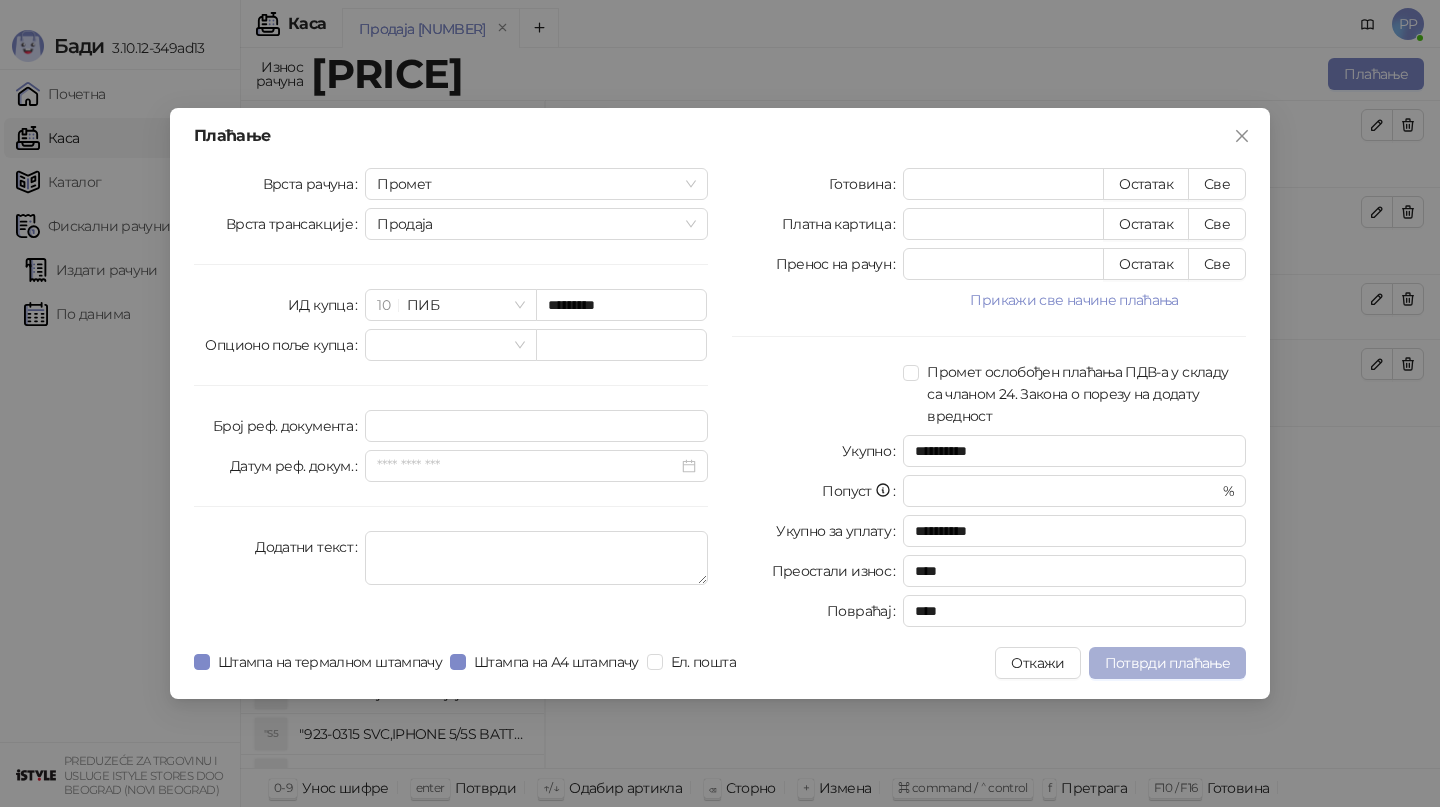 click on "Потврди плаћање" at bounding box center [1167, 663] 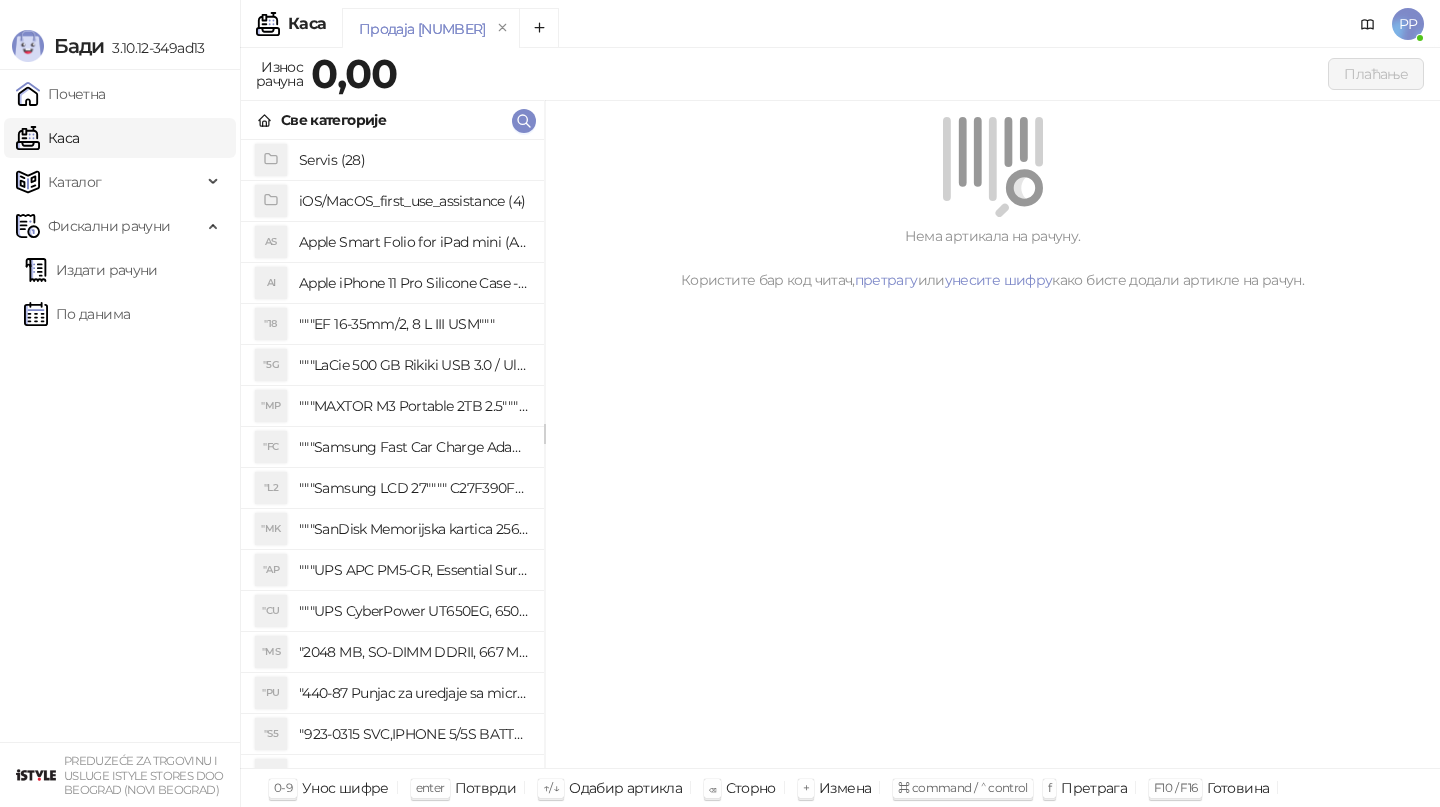 click on "Продаја [NUMBER]" at bounding box center (823, 31) 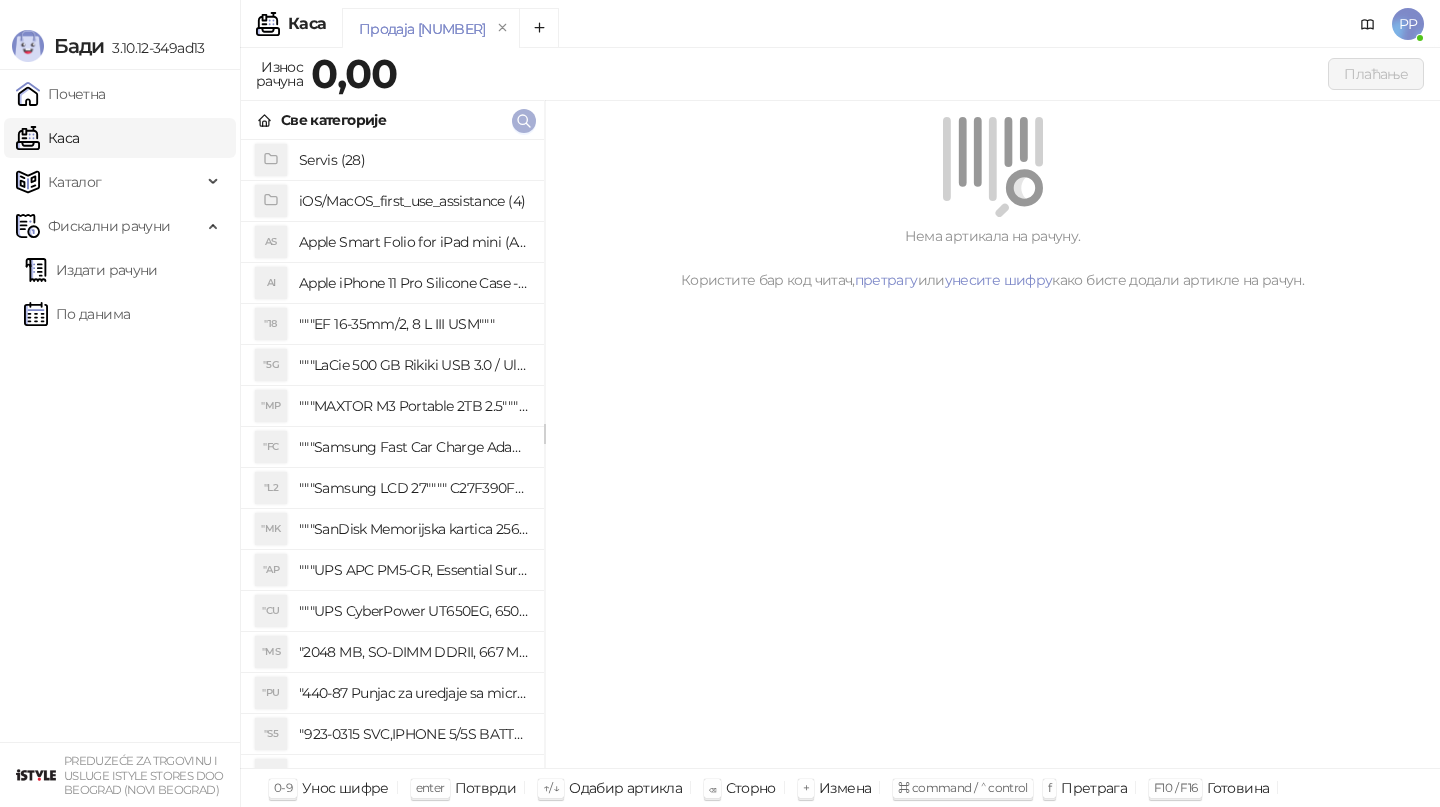 click 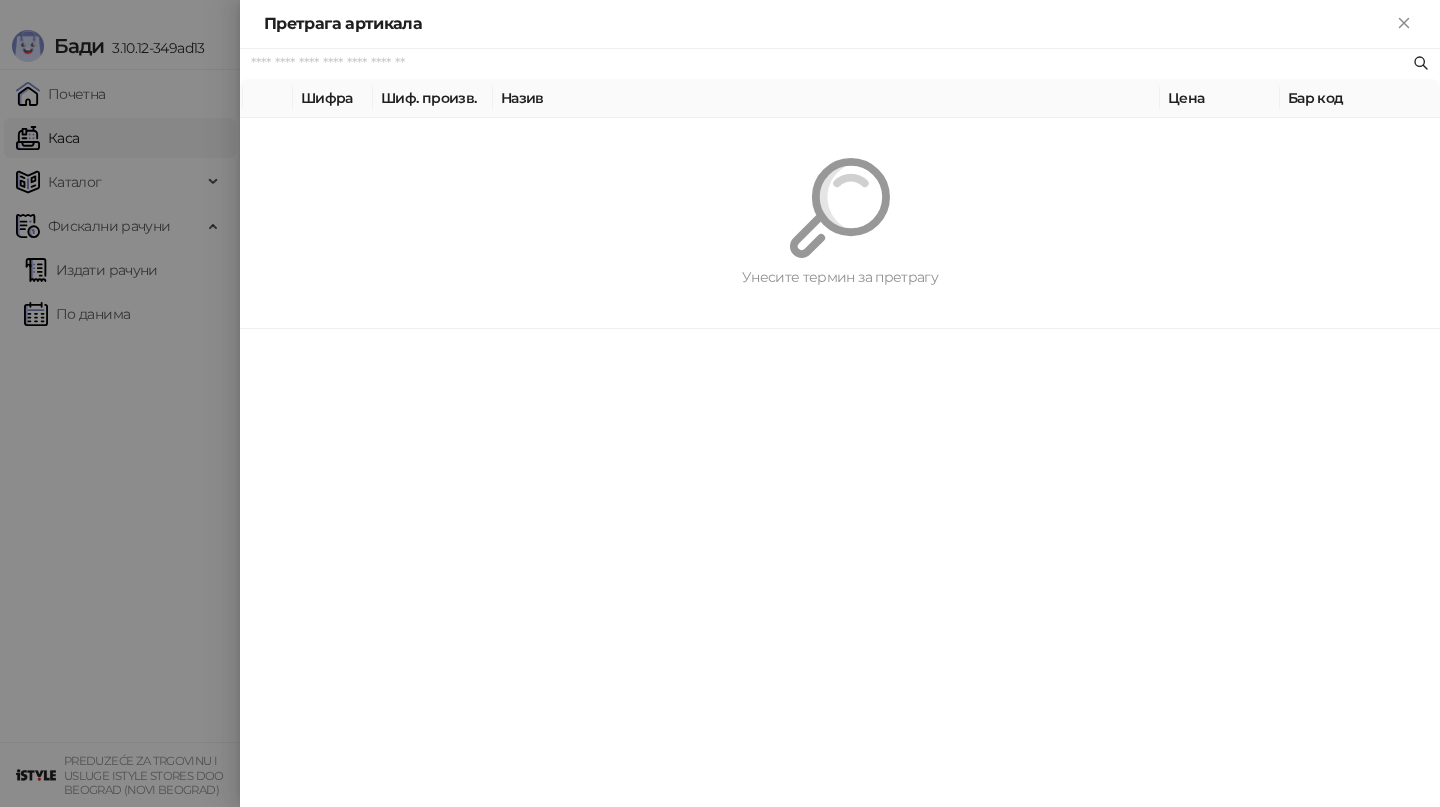 paste on "*********" 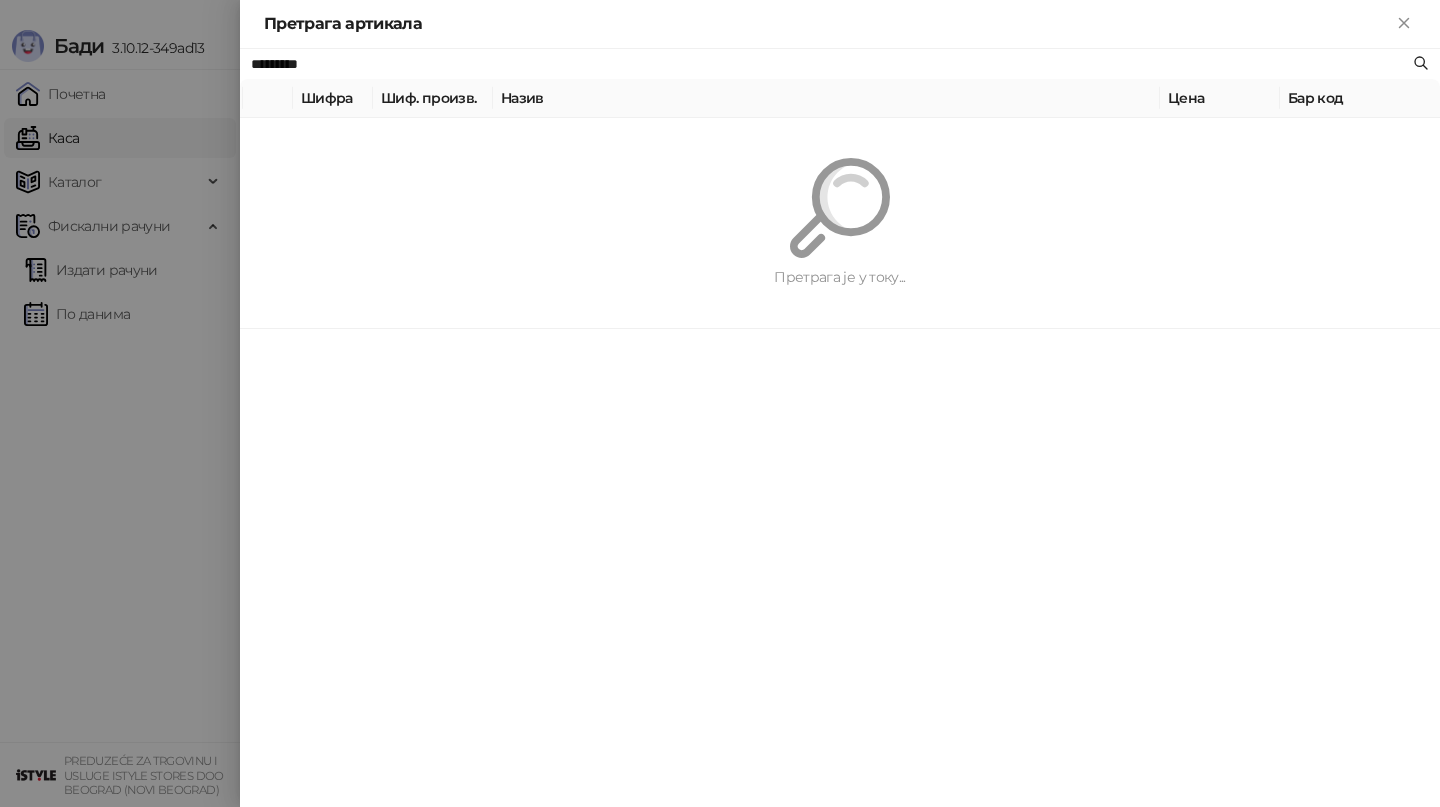 type on "*********" 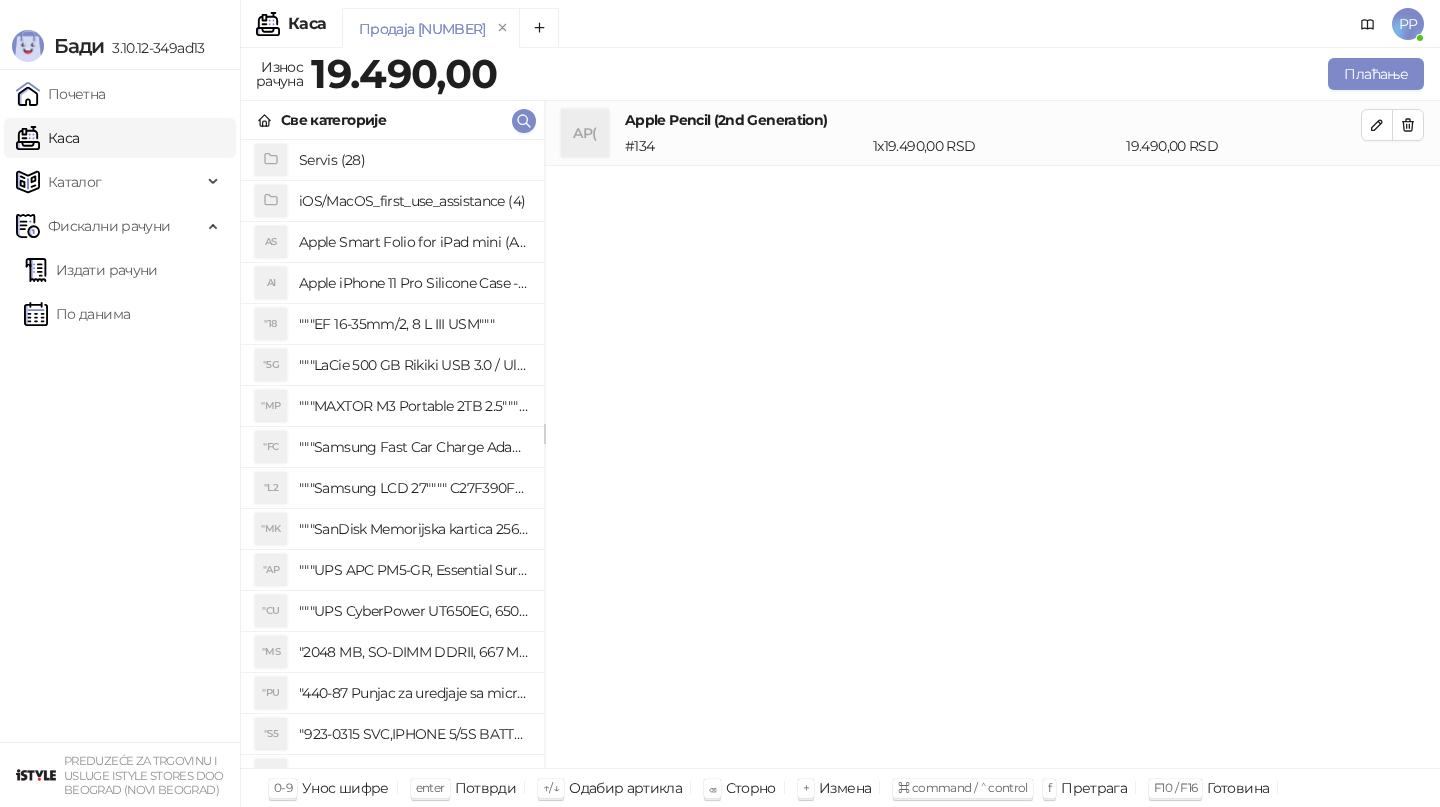 click on "Плаћање" at bounding box center [1376, 74] 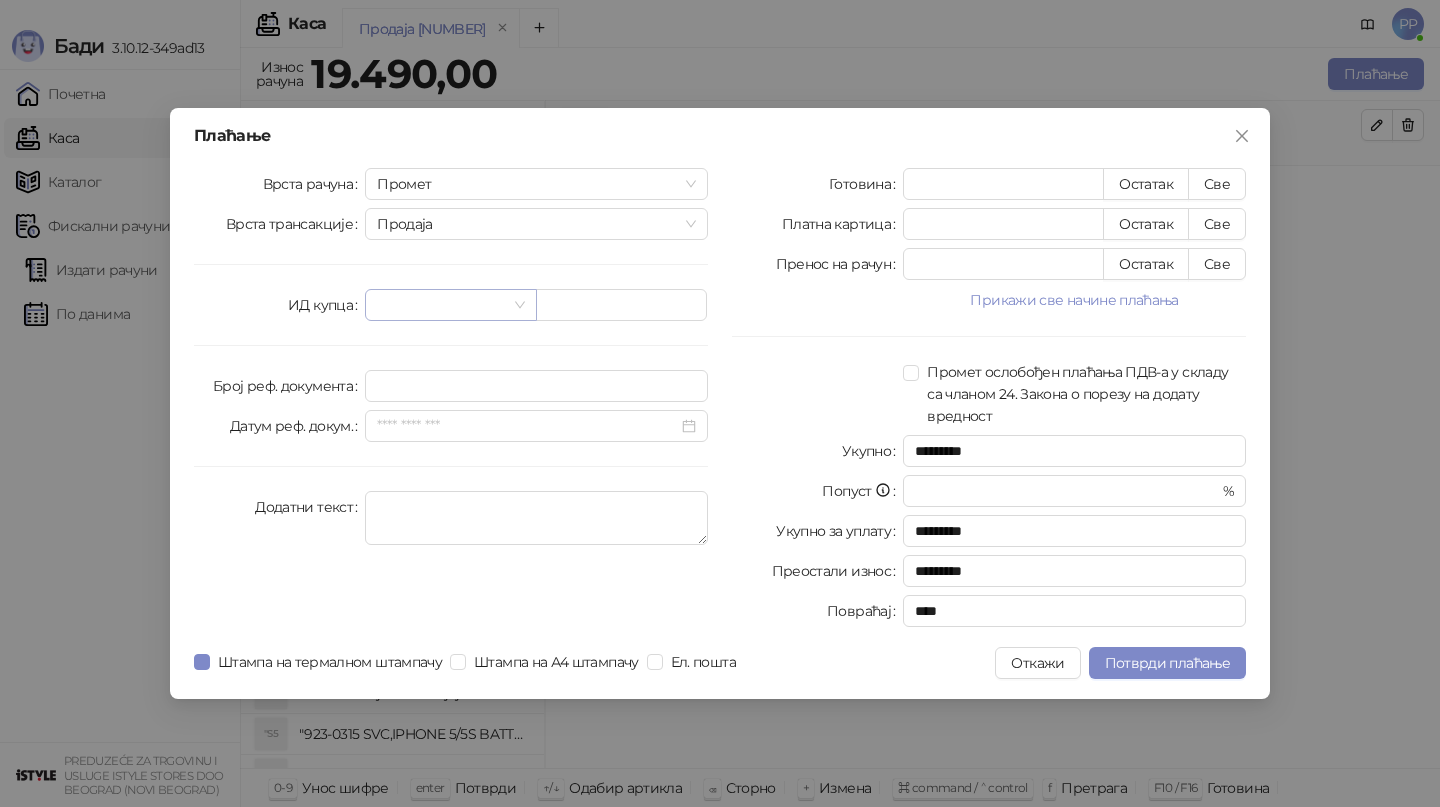click at bounding box center (441, 305) 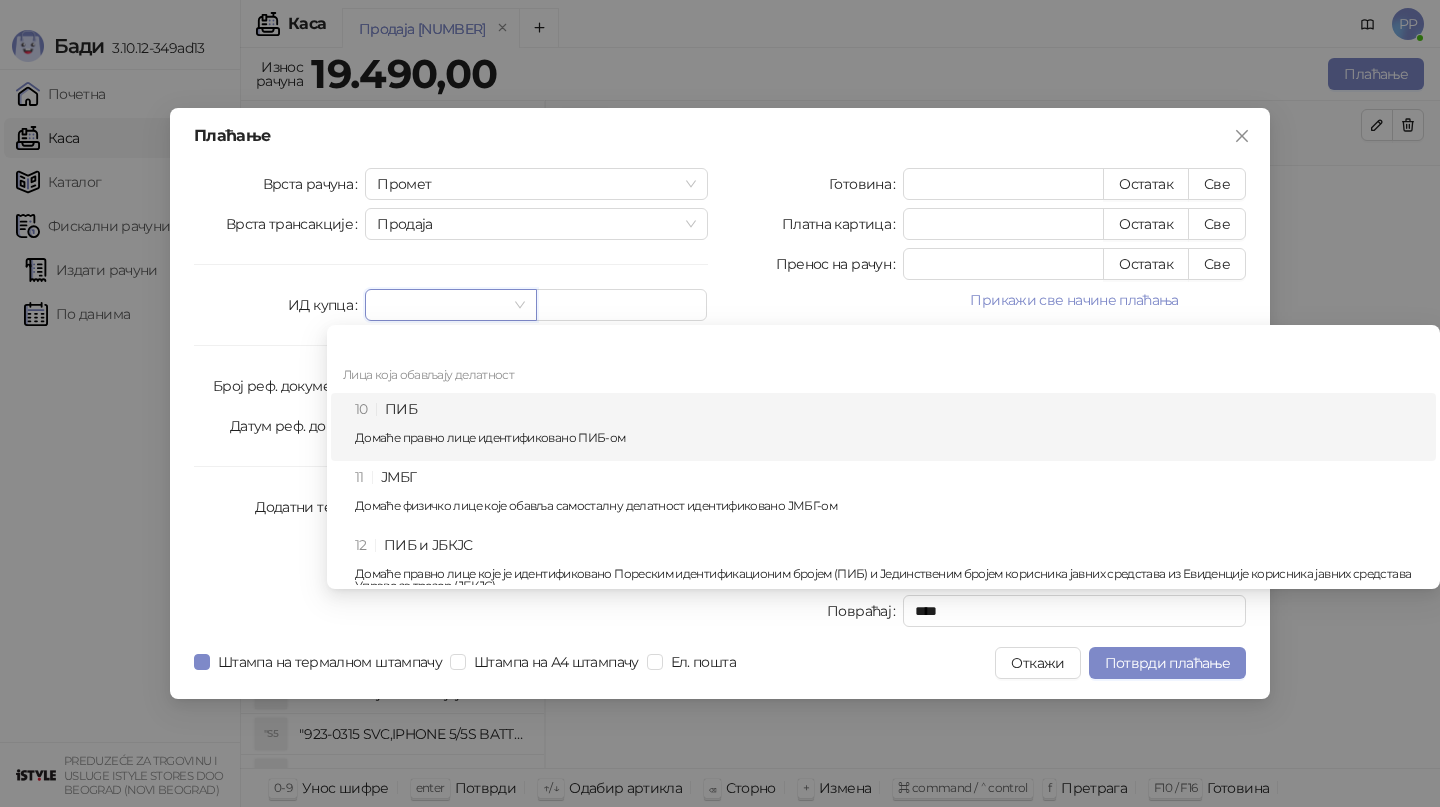click on "10 ПИБ Домаће правно лице идентификовано ПИБ-ом" at bounding box center [889, 427] 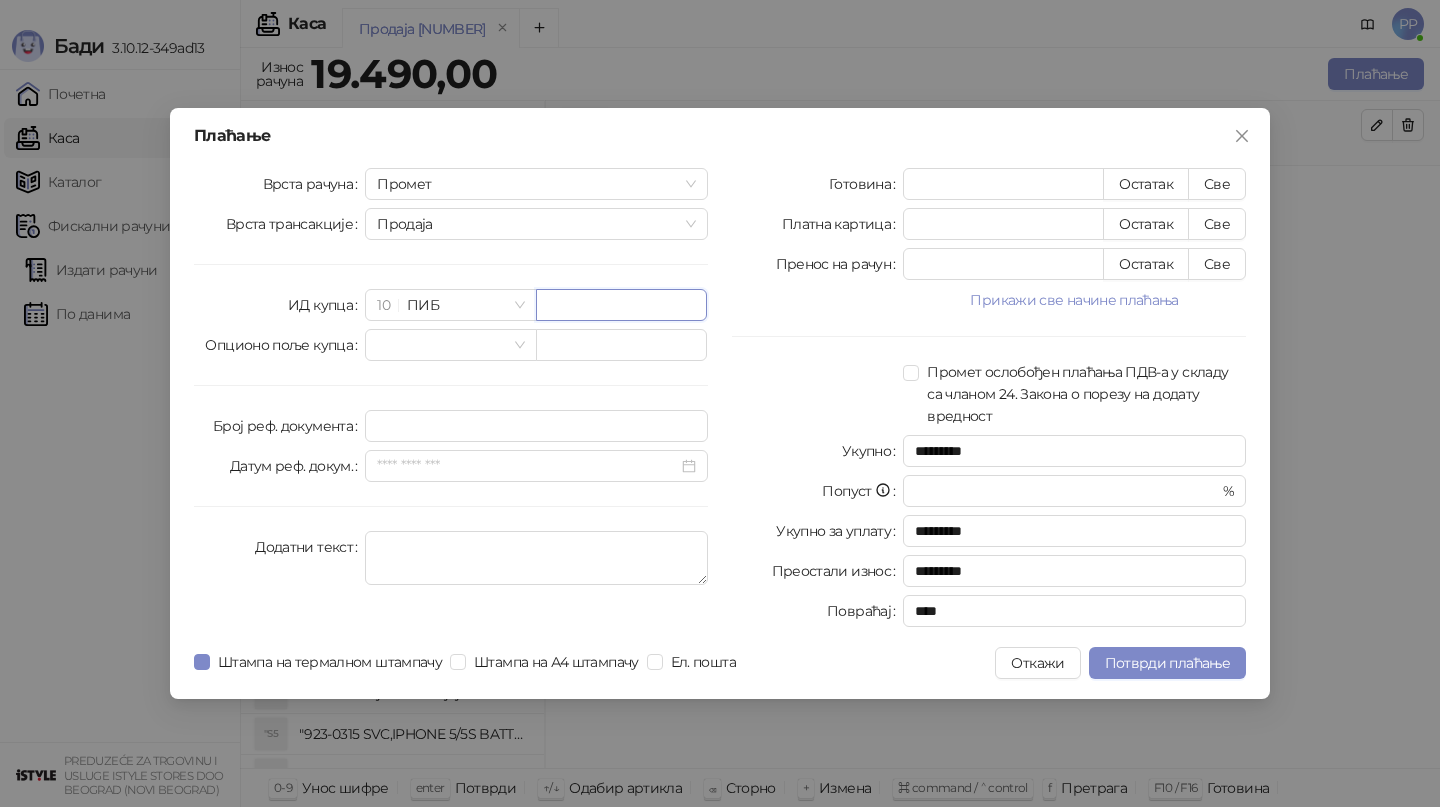 paste on "*********" 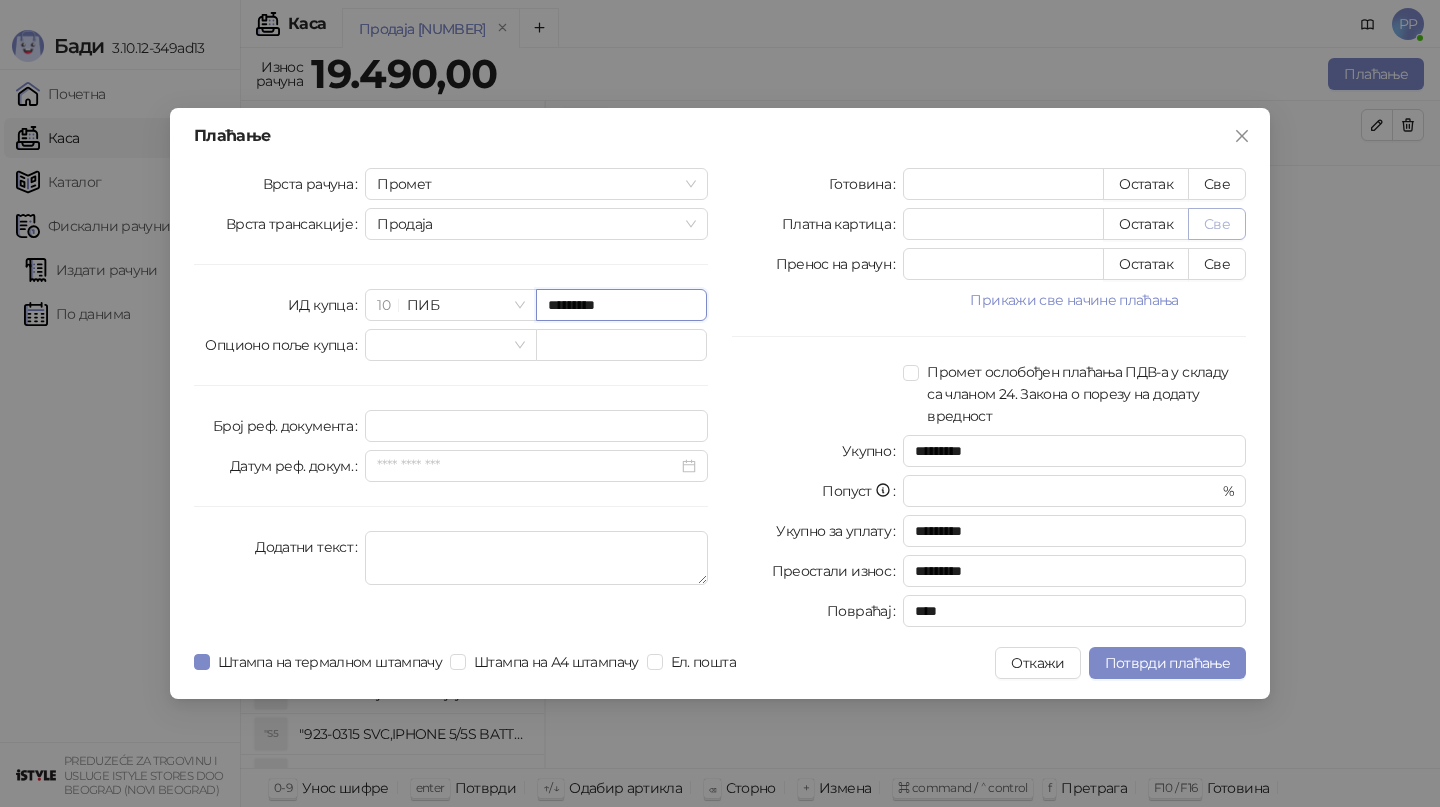 type on "*********" 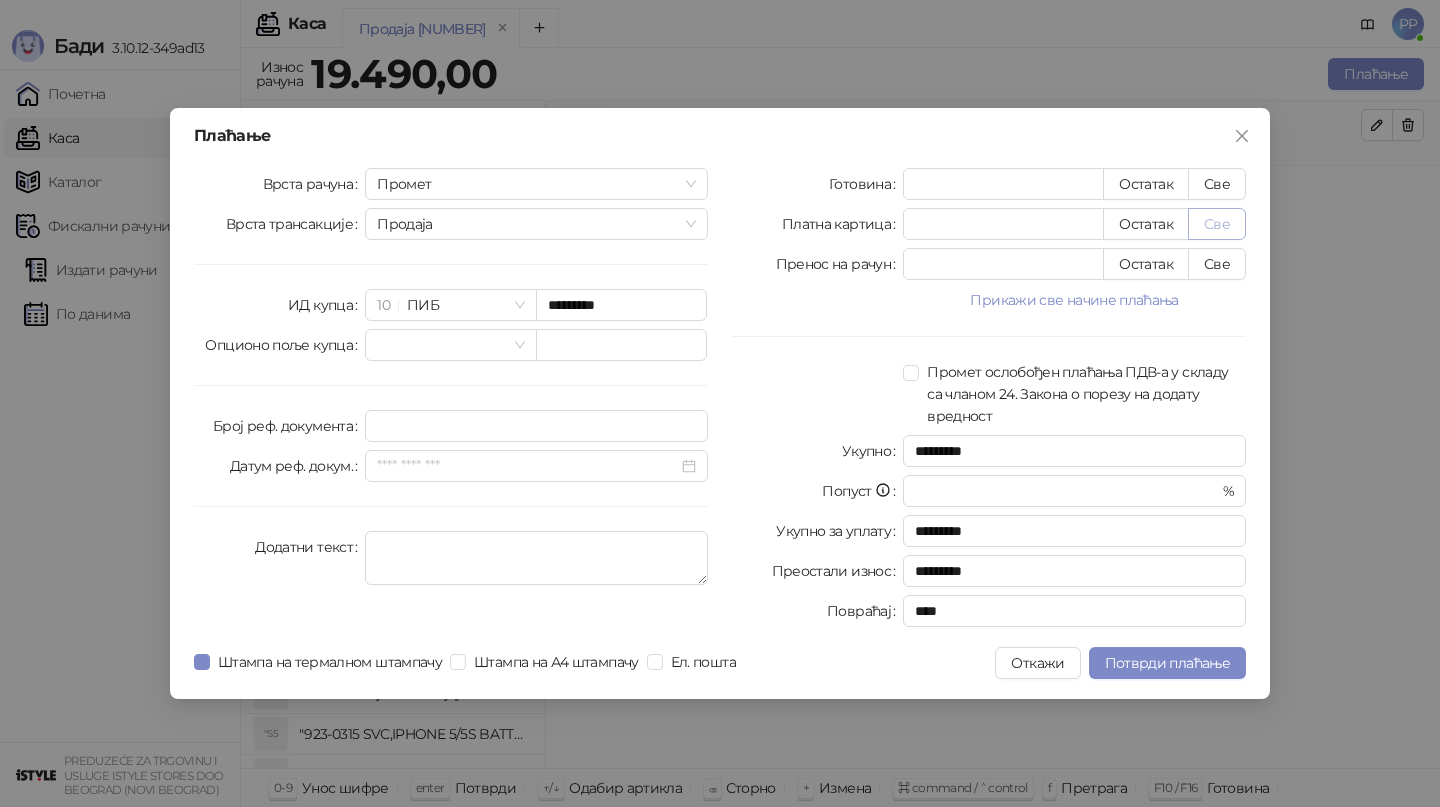 click on "Све" at bounding box center [1217, 224] 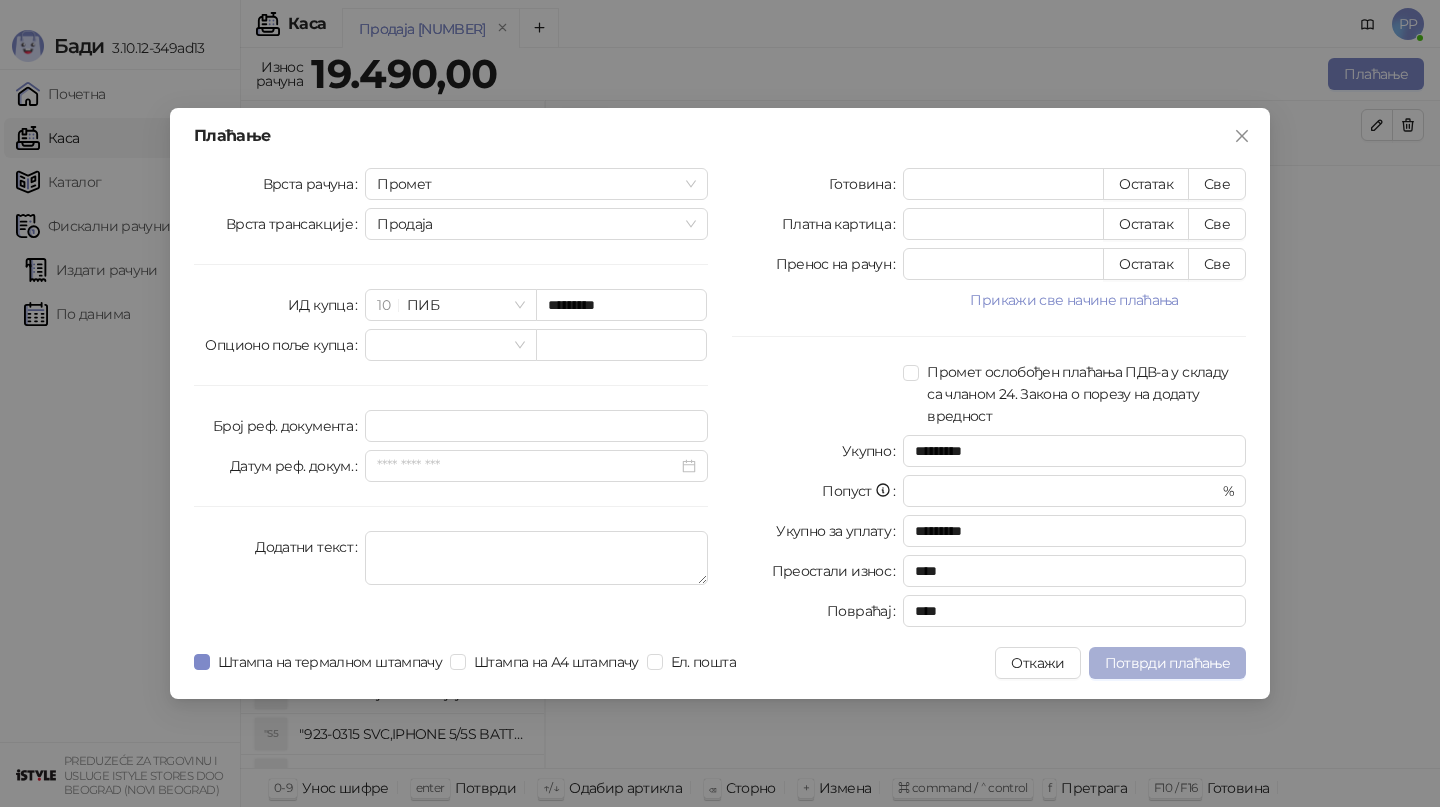 click on "Потврди плаћање" at bounding box center [1167, 663] 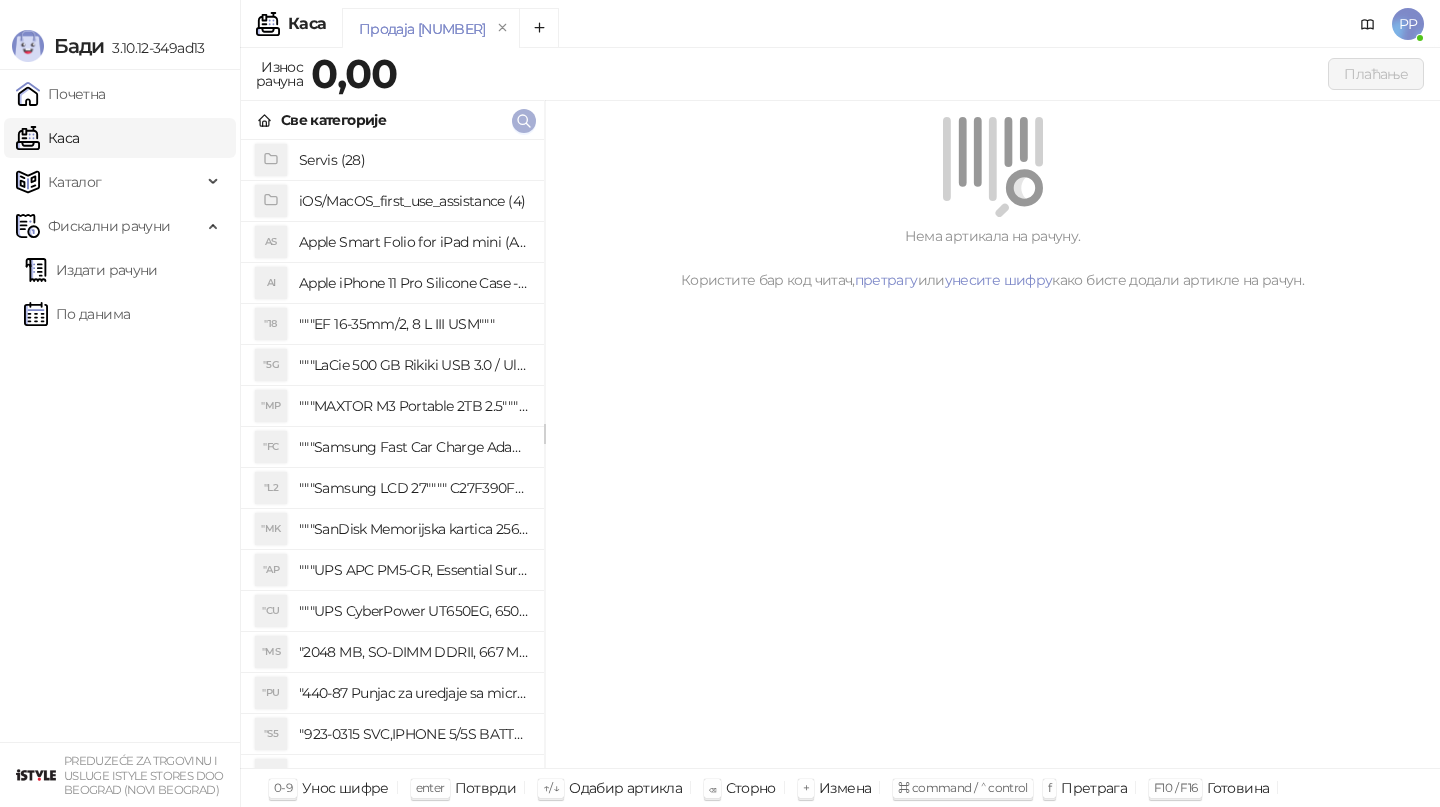 click 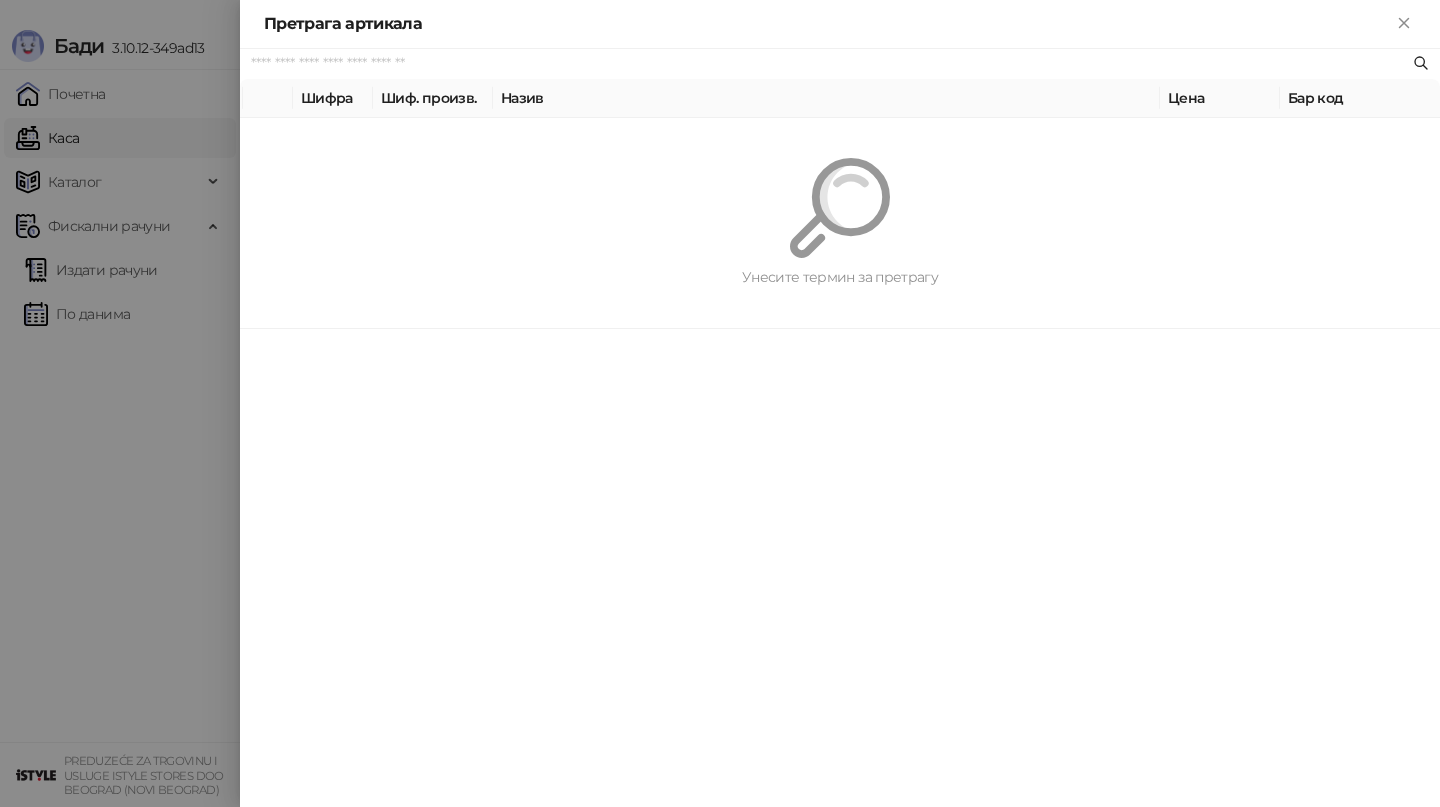 click at bounding box center [720, 403] 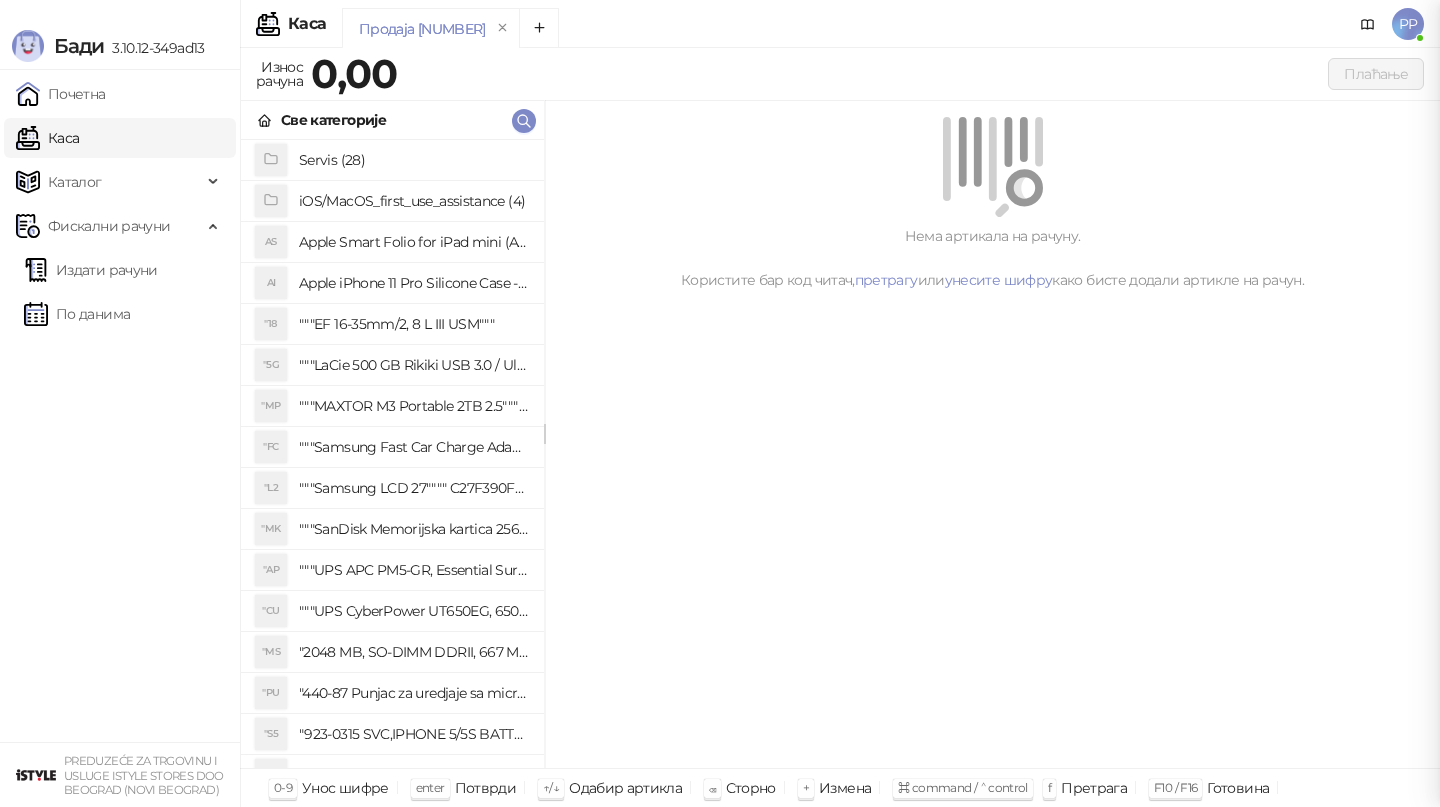 type 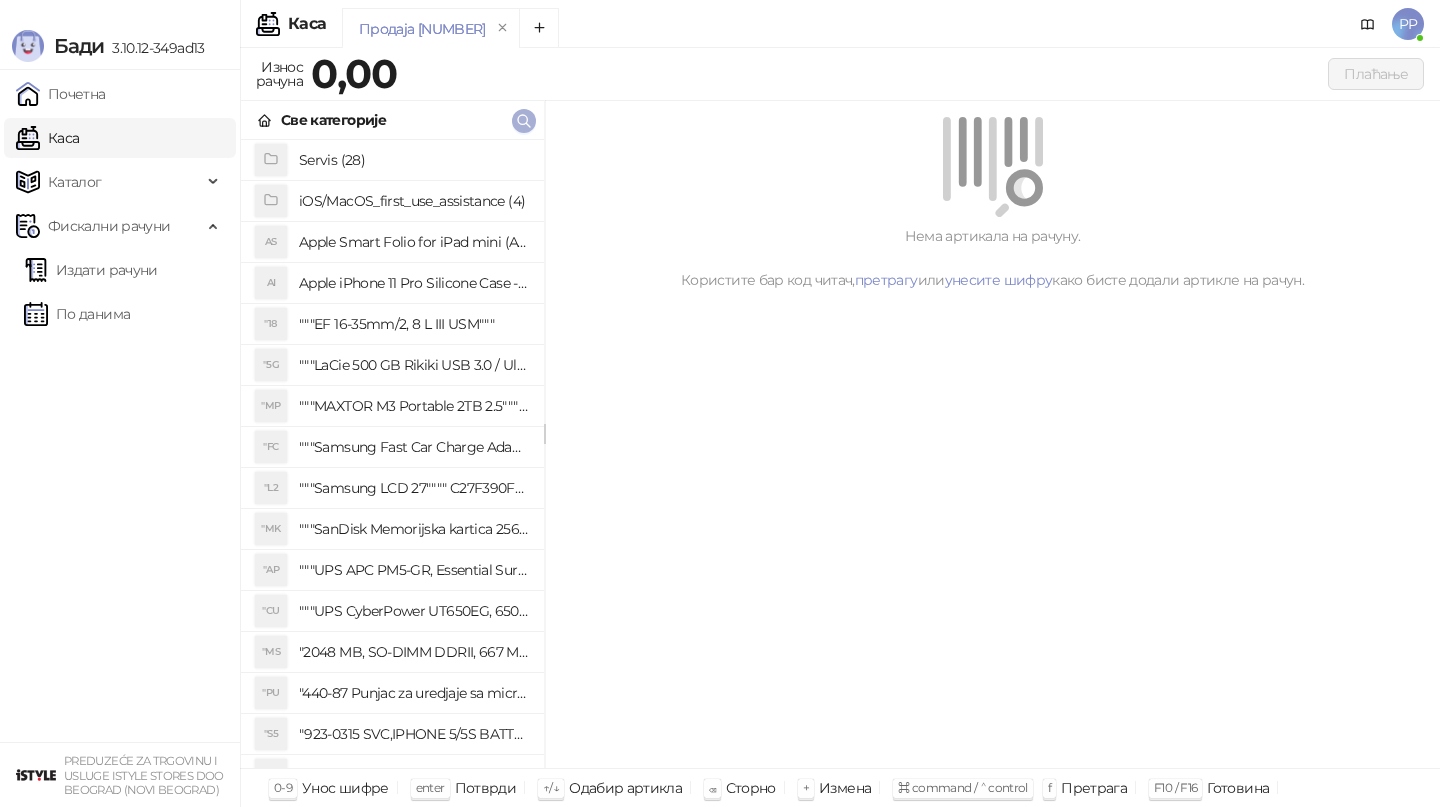 click 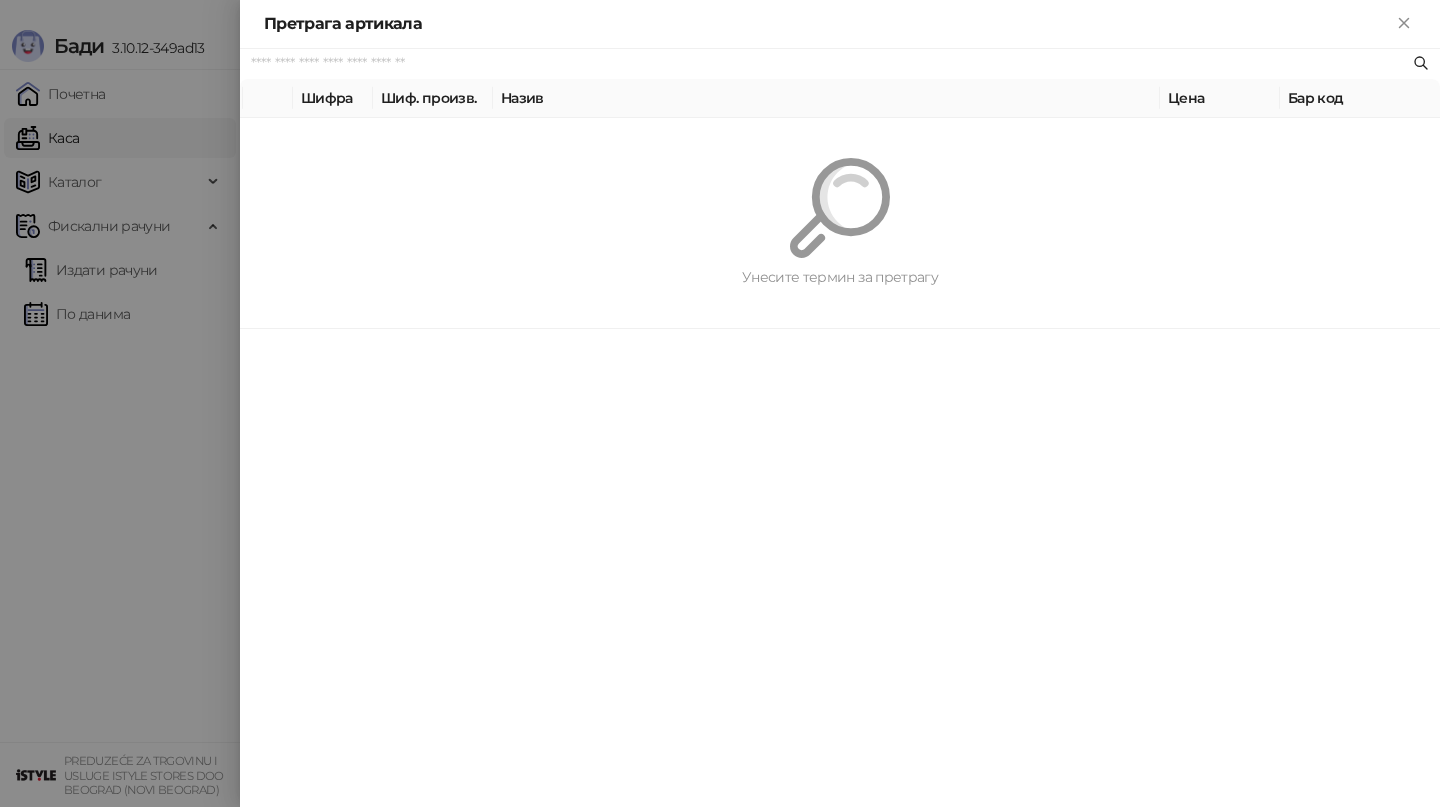 paste on "*********" 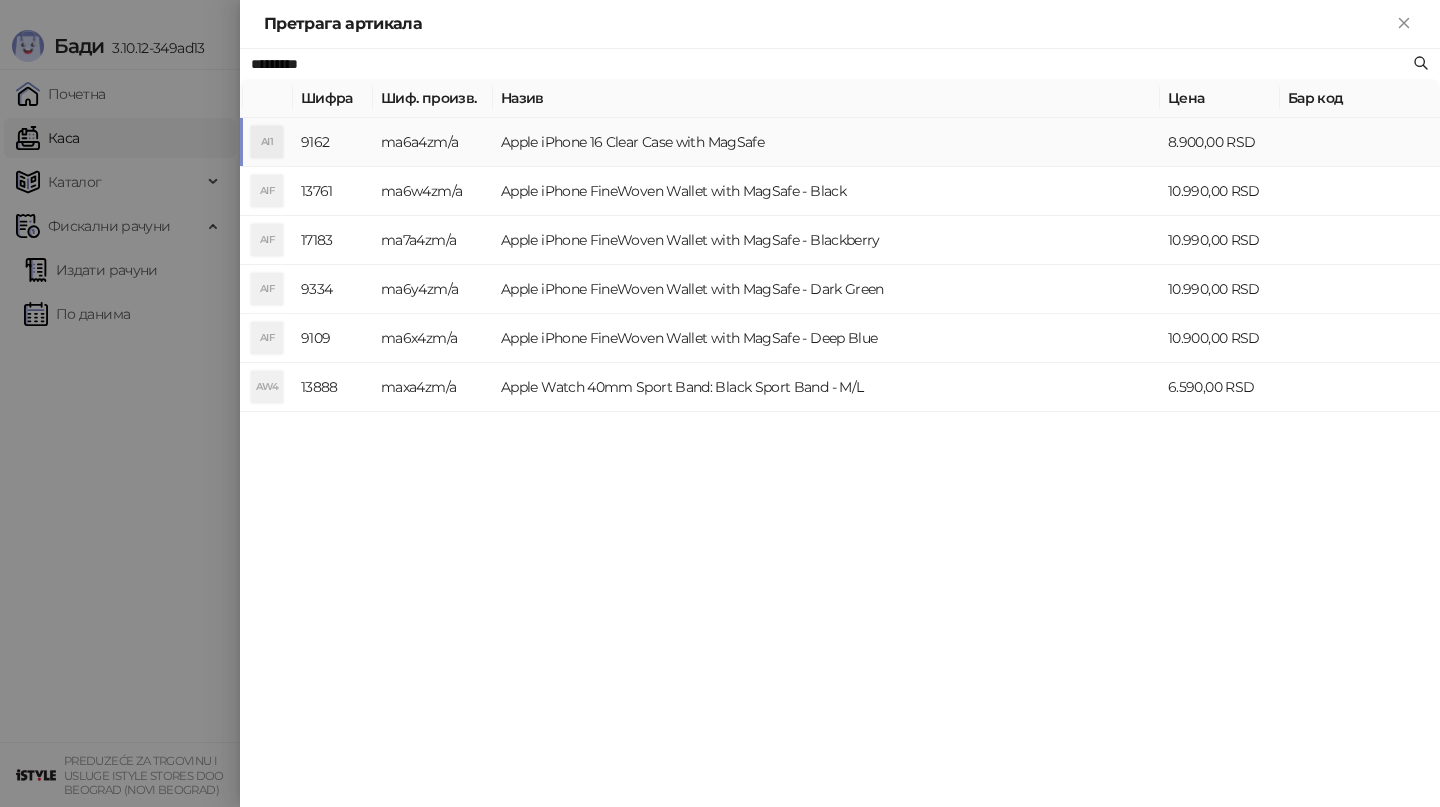 type on "*********" 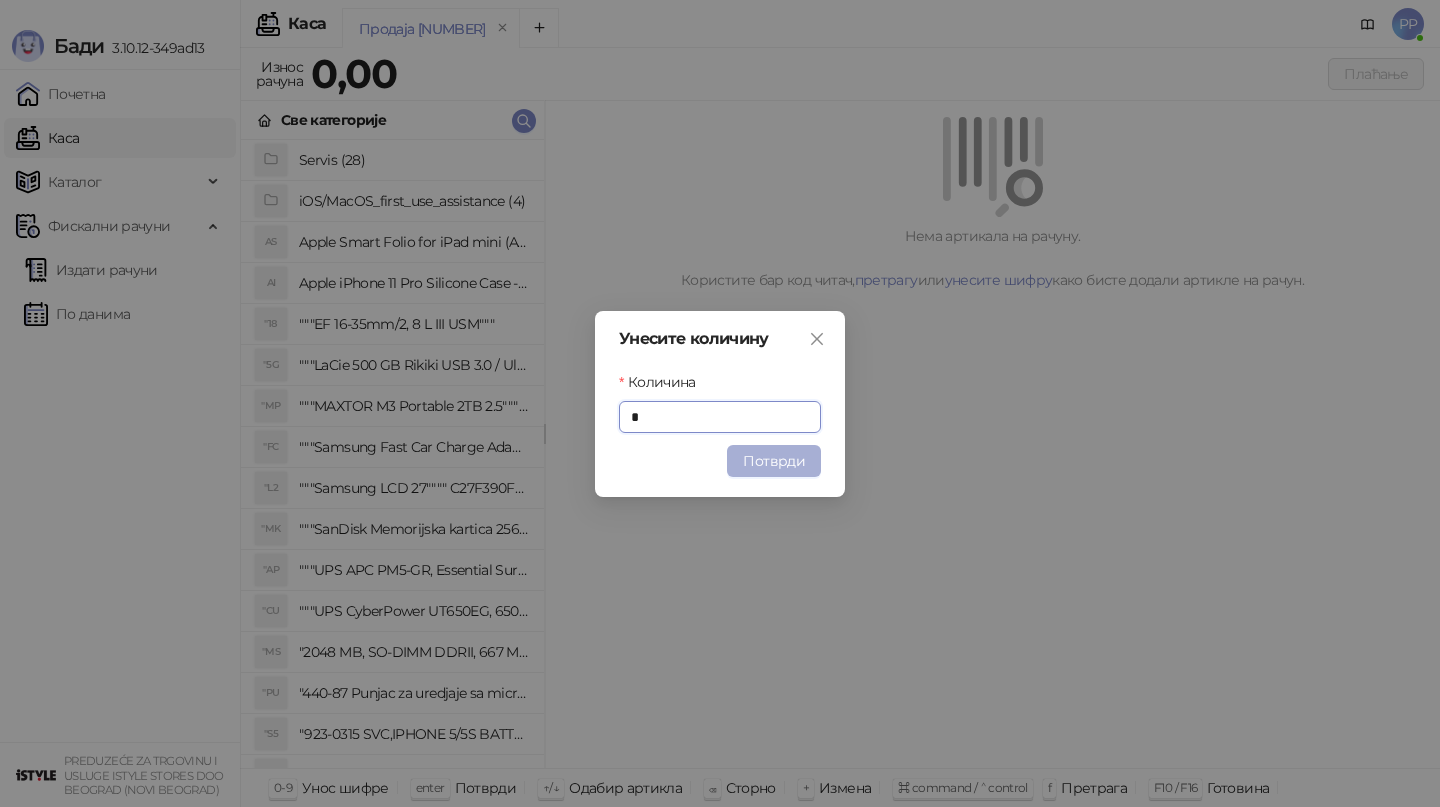 click on "Потврди" at bounding box center (774, 461) 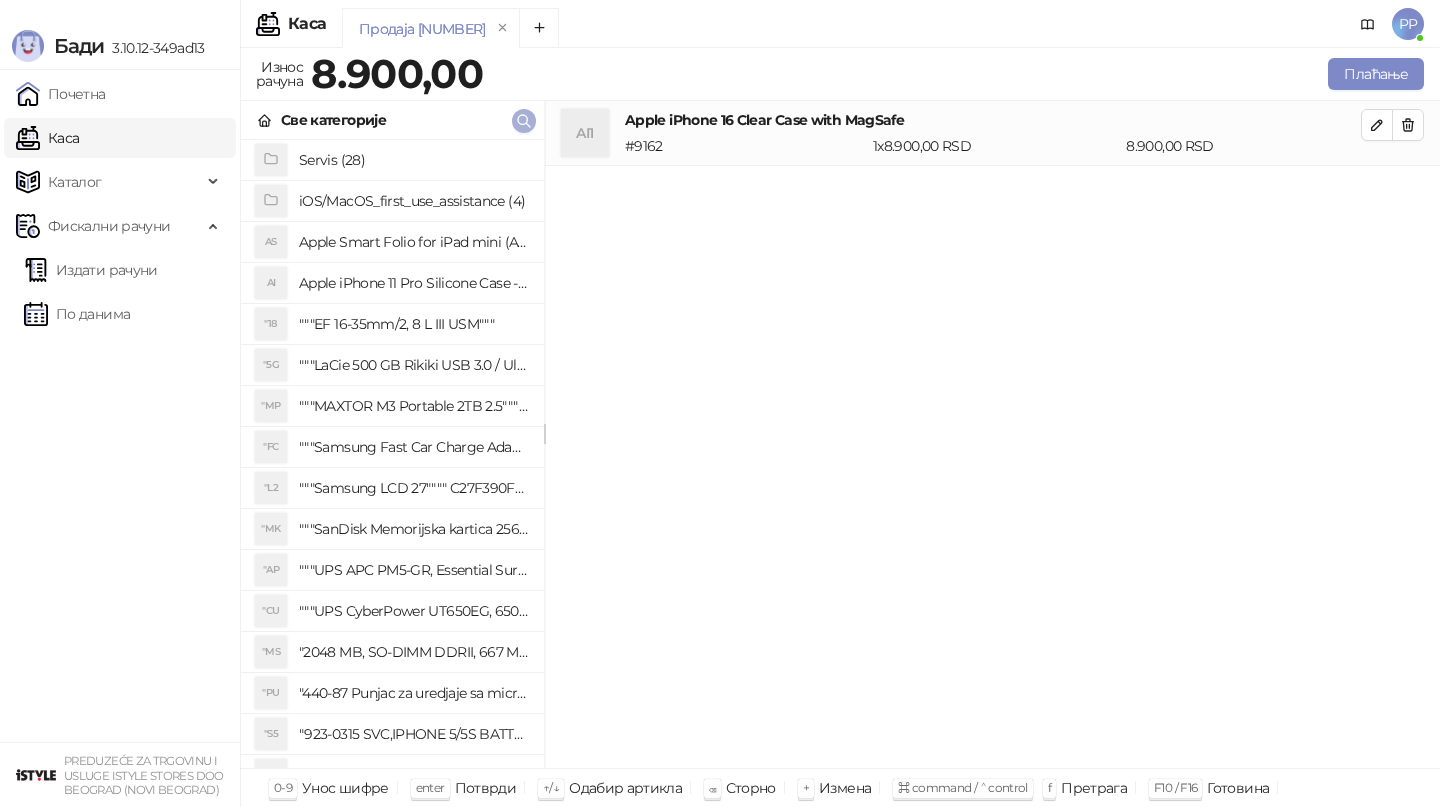 click 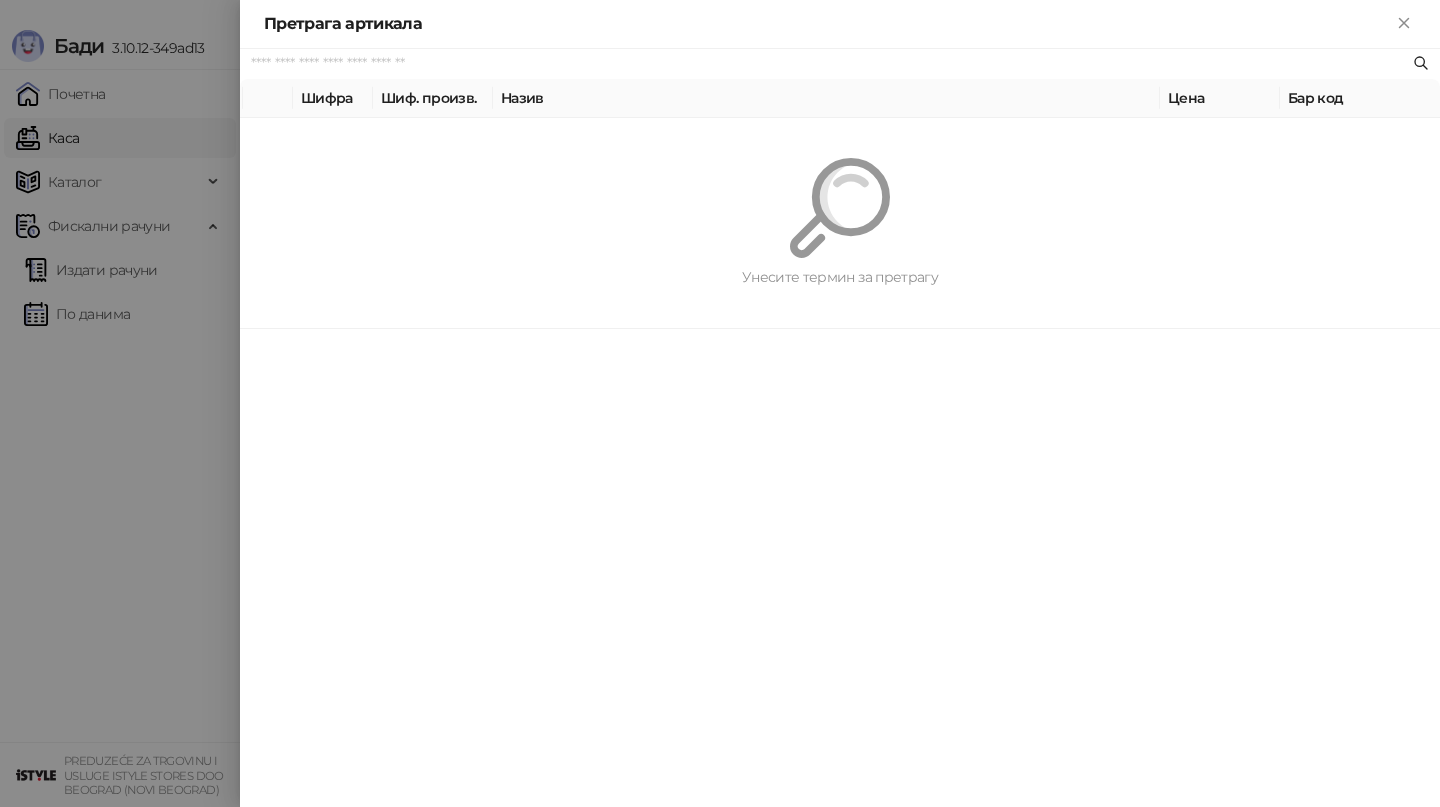 paste on "**********" 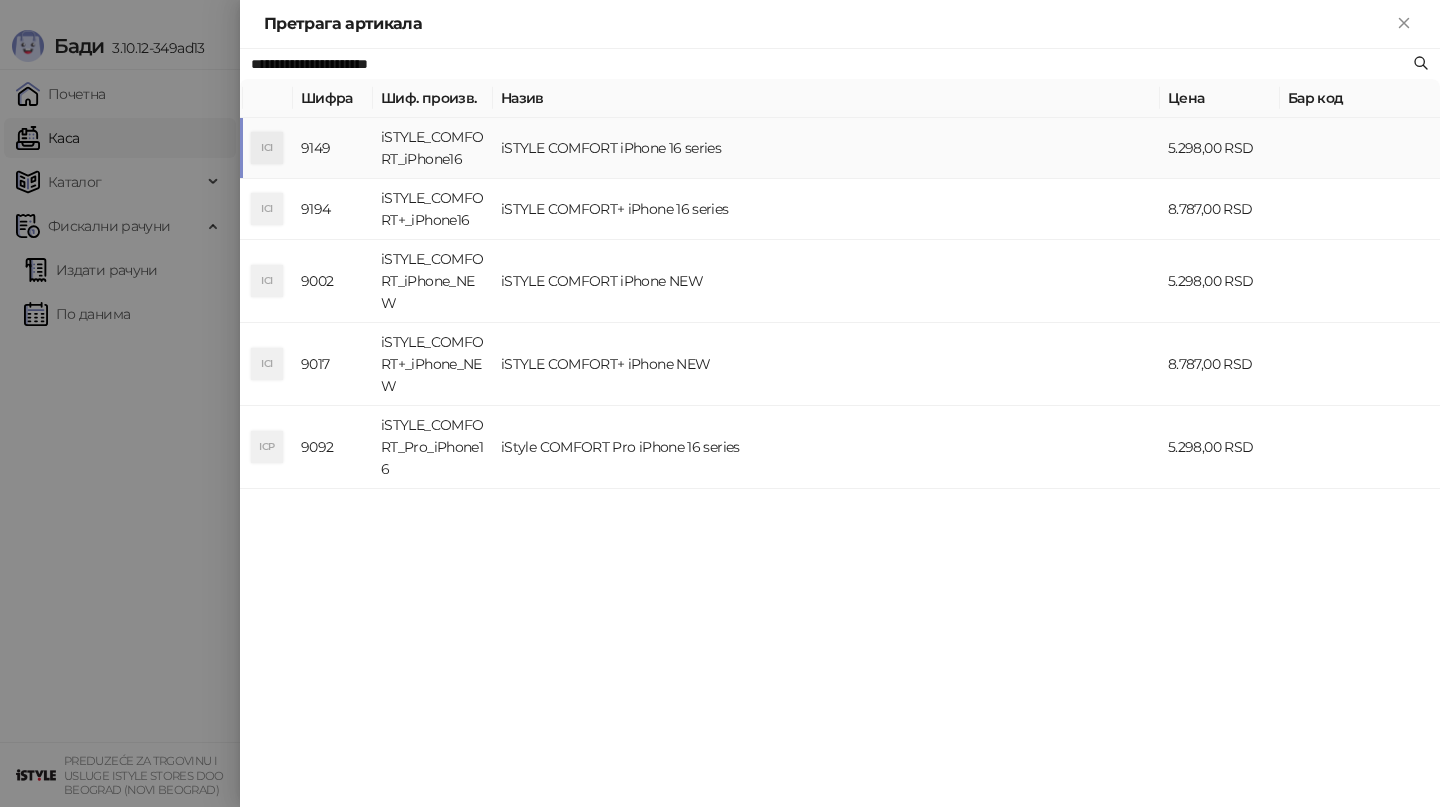 type on "**********" 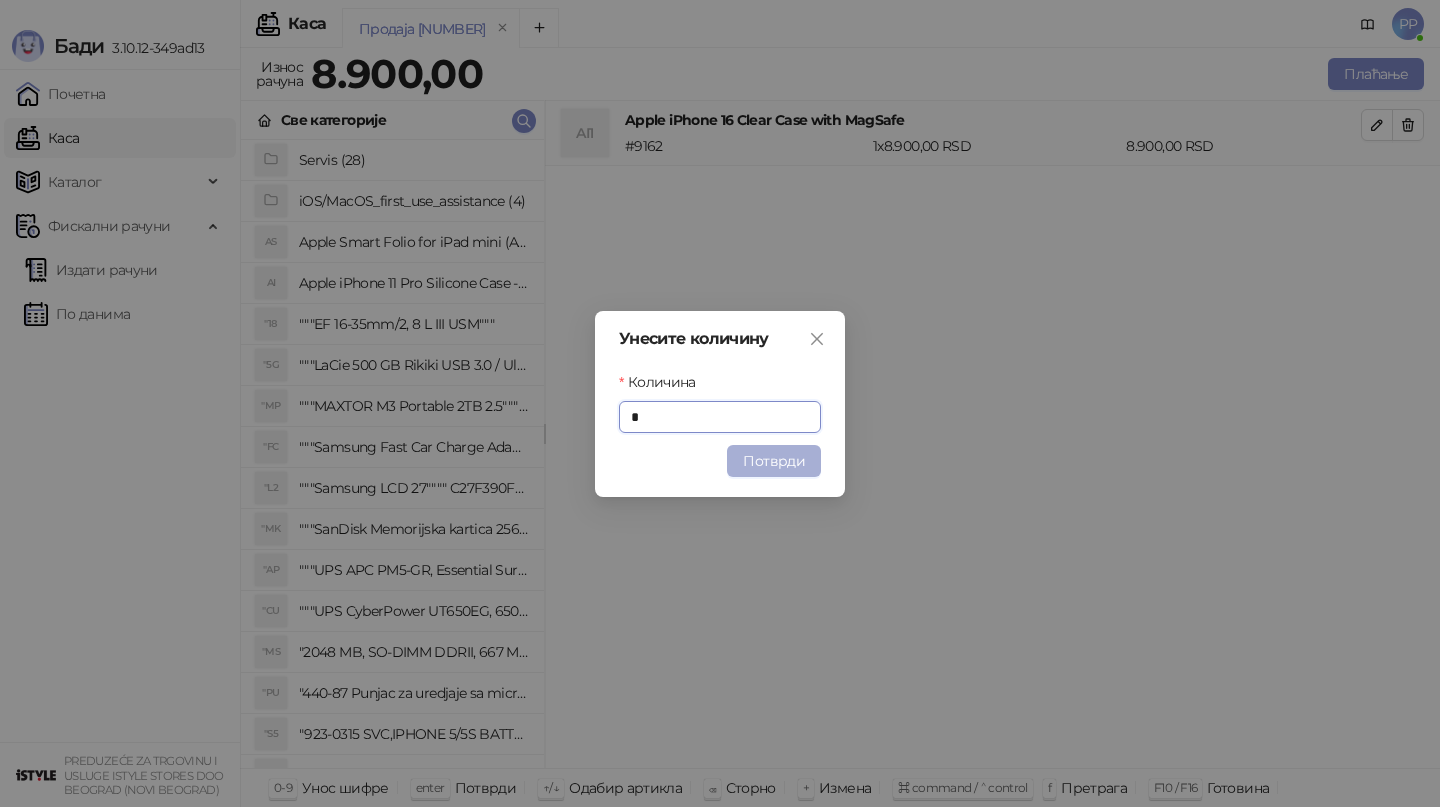 click on "Потврди" at bounding box center [774, 461] 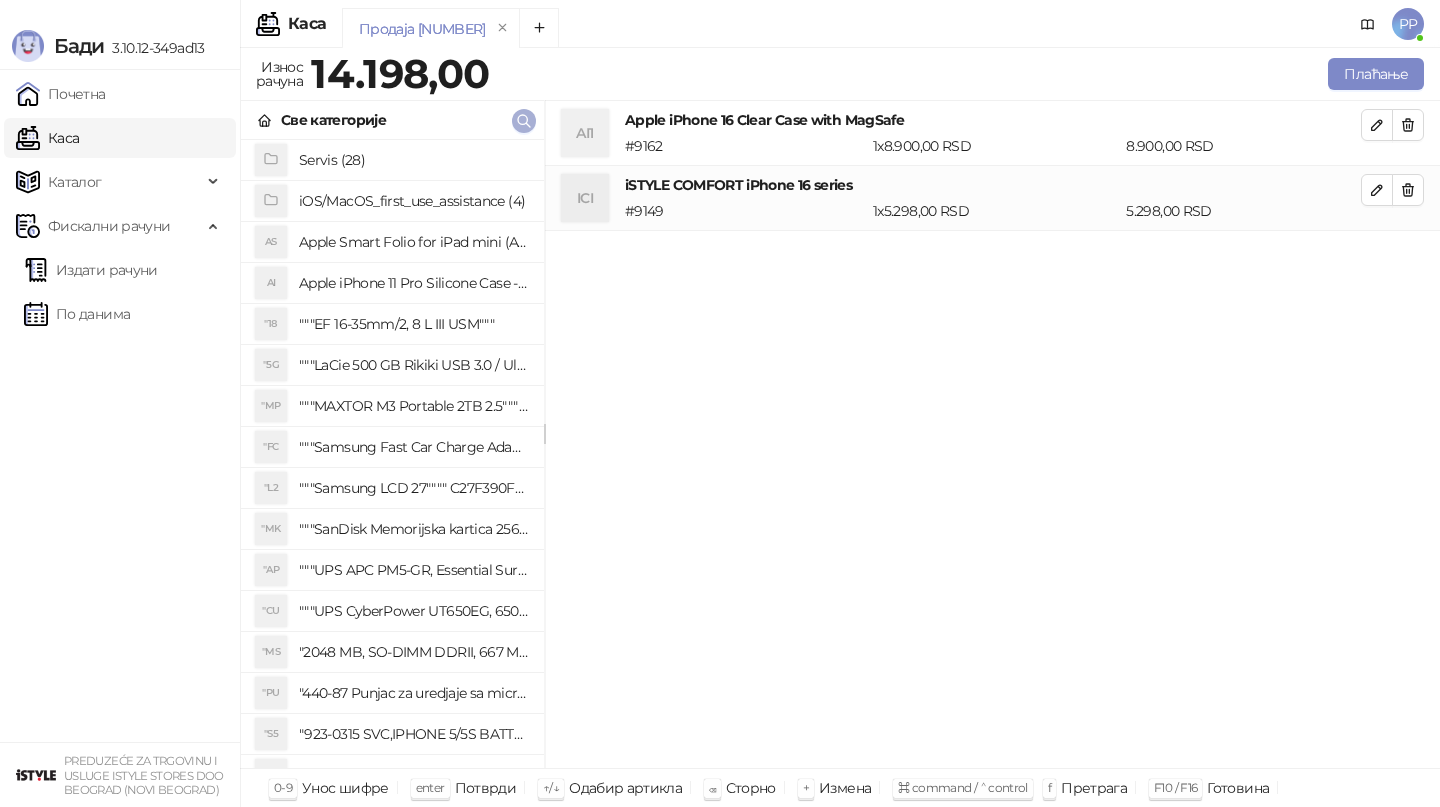 click 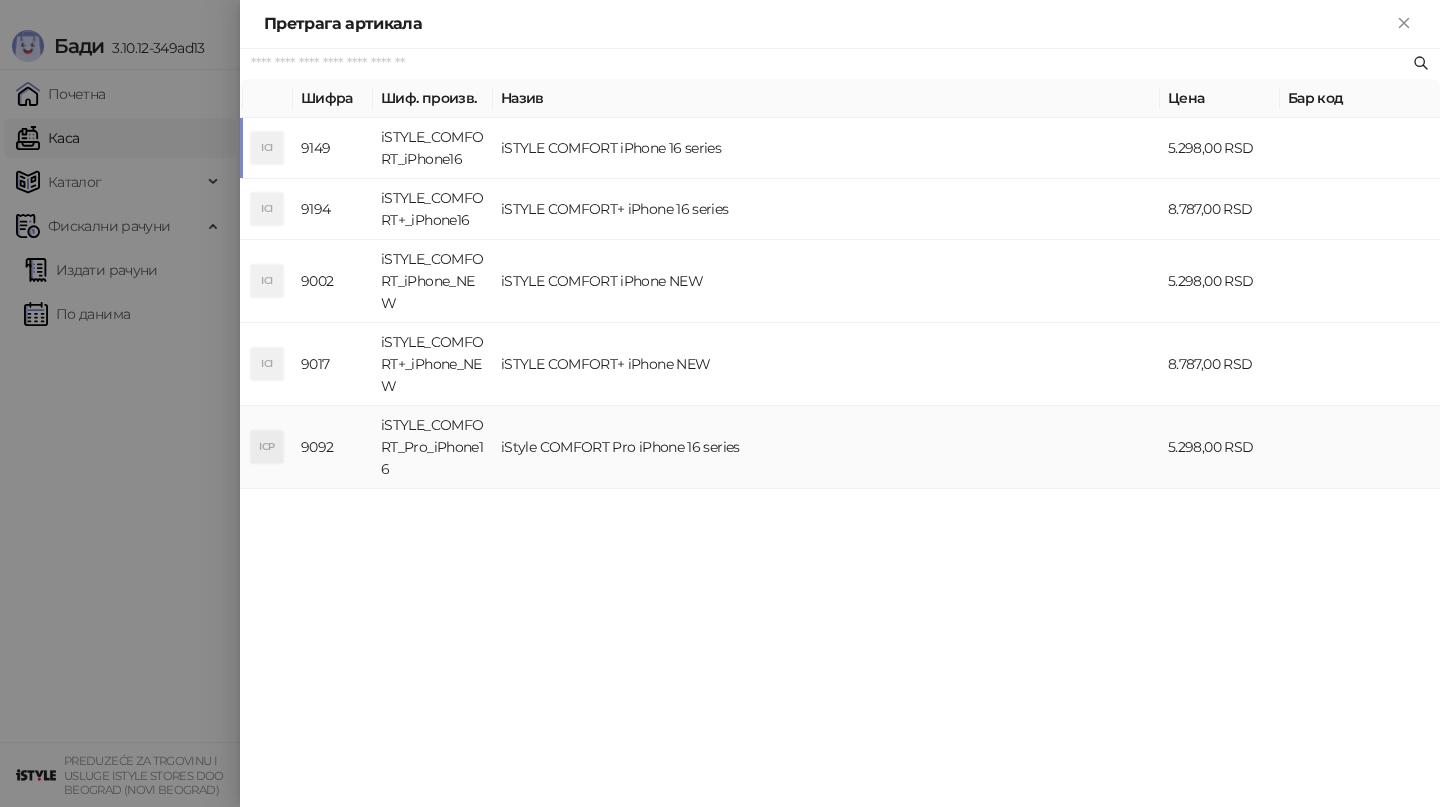paste on "**********" 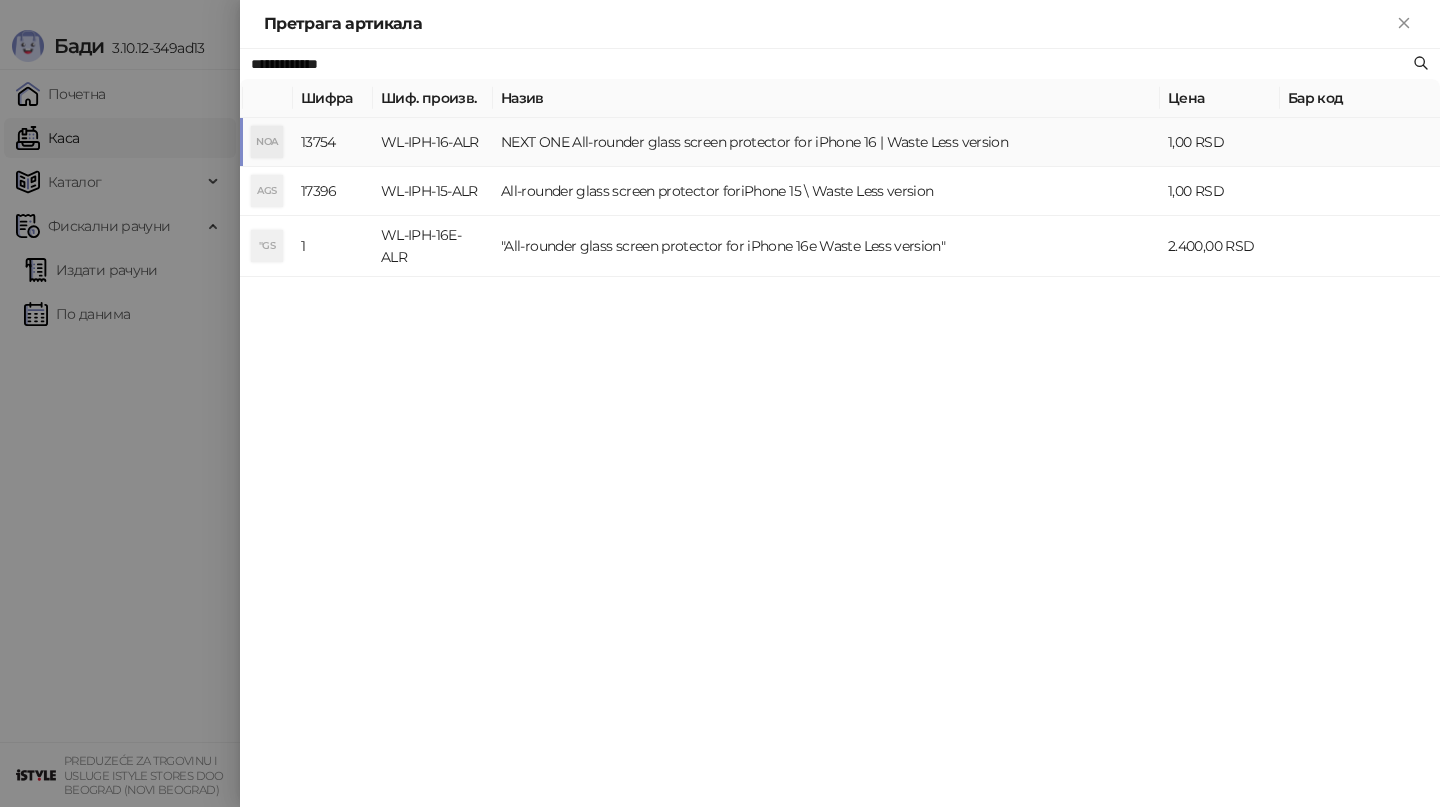 type on "**********" 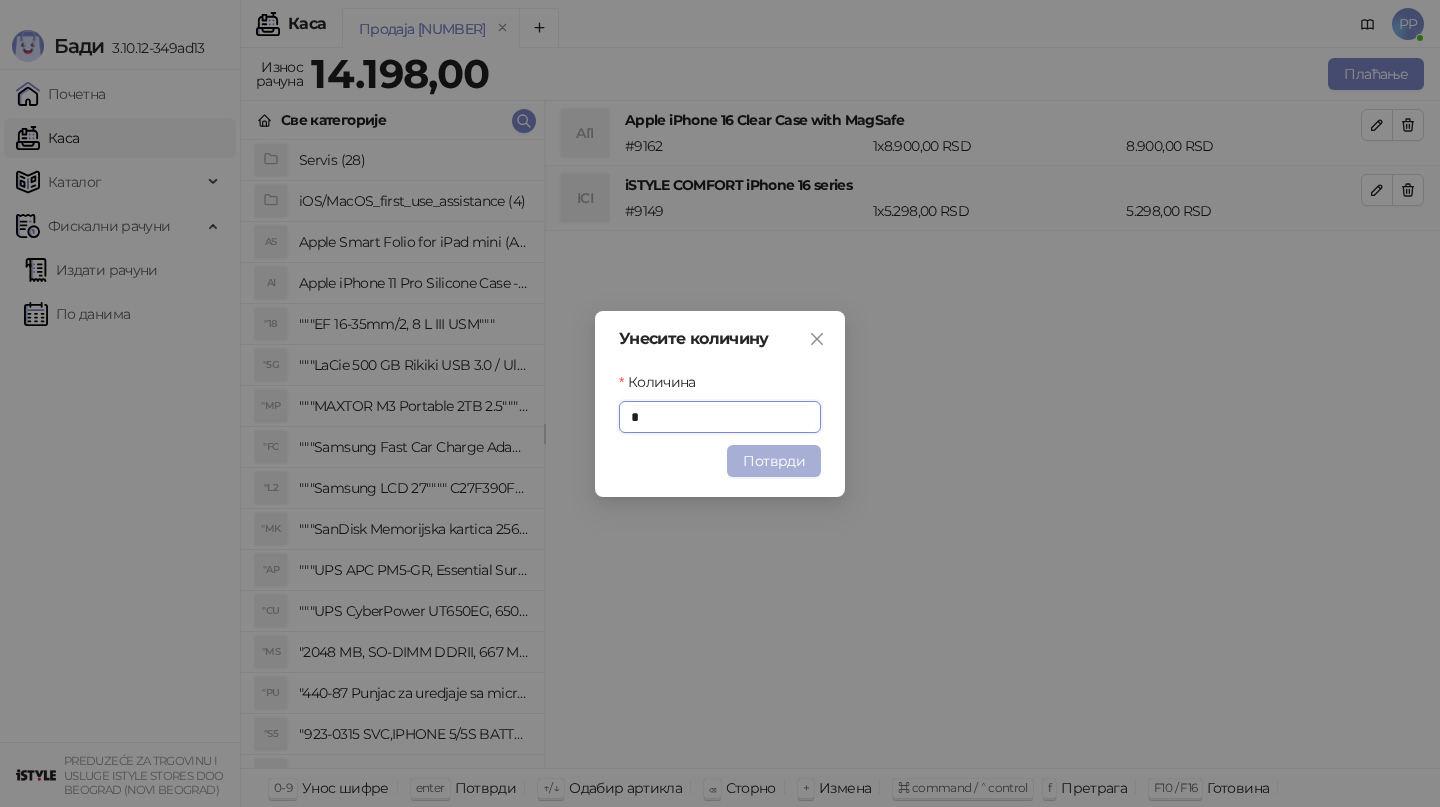 click on "Потврди" at bounding box center [774, 461] 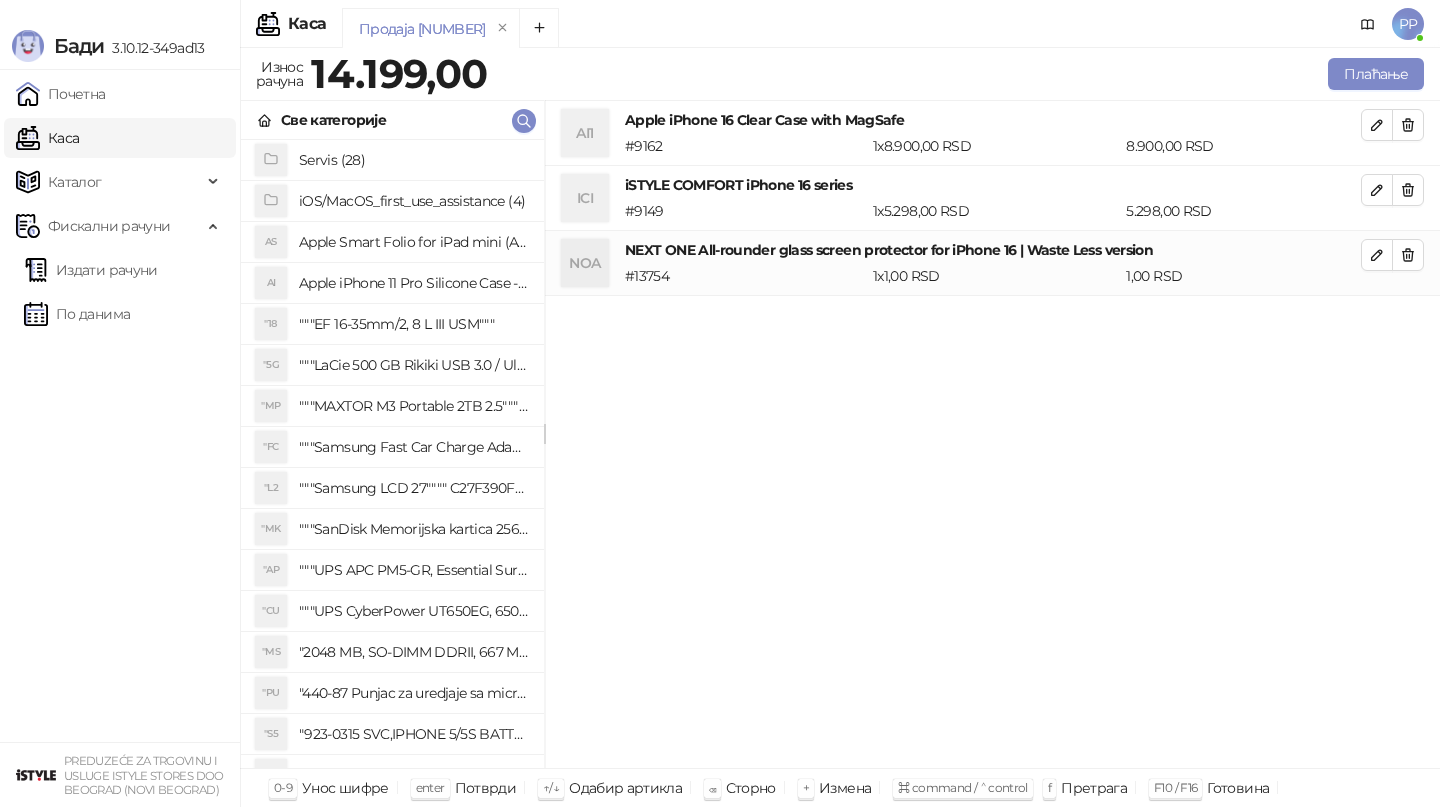 click on "AI[NUMBER] Apple iPhone [NUMBER] Clear Case with MagSafe    # [NUMBER] 1  x [PRICE]RSD [PRICE]RSD ICI iSTYLE COMFORT iPhone [NUMBER] series    # [NUMBER] 1  x [PRICE]RSD [PRICE]RSD NOA NEXT ONE All-rounder glass screen protector for iPhone [NUMBER] | Waste Less version    # [NUMBER] 1  x [PRICE]RSD [PRICE]RSD" at bounding box center [992, 435] 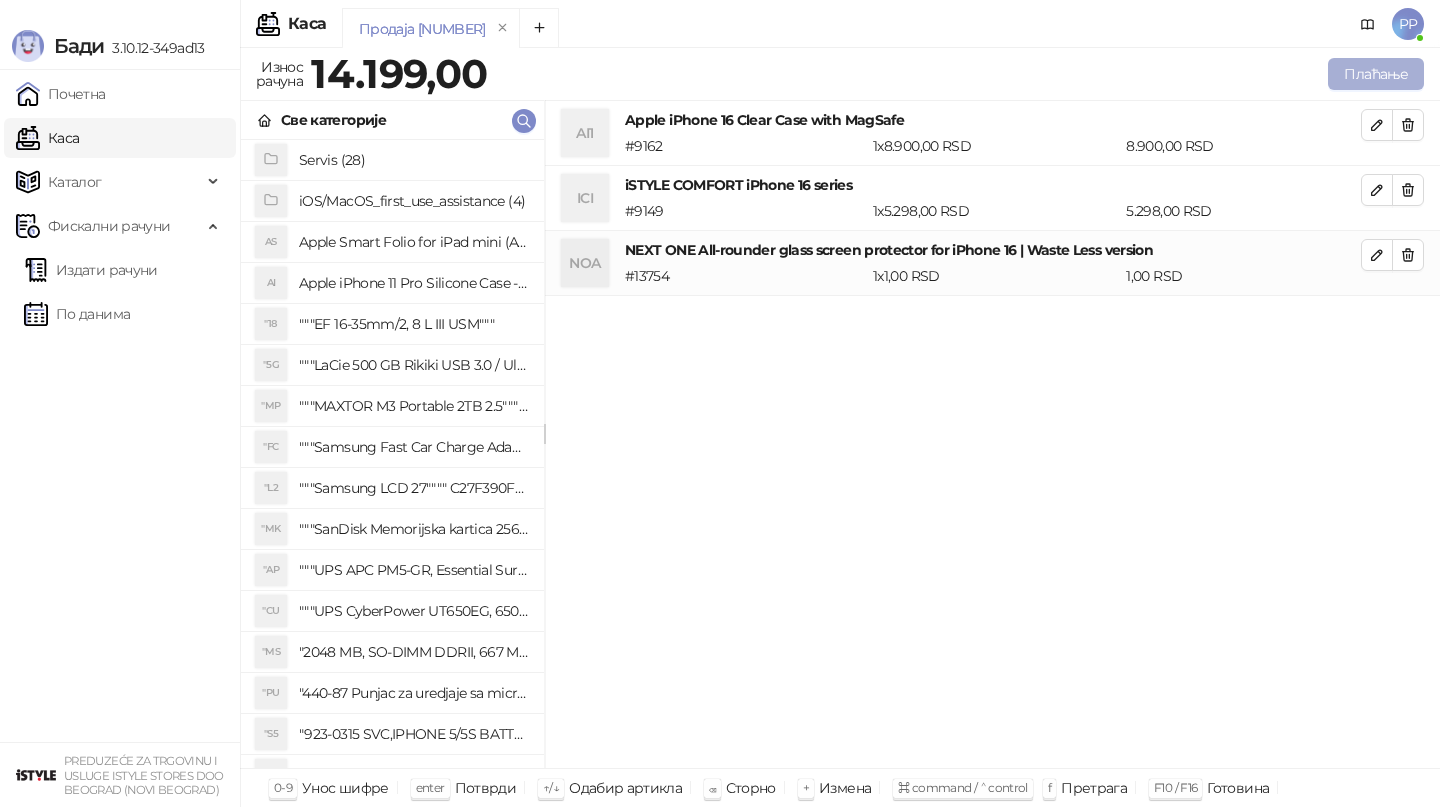 click on "Плаћање" at bounding box center (1376, 74) 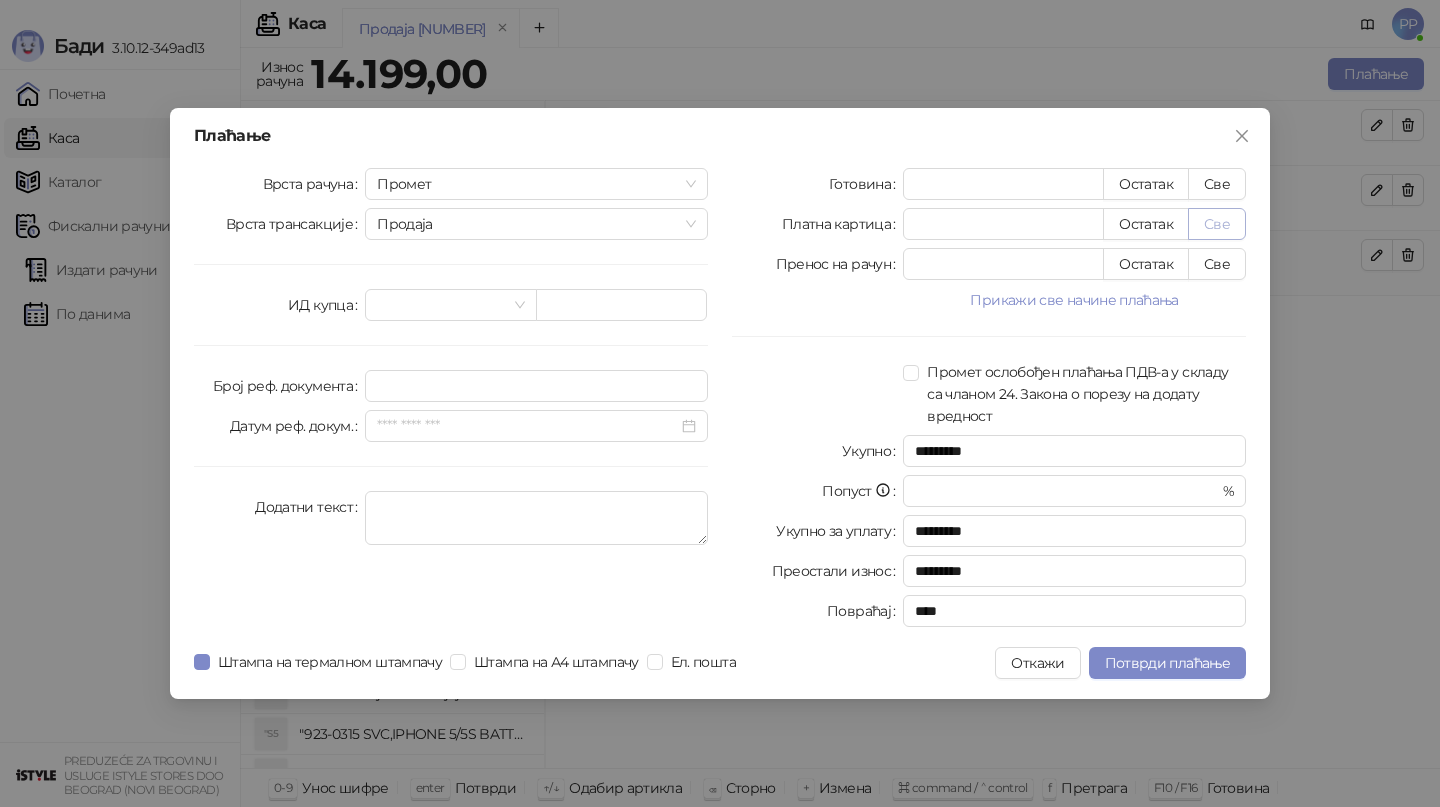 click on "Све" at bounding box center (1217, 224) 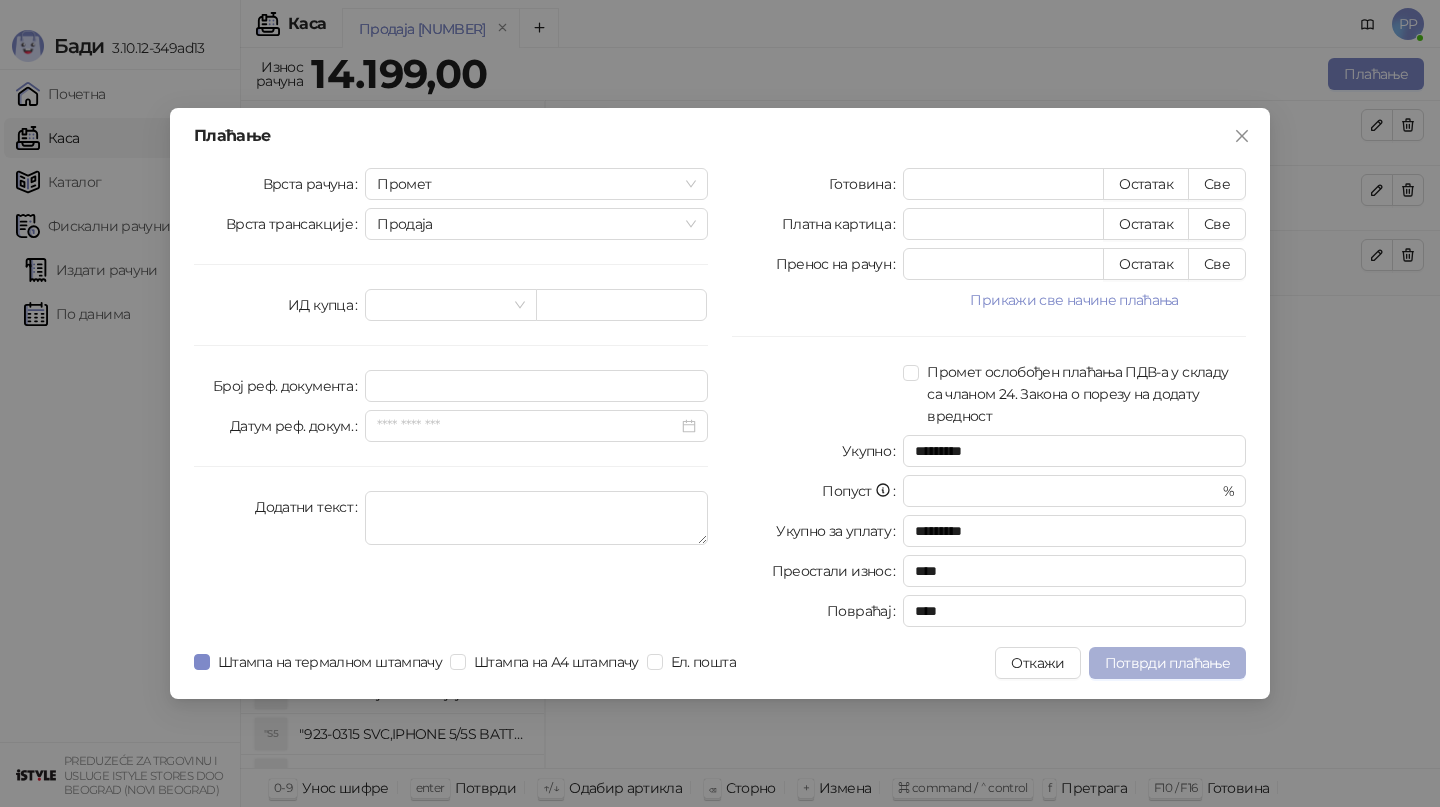 click on "Потврди плаћање" at bounding box center (1167, 663) 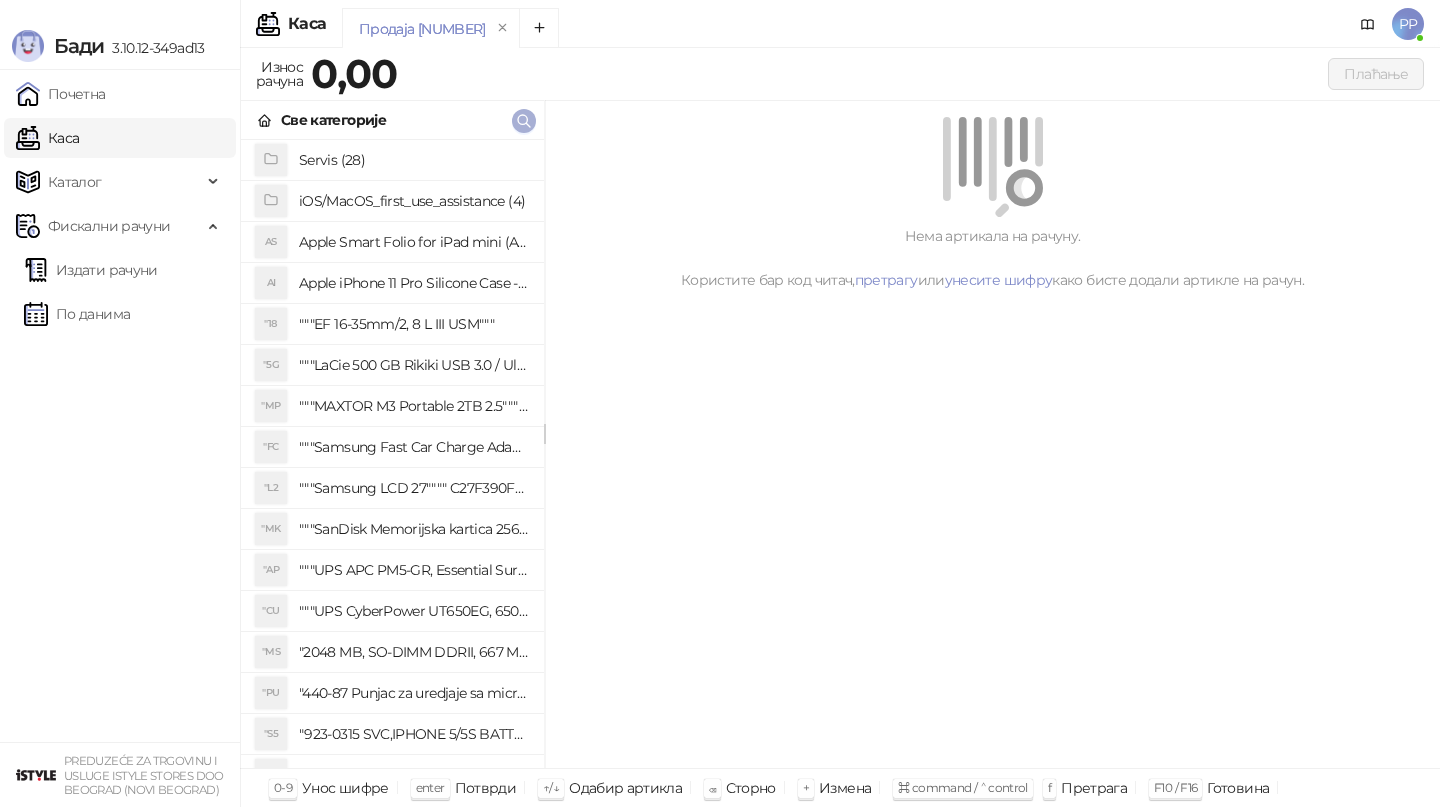 click 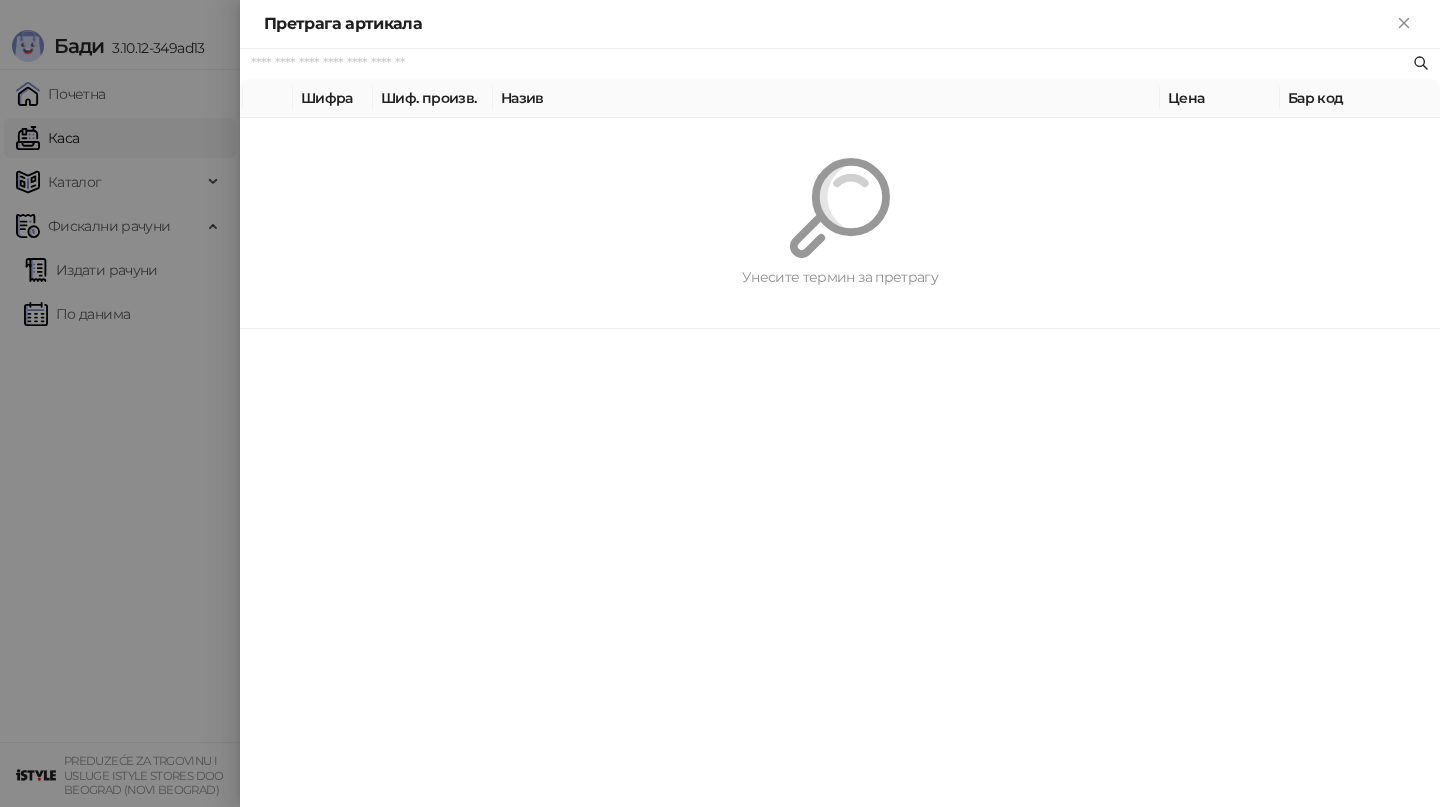 paste on "*********" 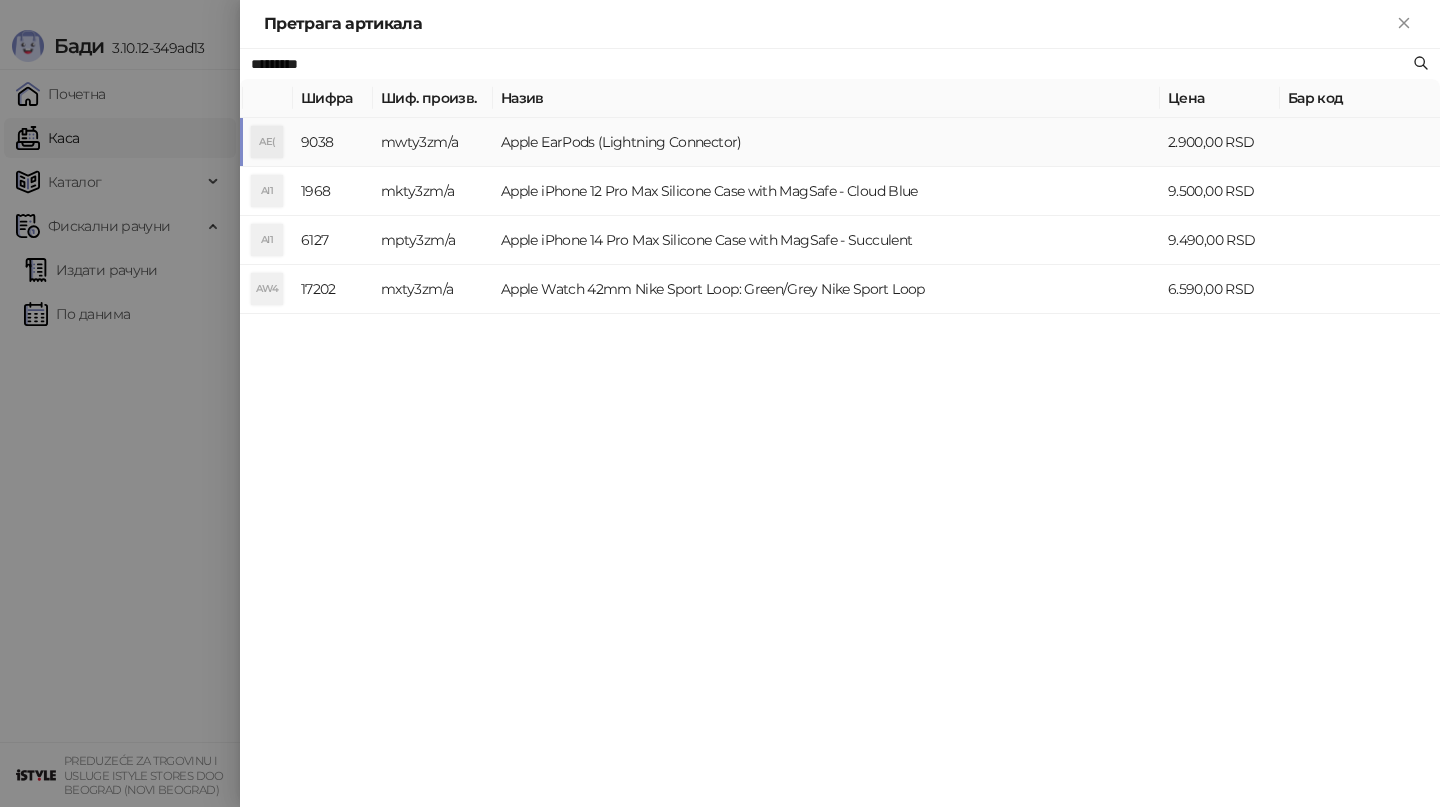 type on "*********" 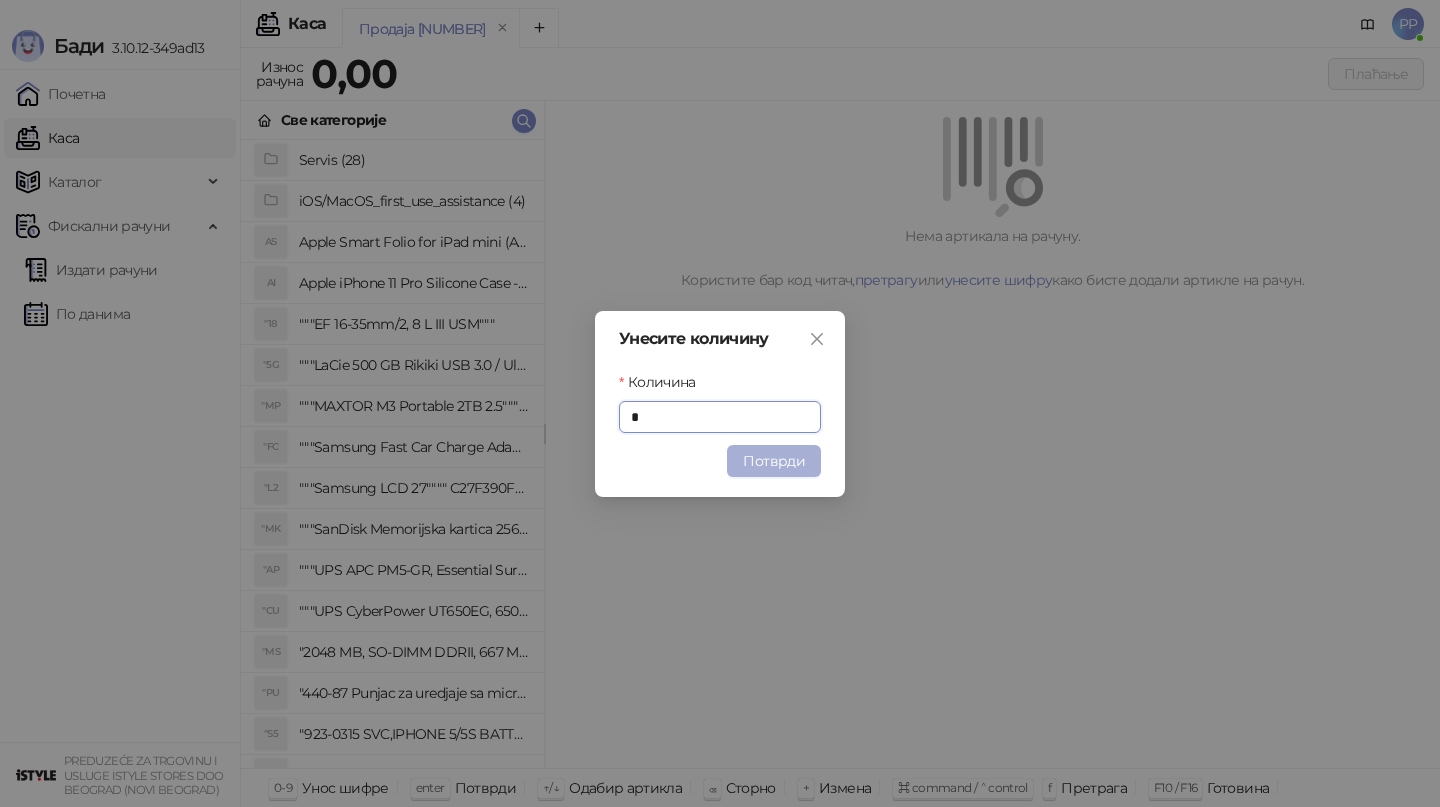 click on "Потврди" at bounding box center (774, 461) 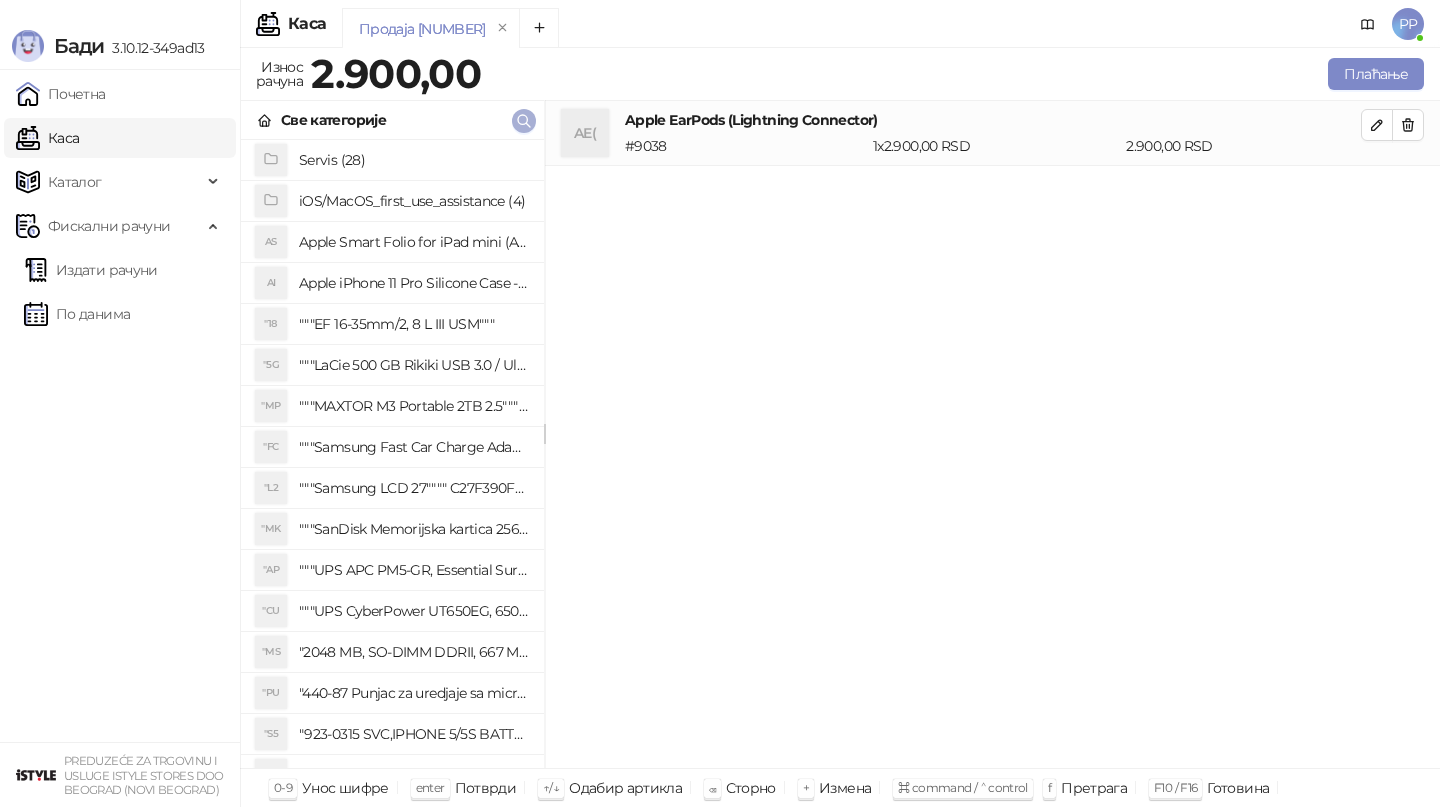 click 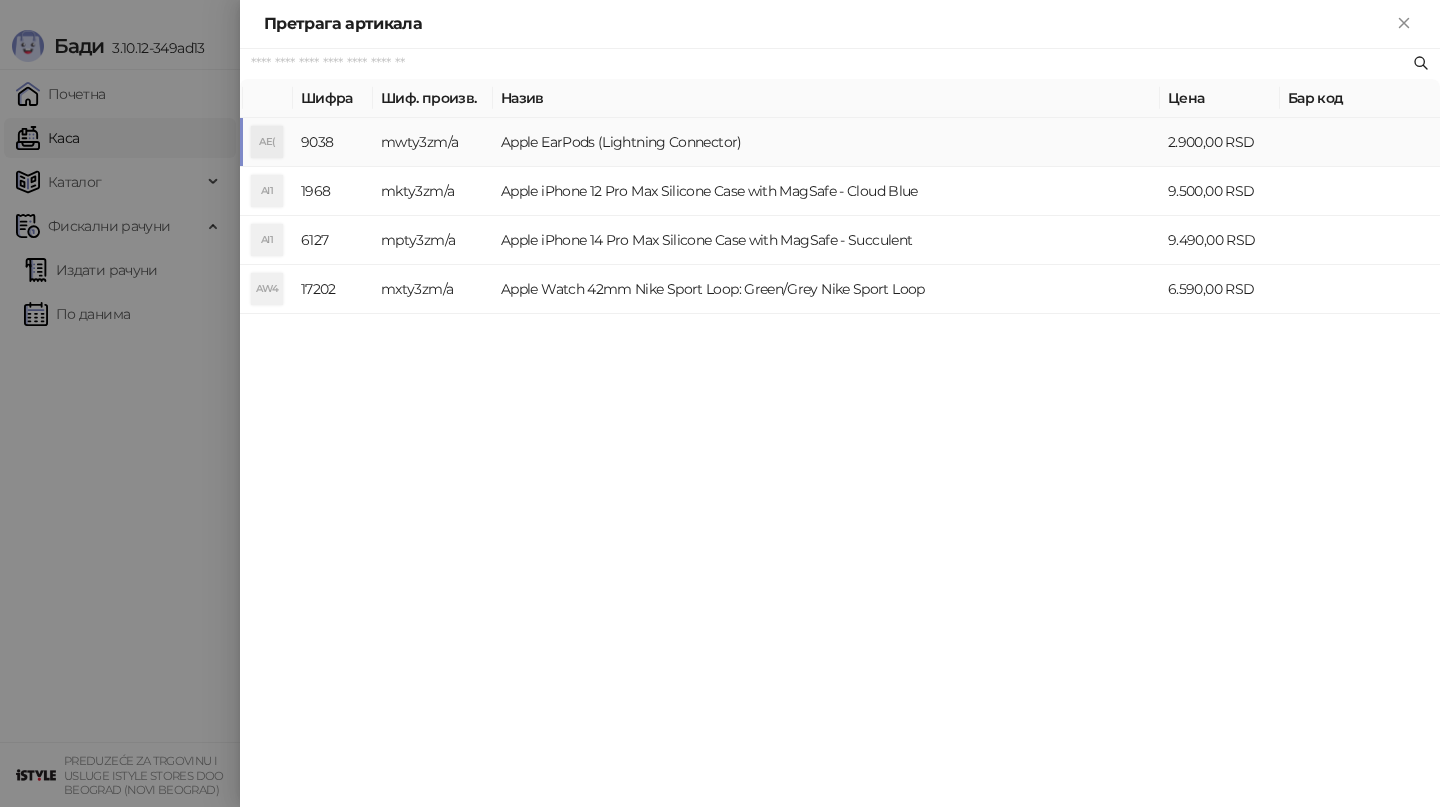 paste on "**********" 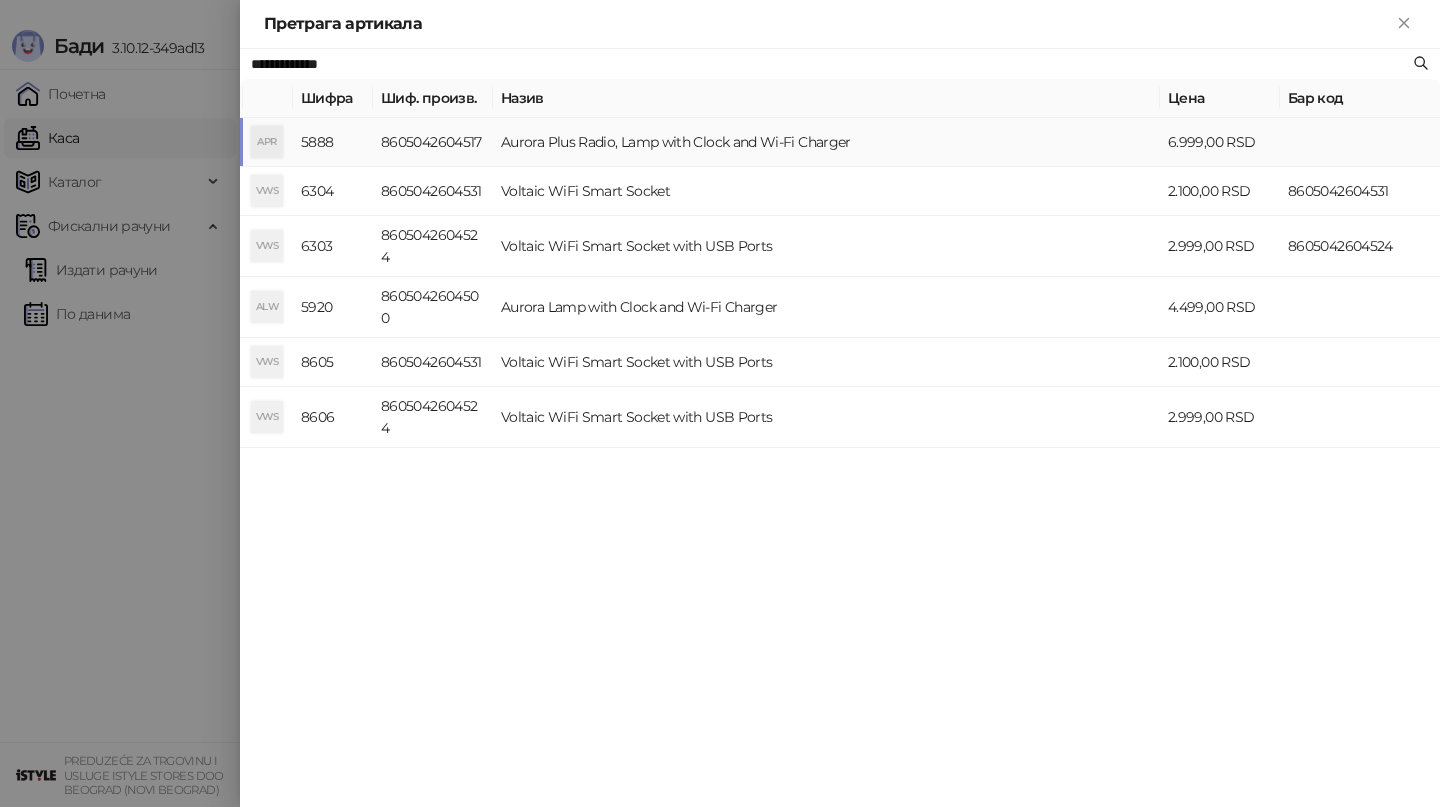 click on "Aurora Plus Radio, Lamp with Clock and Wi-Fi Charger" at bounding box center [826, 142] 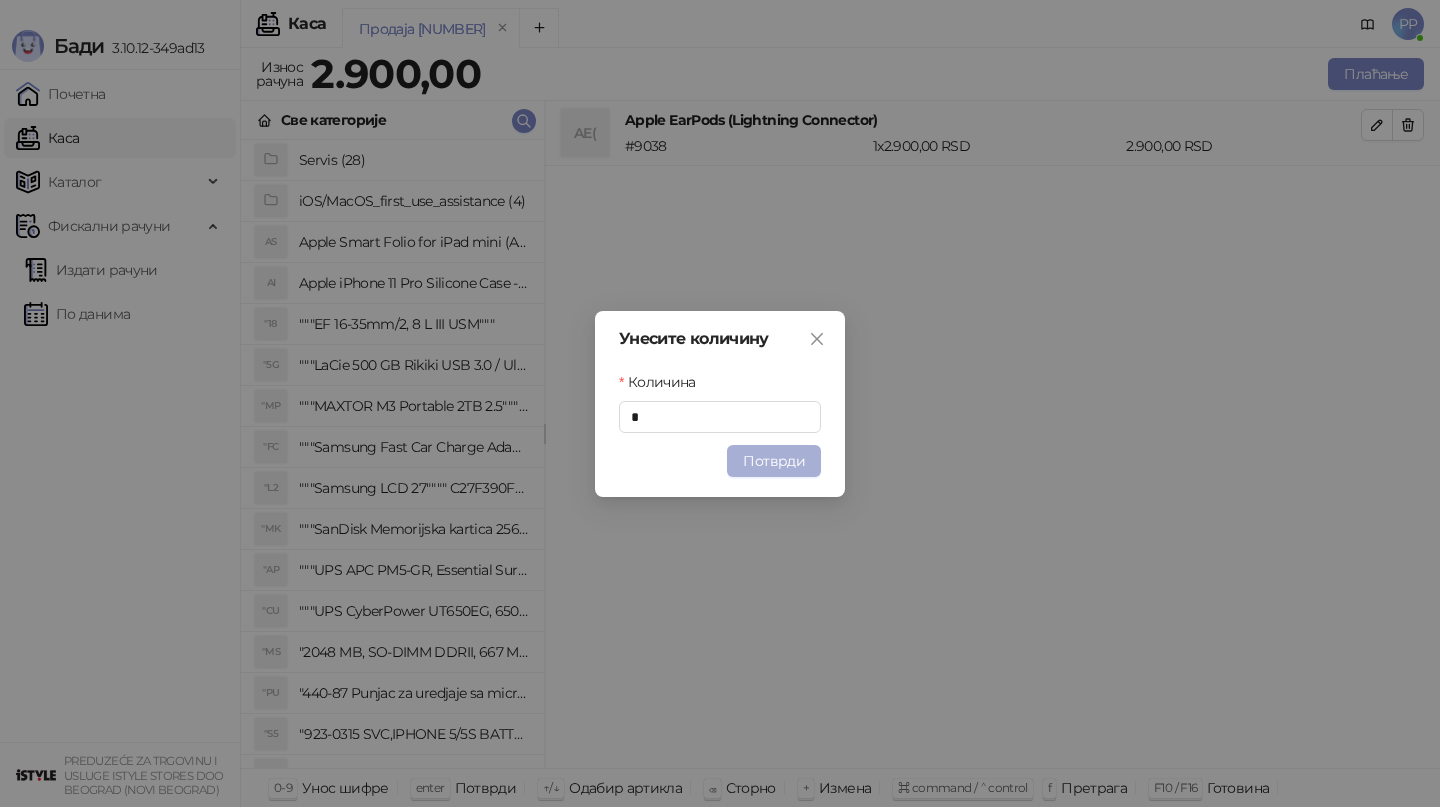 click on "Потврди" at bounding box center (774, 461) 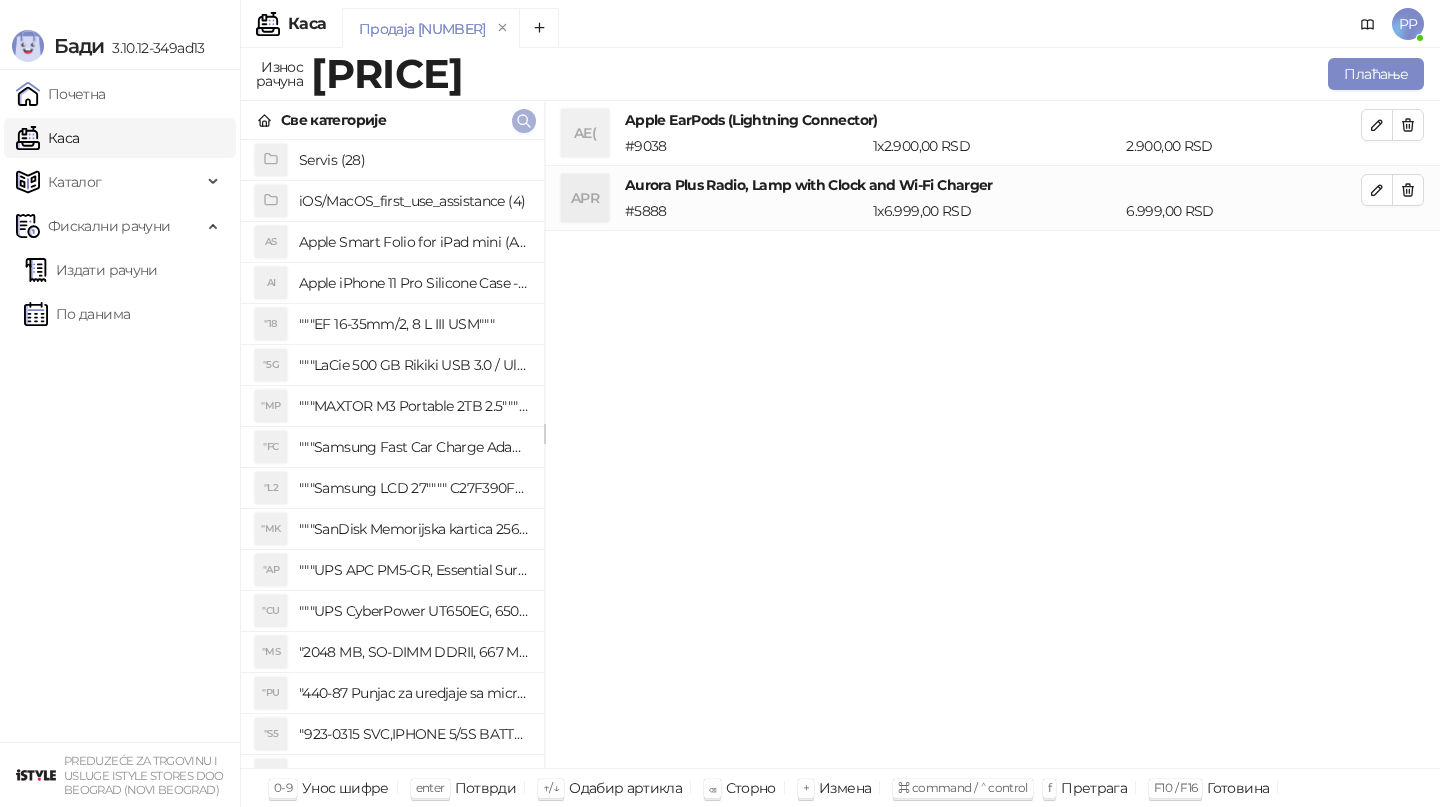 click 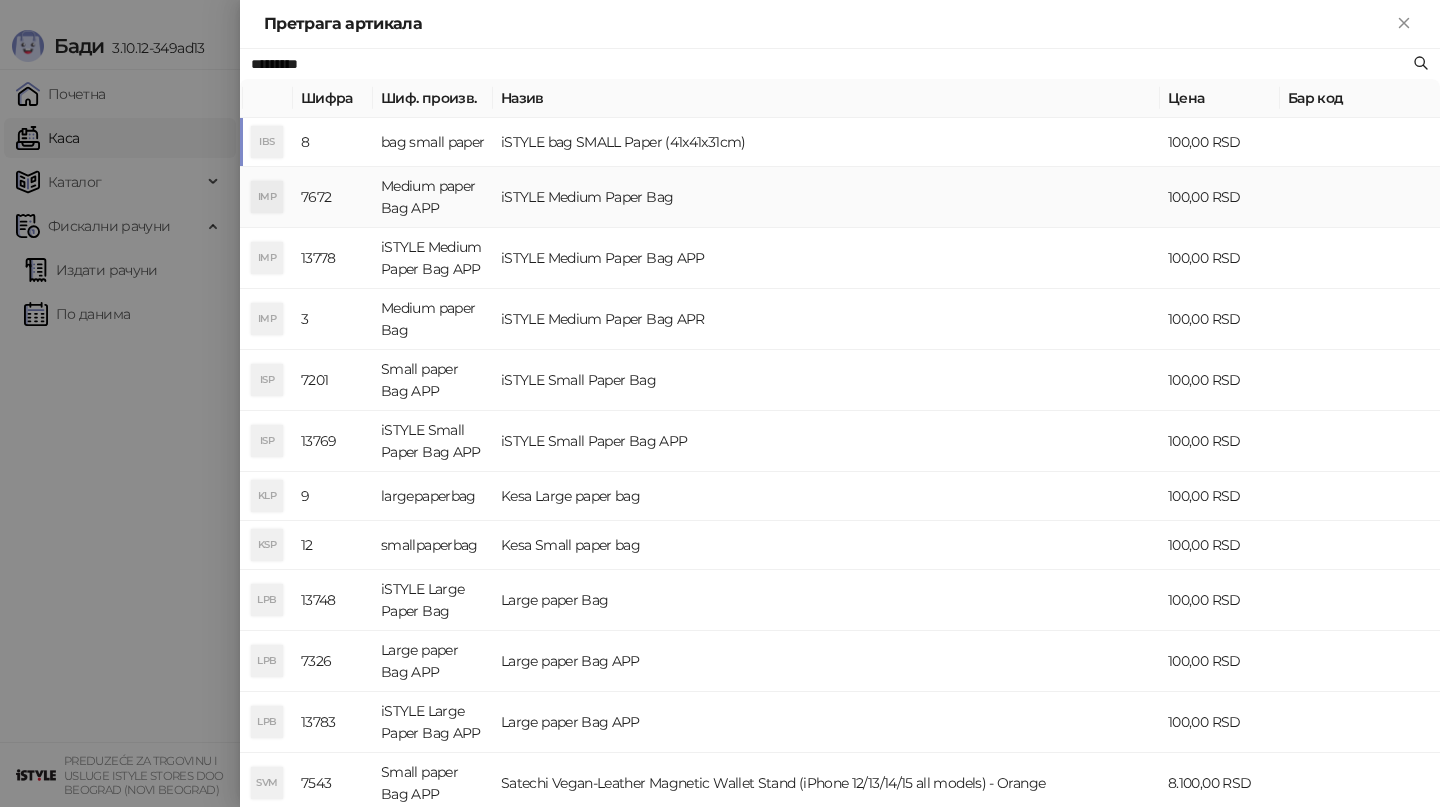 type on "*********" 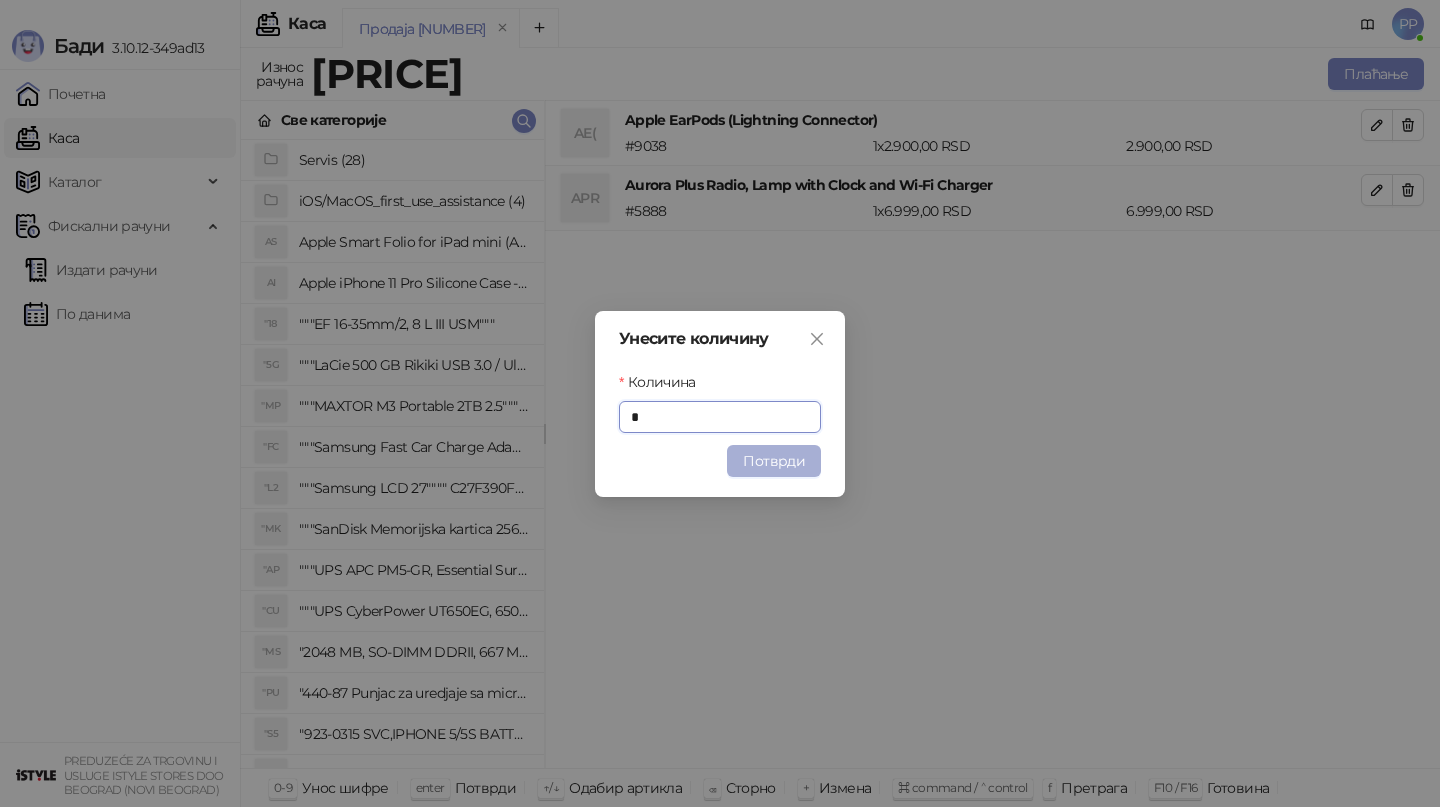 click on "Потврди" at bounding box center [774, 461] 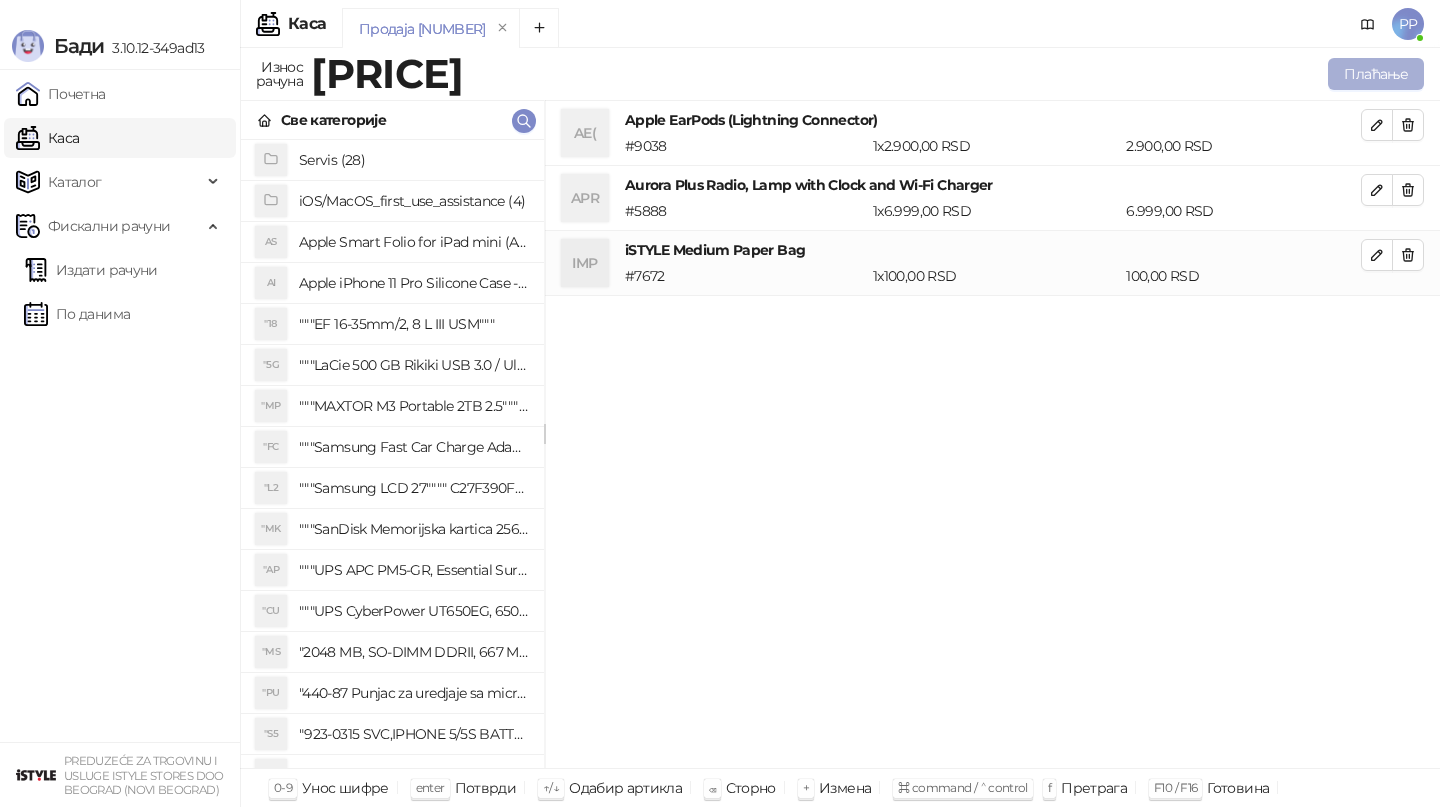 click on "Плаћање" at bounding box center (1376, 74) 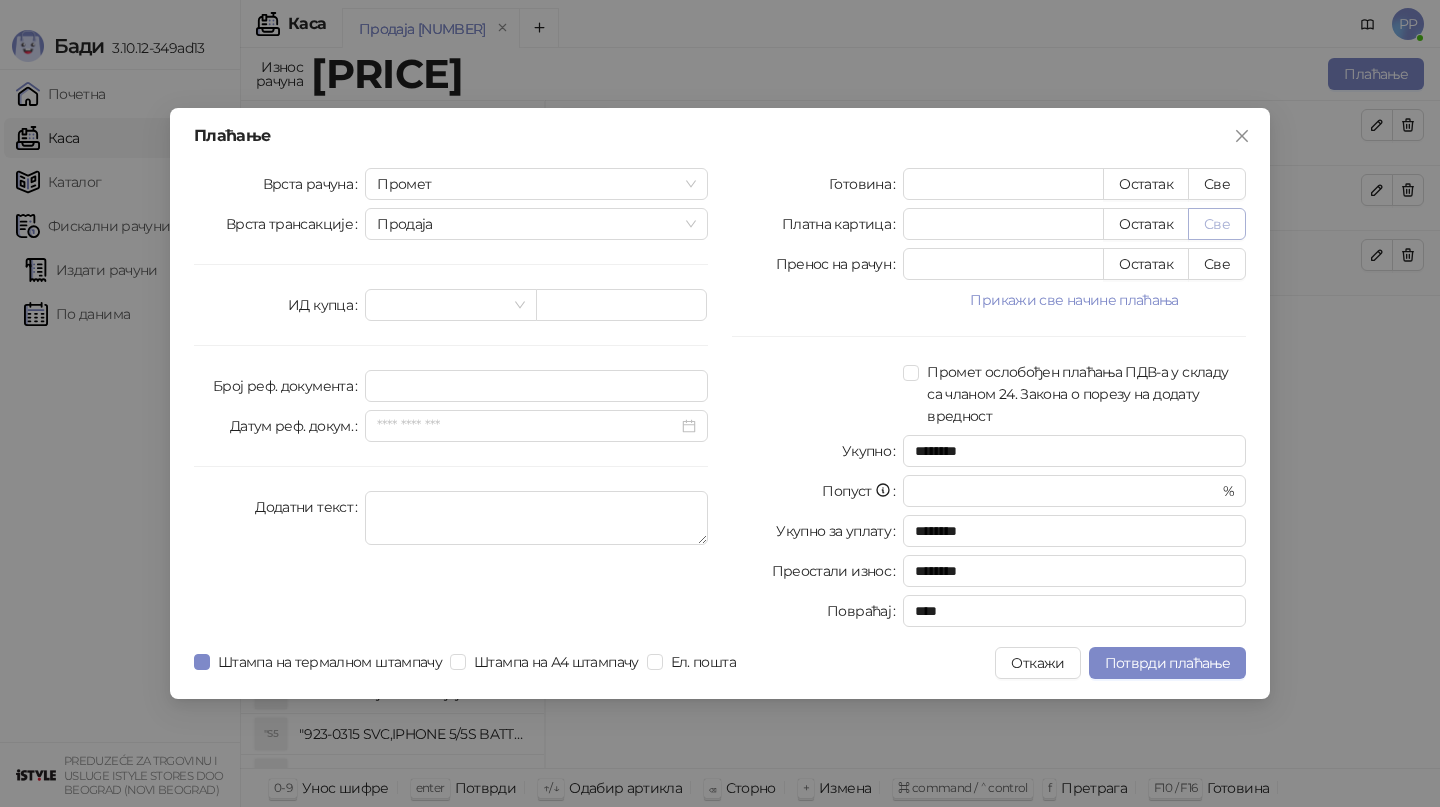 click on "Све" at bounding box center (1217, 224) 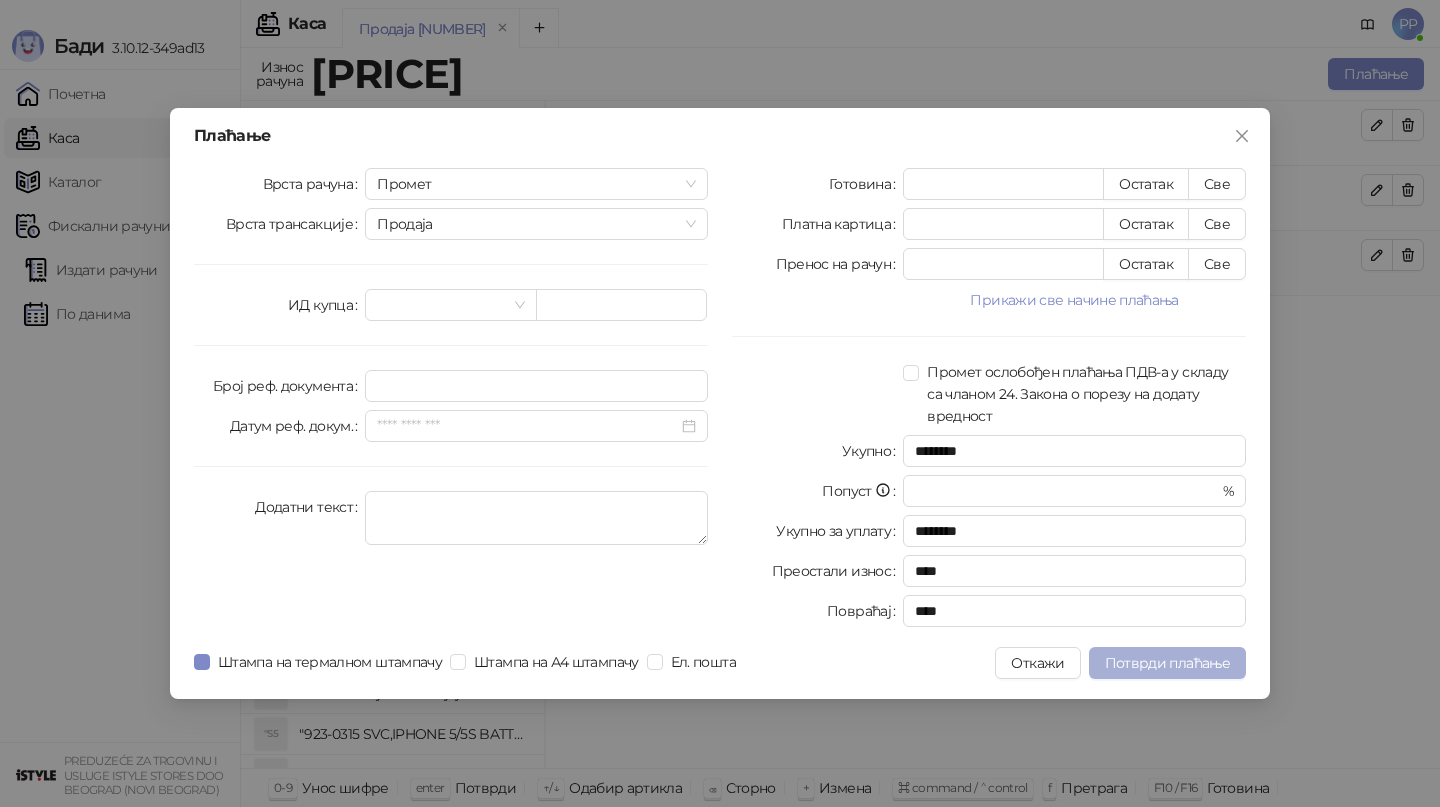 click on "Потврди плаћање" at bounding box center [1167, 663] 